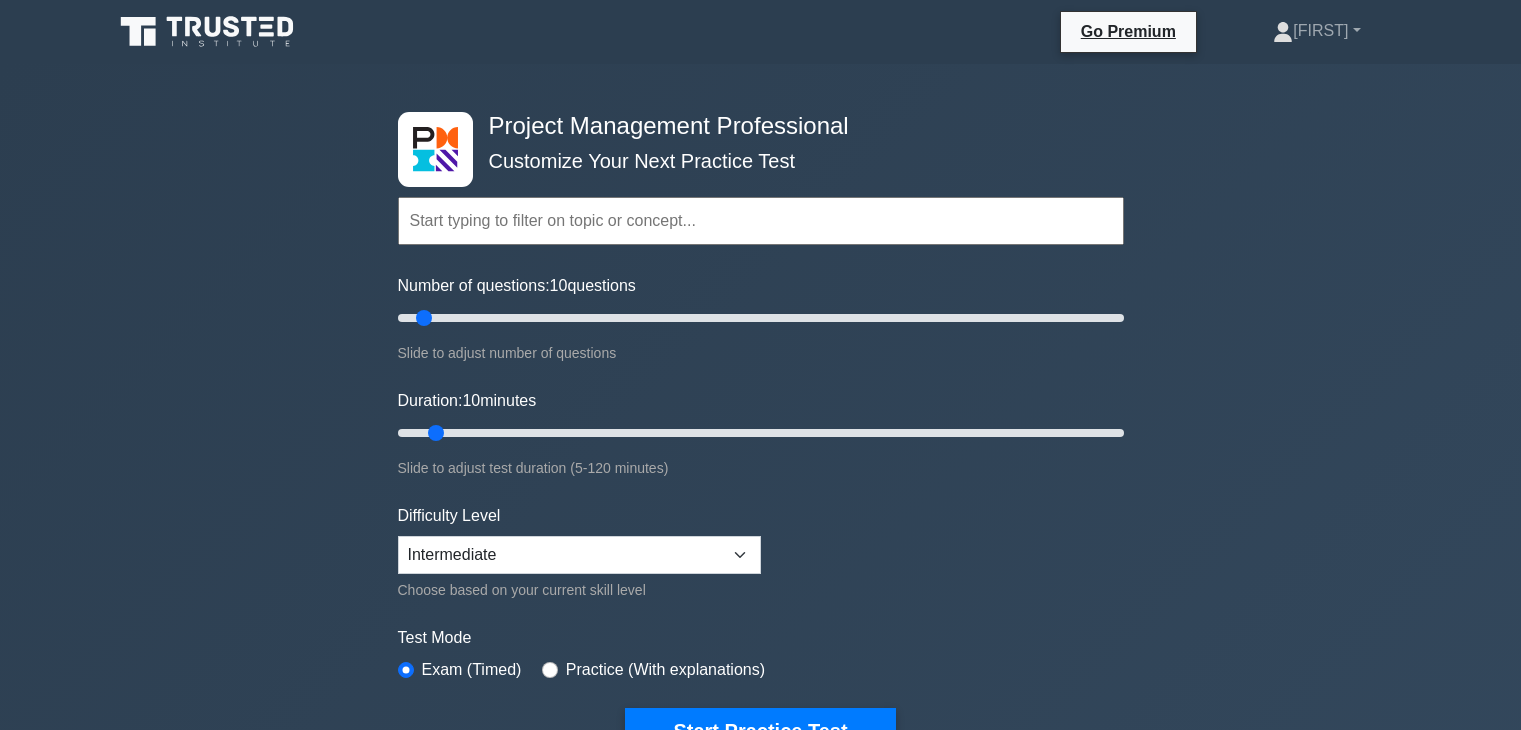 scroll, scrollTop: 0, scrollLeft: 0, axis: both 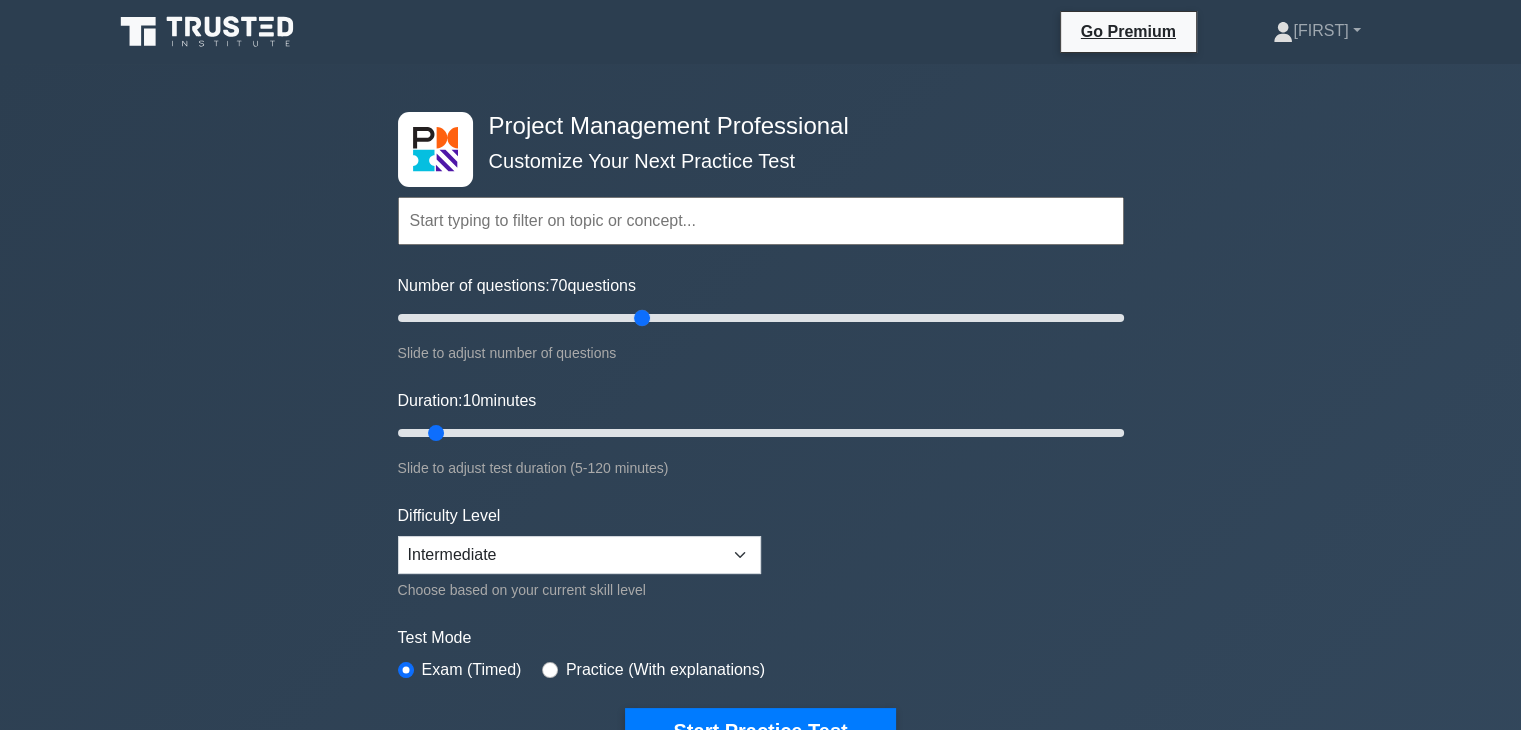 drag, startPoint x: 422, startPoint y: 317, endPoint x: 640, endPoint y: 320, distance: 218.02065 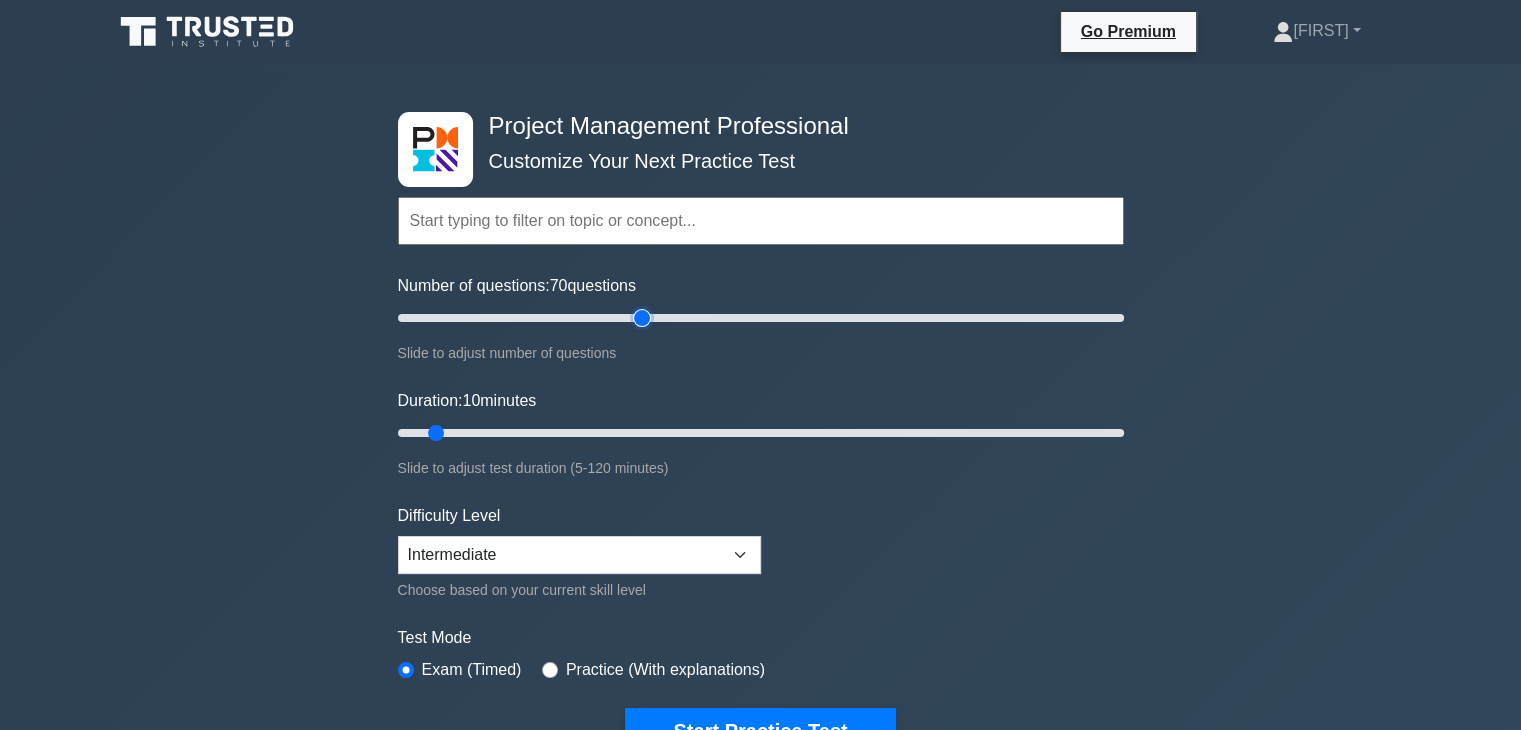 type on "70" 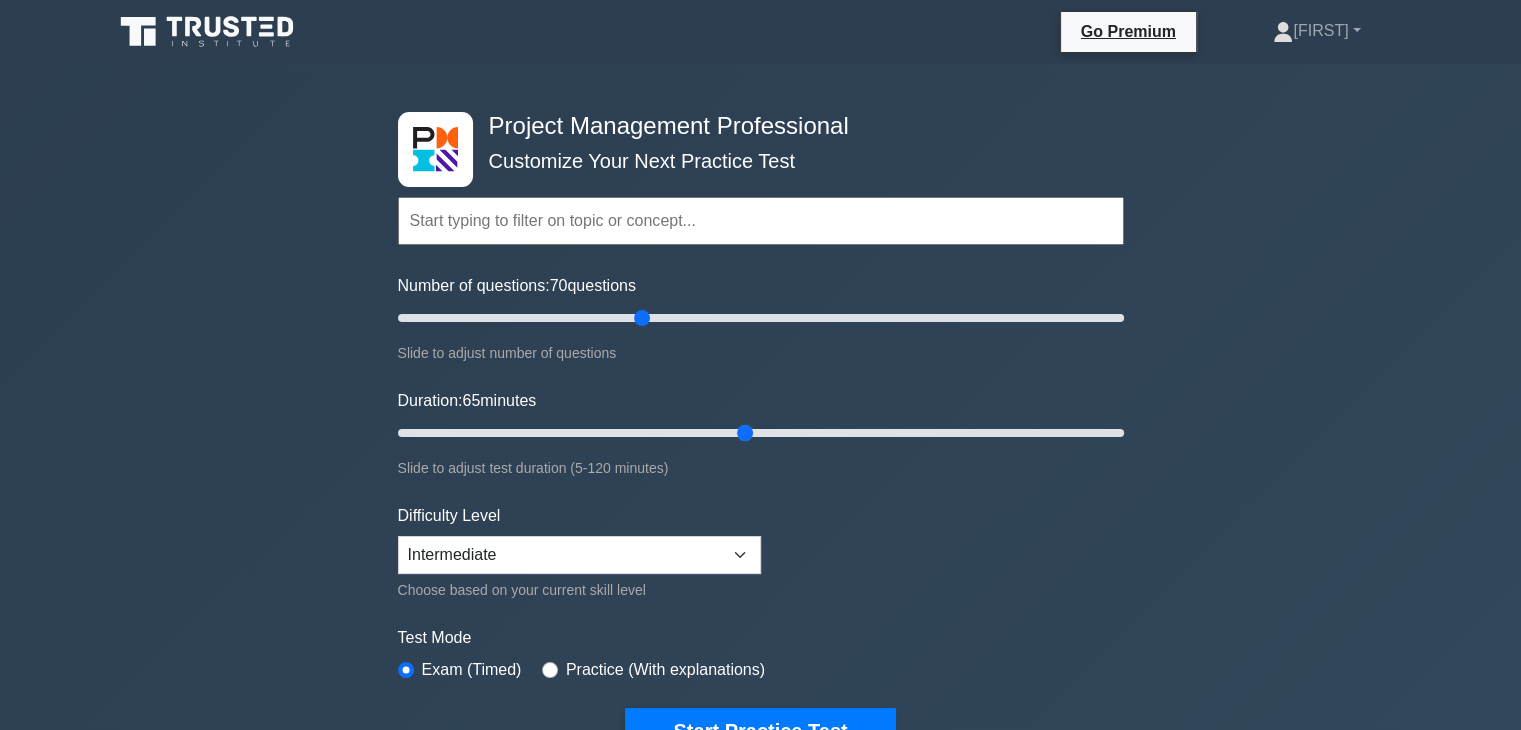 drag, startPoint x: 440, startPoint y: 428, endPoint x: 752, endPoint y: 441, distance: 312.27072 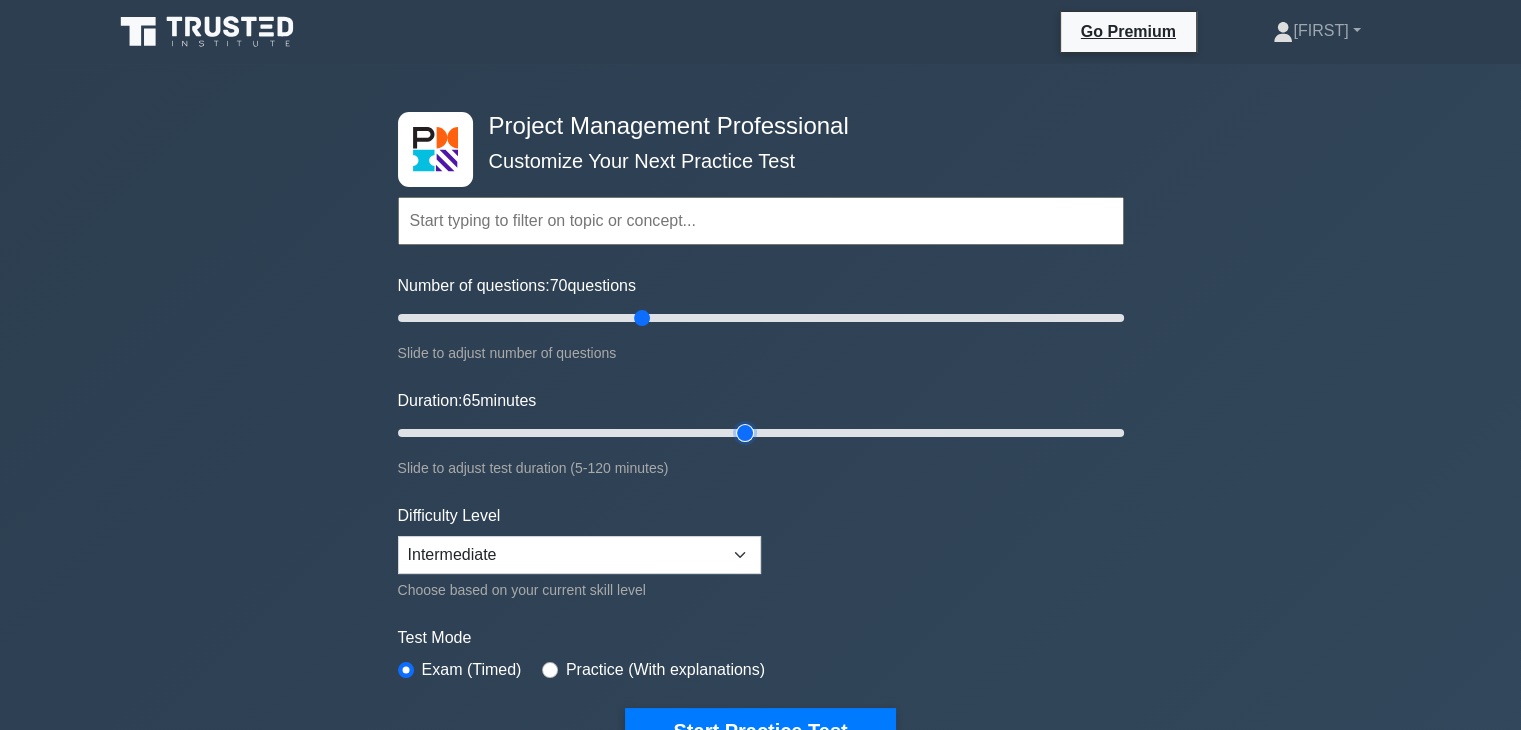 click on "Duration:  65  minutes" at bounding box center (761, 433) 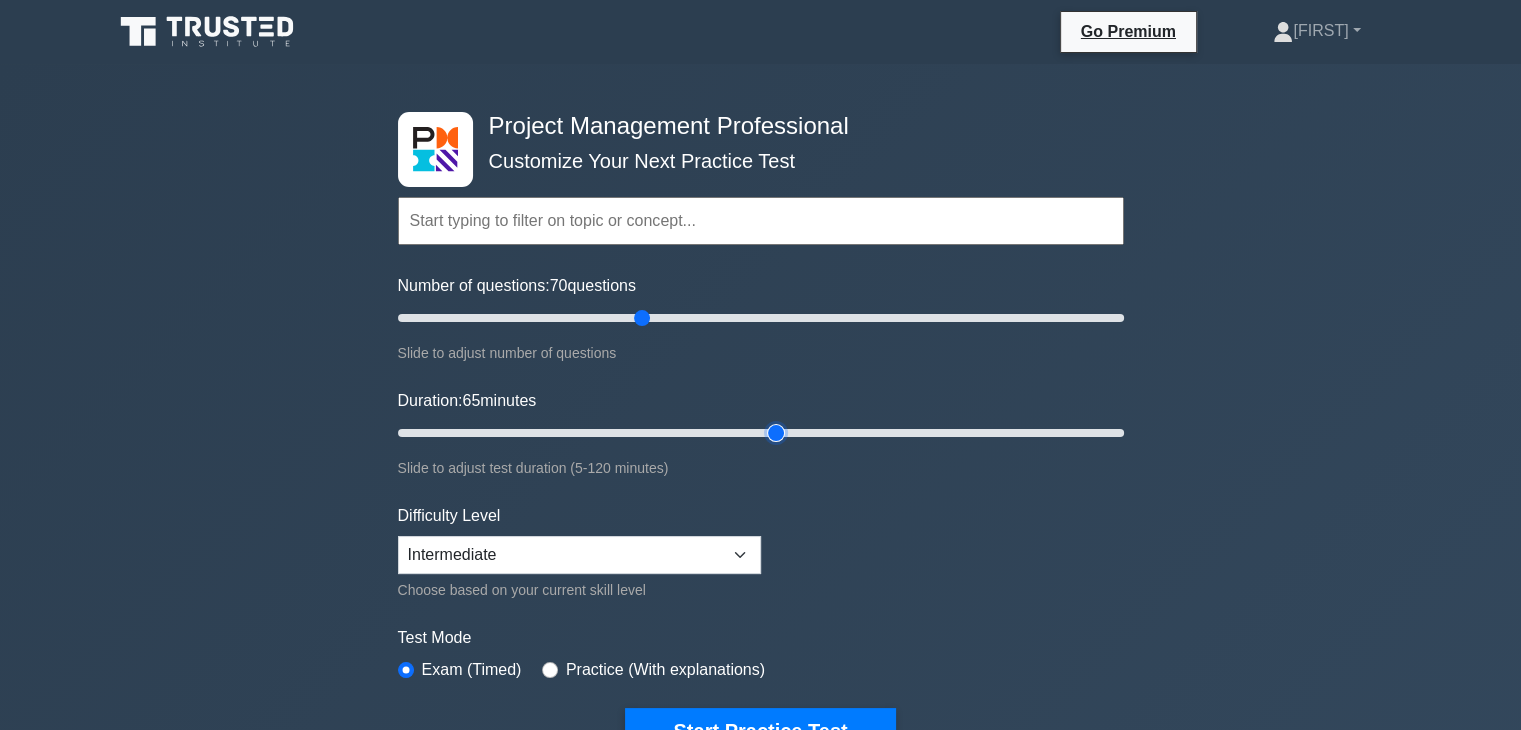 drag, startPoint x: 744, startPoint y: 434, endPoint x: 768, endPoint y: 434, distance: 24 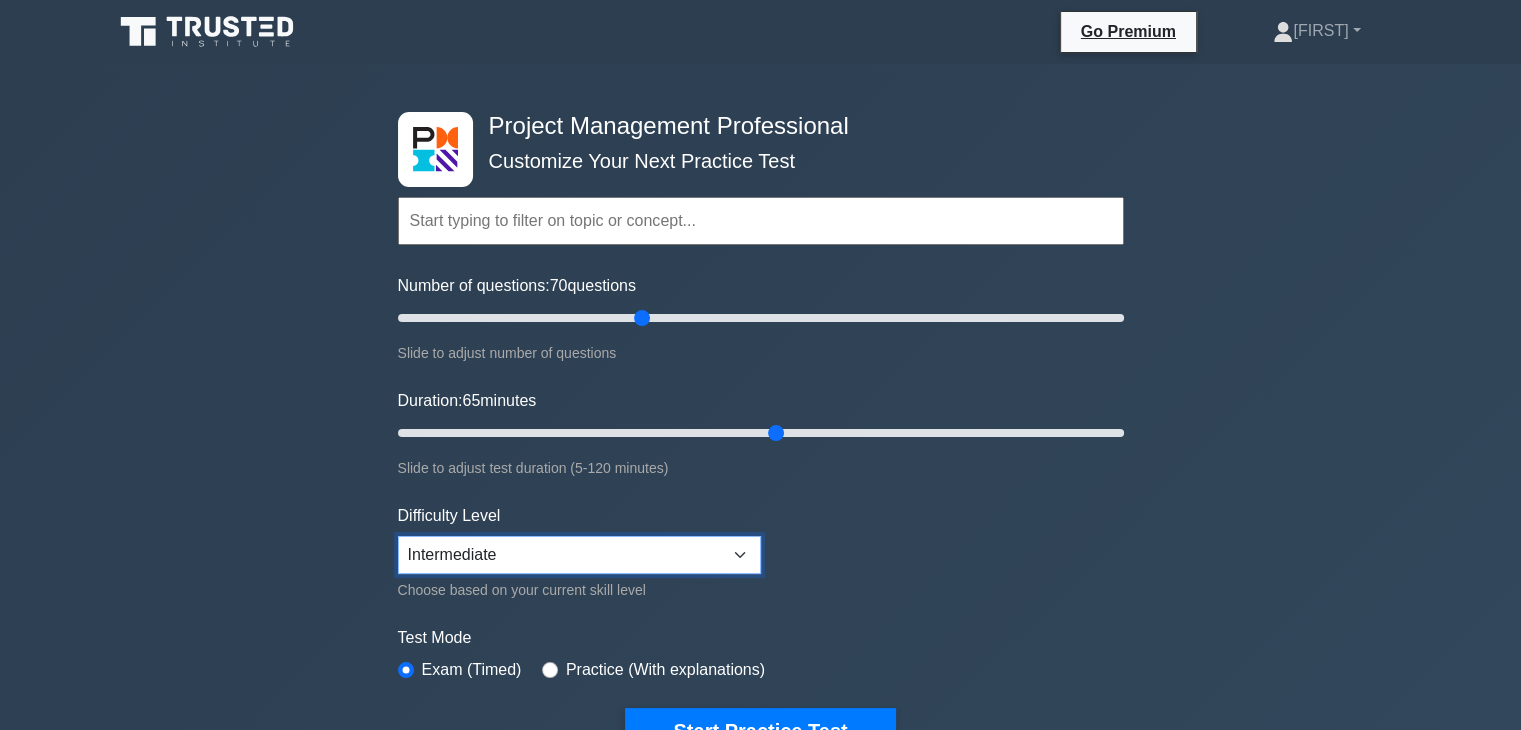 click on "Beginner
Intermediate
Expert" at bounding box center (579, 555) 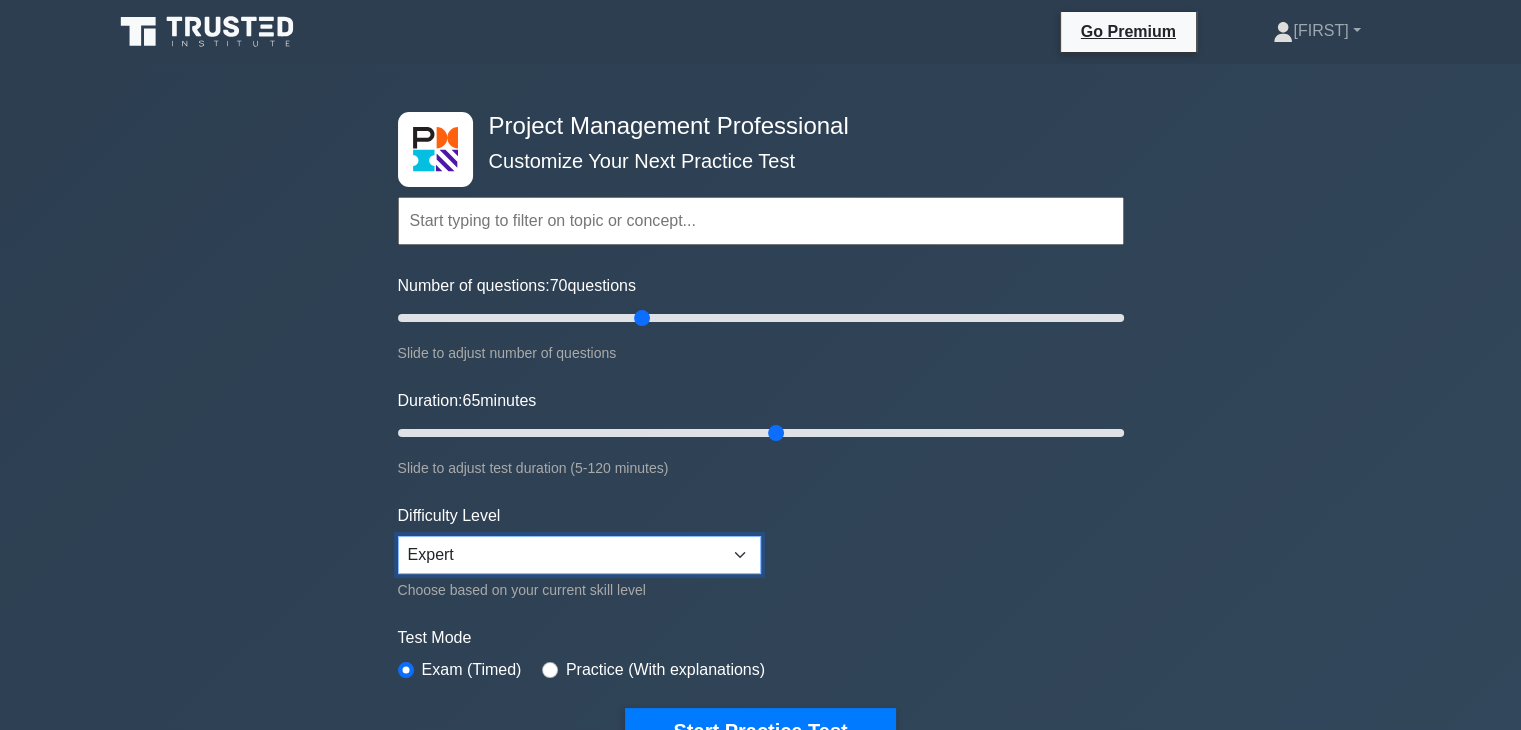 click on "Beginner
Intermediate
Expert" at bounding box center [579, 555] 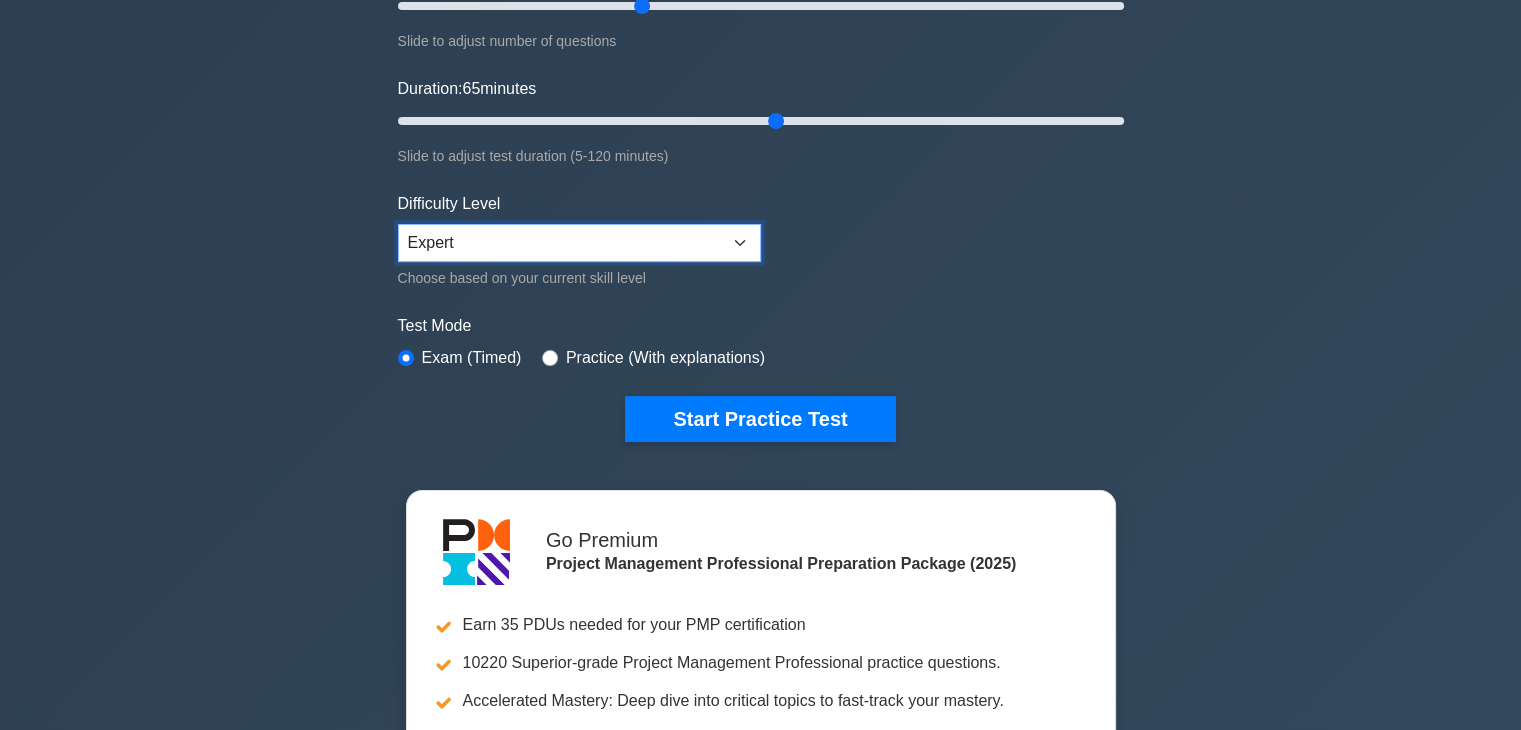 scroll, scrollTop: 333, scrollLeft: 0, axis: vertical 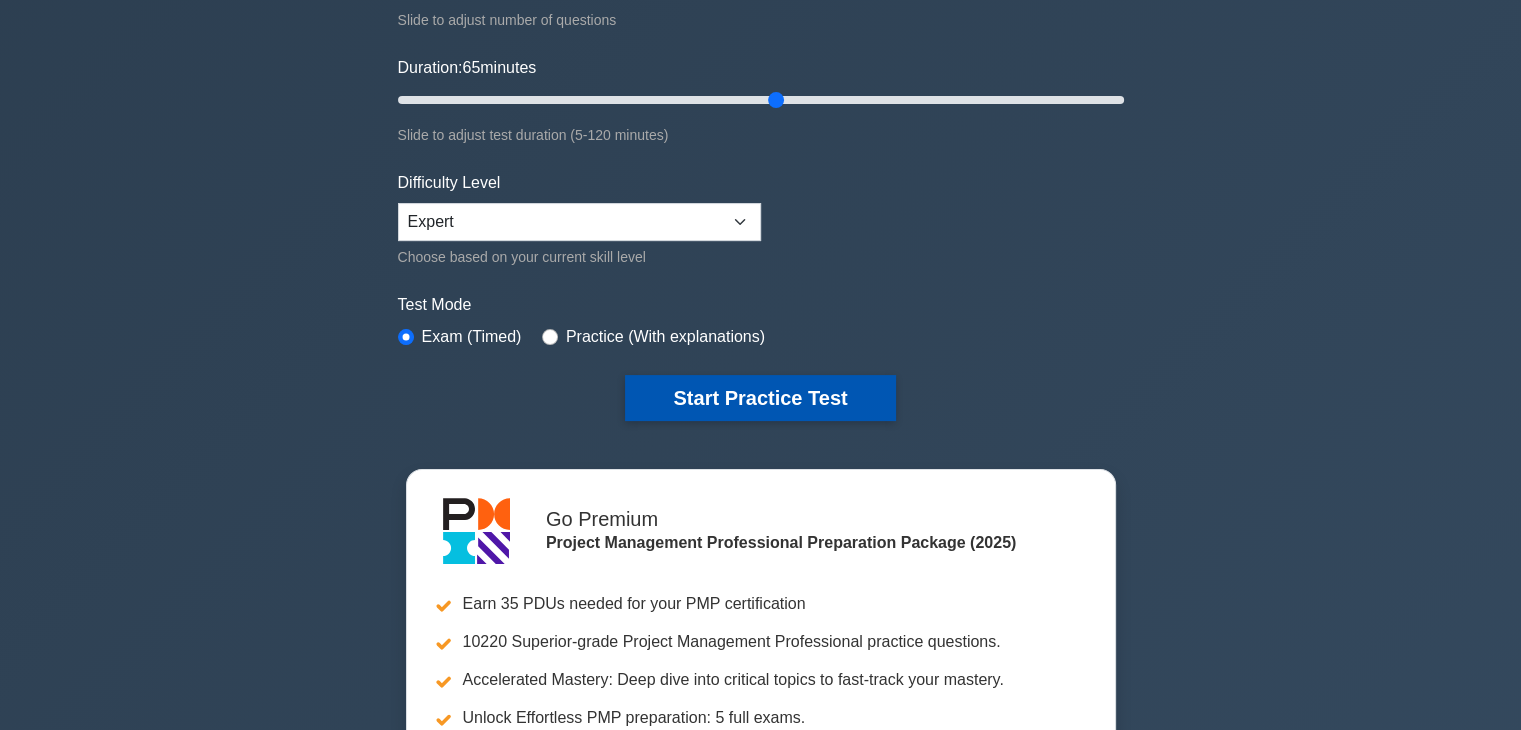 click on "Start Practice Test" at bounding box center [760, 398] 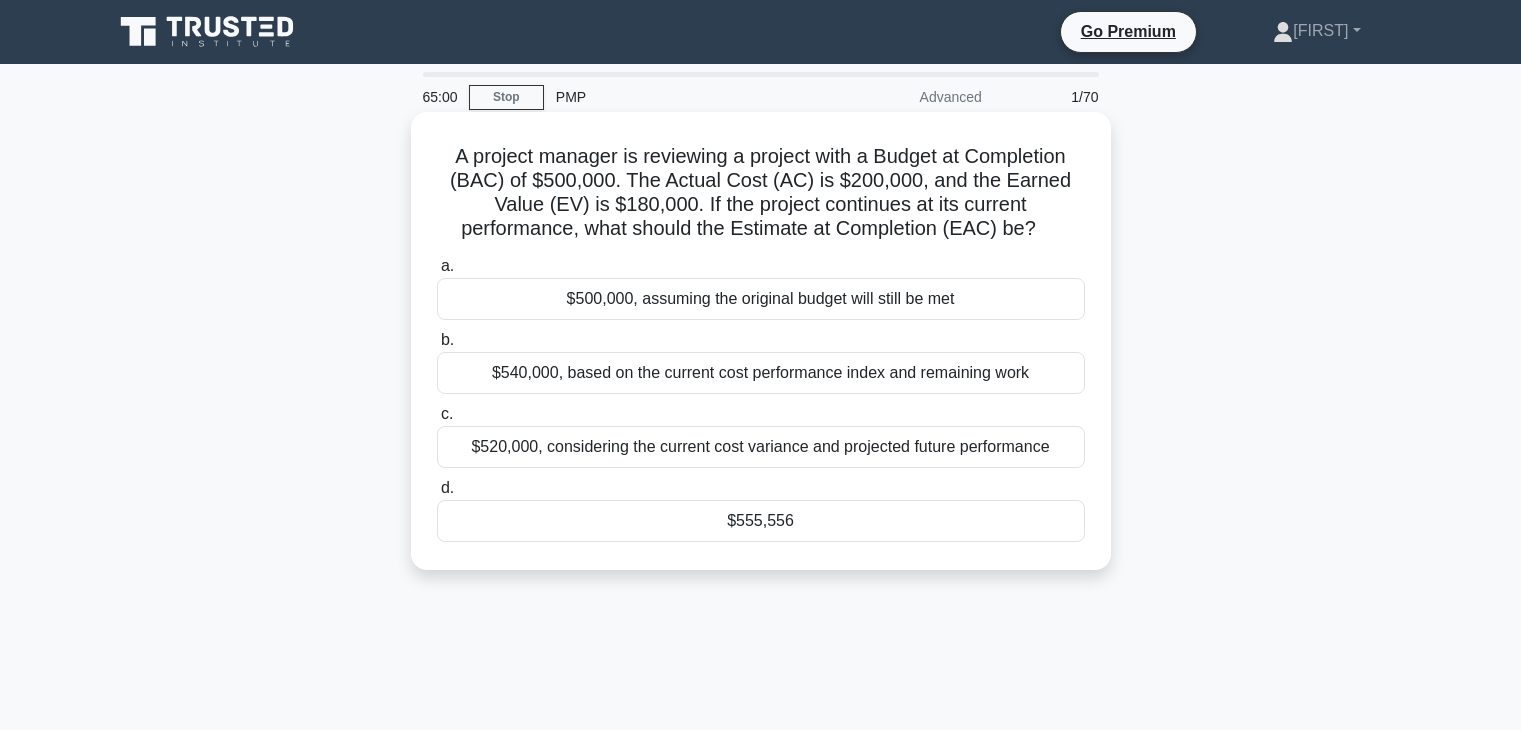 scroll, scrollTop: 0, scrollLeft: 0, axis: both 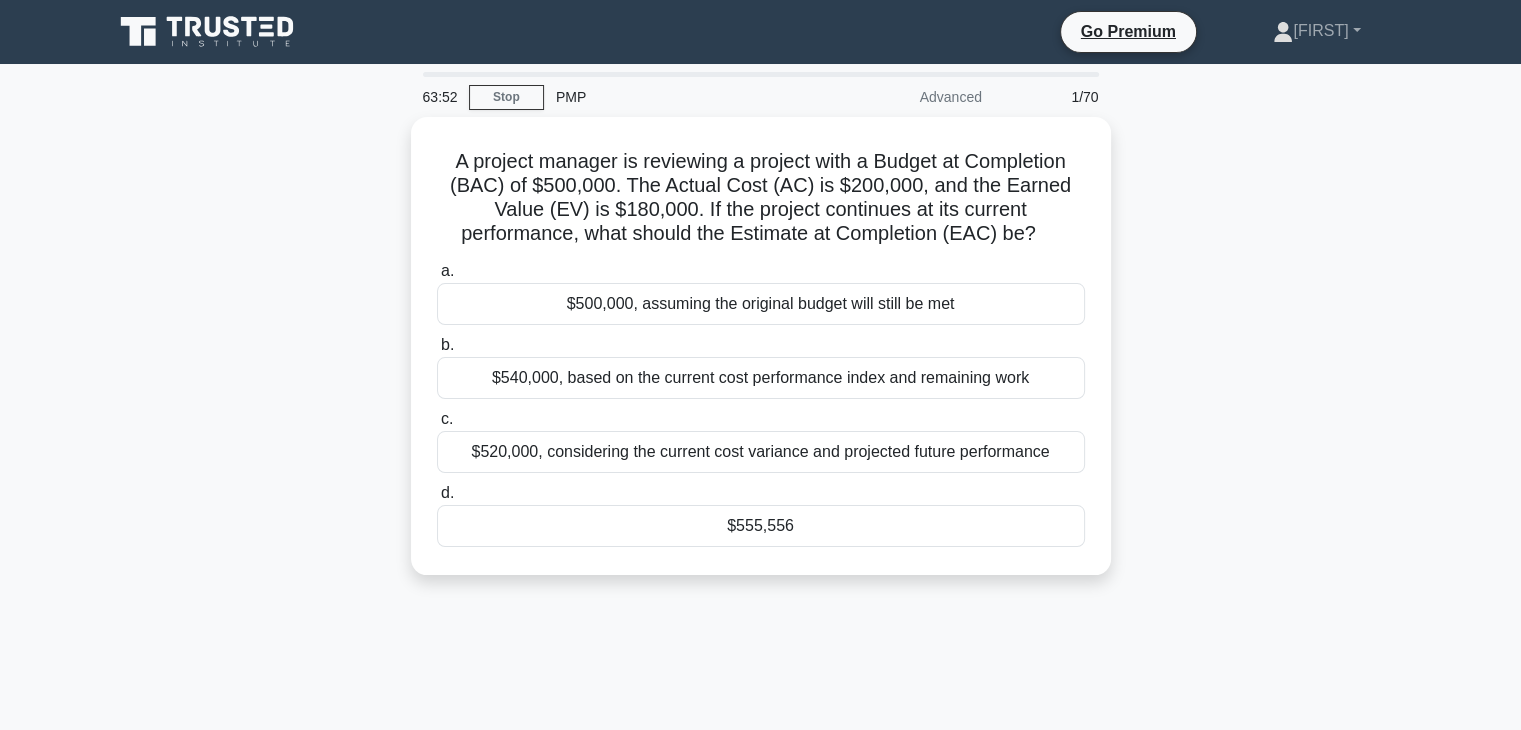 click on "63:52
Stop
PMP
Advanced
1/70
A project manager is reviewing a project with a Budget at Completion (BAC) of $500,000. The Actual Cost (AC) is $200,000, and the Earned Value (EV) is $180,000. If the project continues at its current performance, what should the Estimate at Completion (EAC) be?
.spinner_0XTQ{transform-origin:center;animation:spinner_y6GP .75s linear infinite}@keyframes spinner_y6GP{100%{transform:rotate(360deg)}}
a.
b." at bounding box center [761, 572] 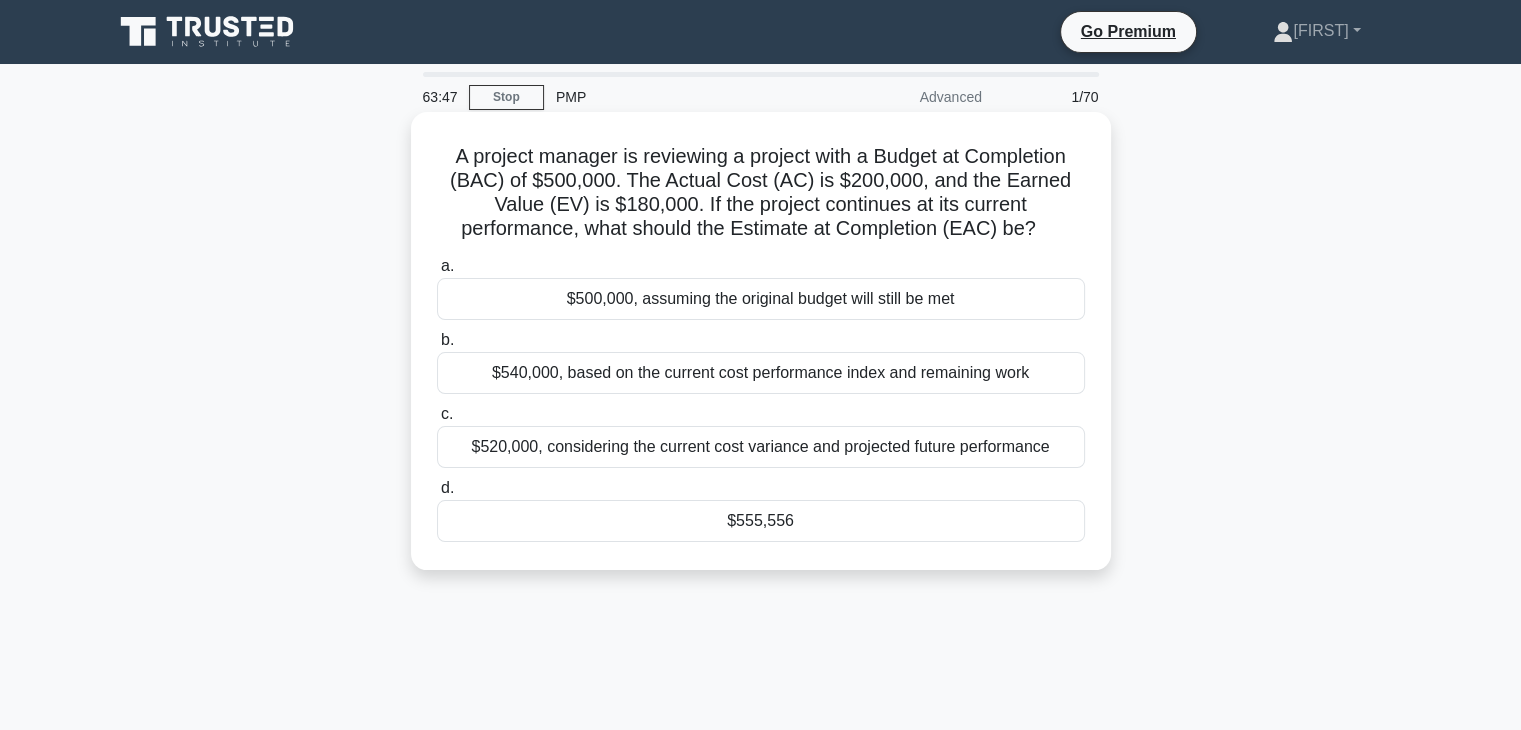 click on "$555,556" at bounding box center [761, 521] 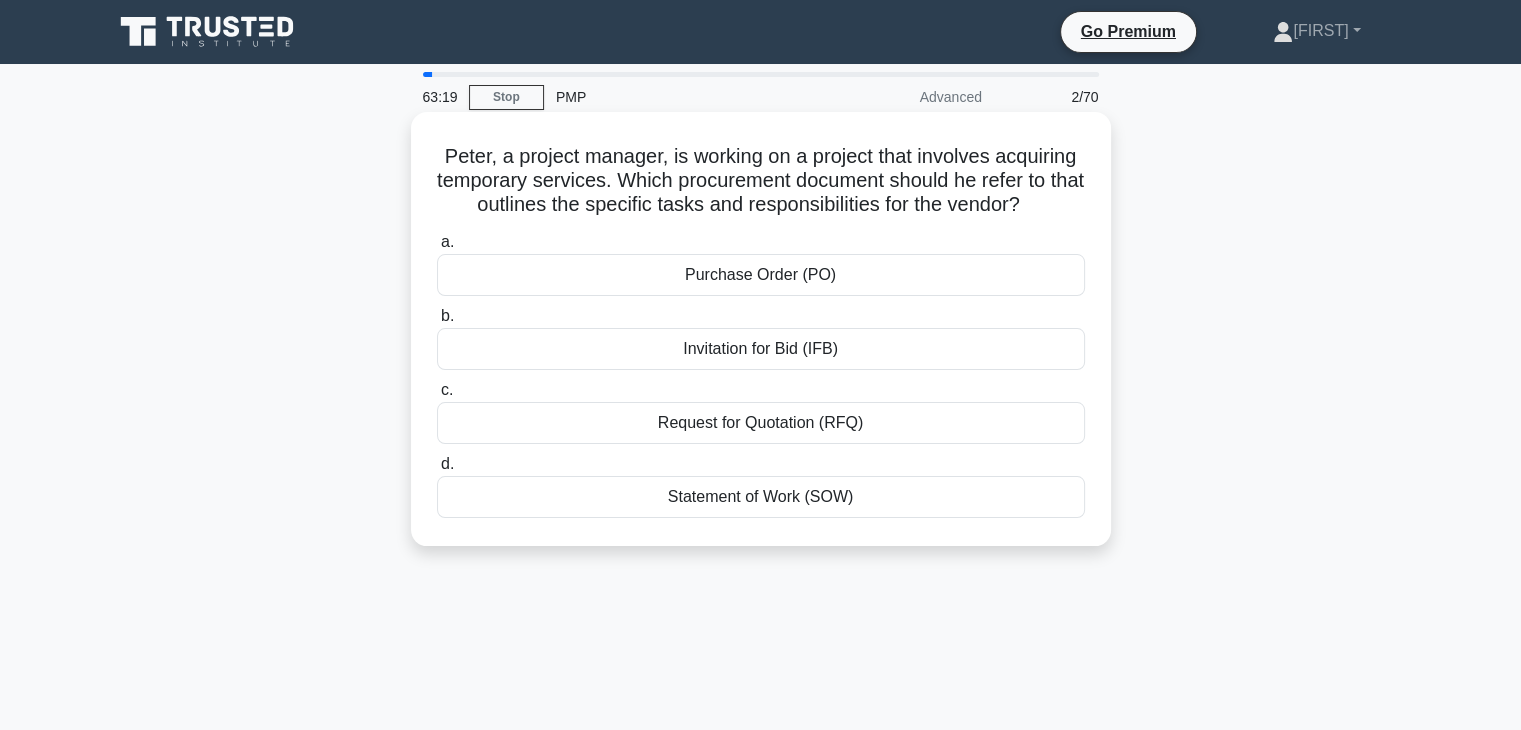 click on "Statement of Work (SOW)" at bounding box center (761, 497) 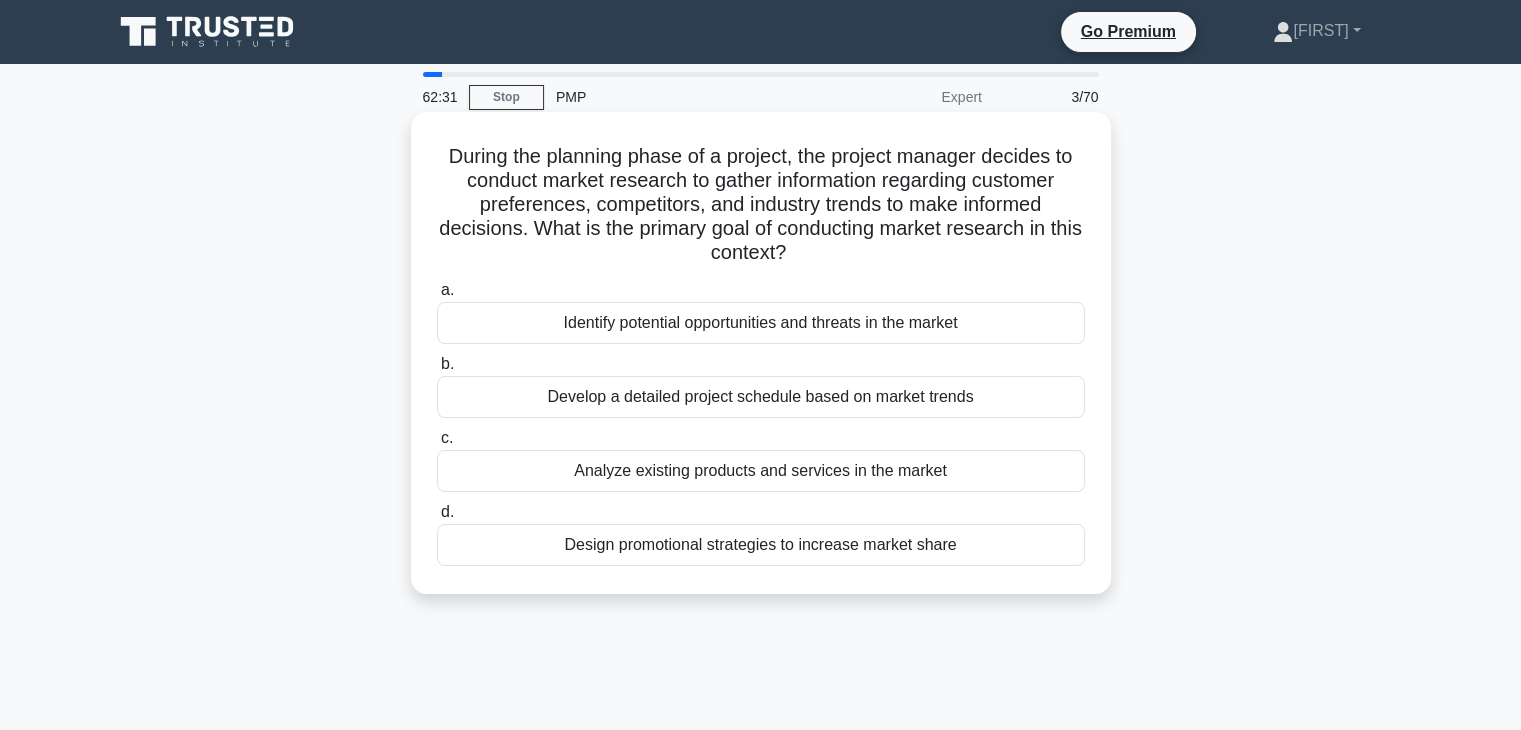 click on "Analyze existing products and services in the market" at bounding box center (761, 471) 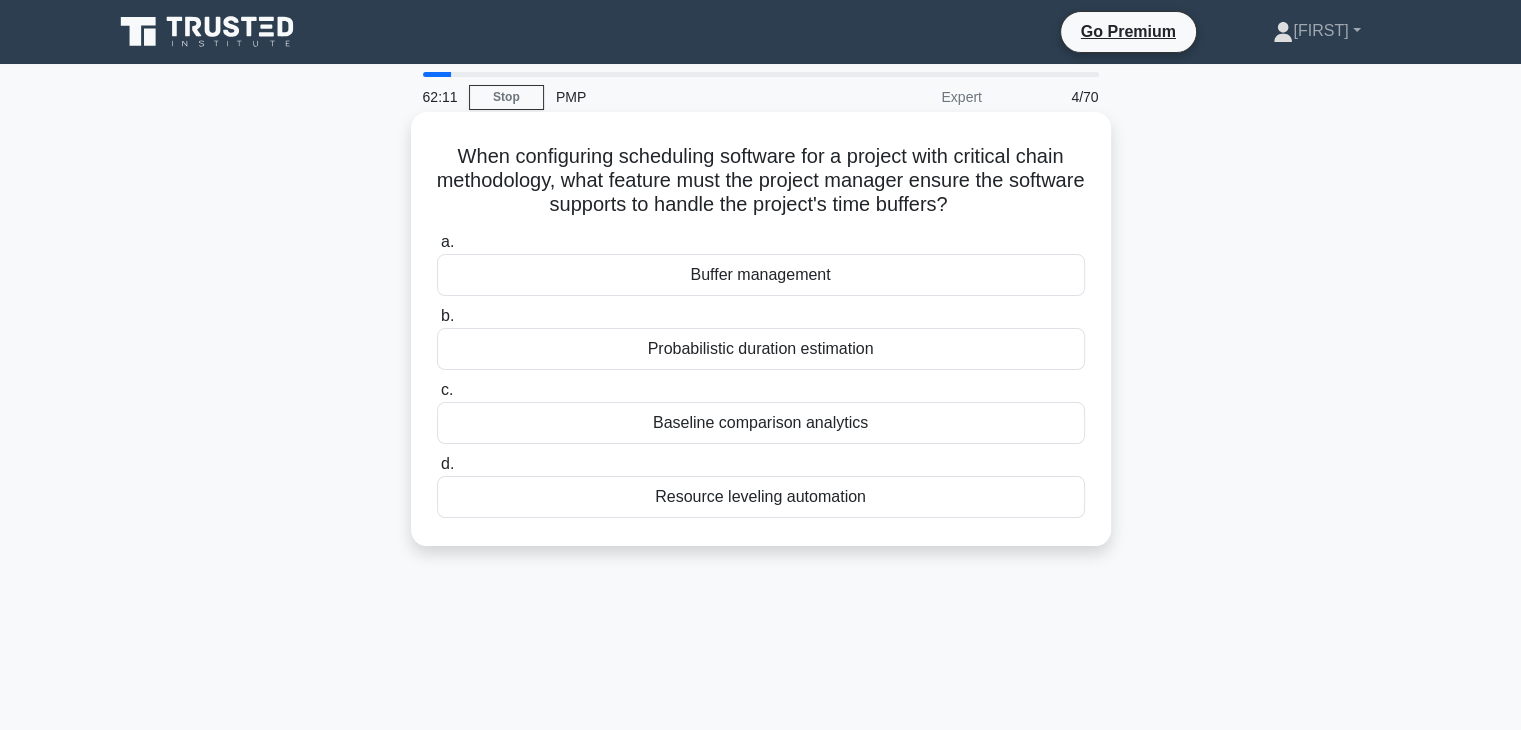 click on "Buffer management" at bounding box center (761, 275) 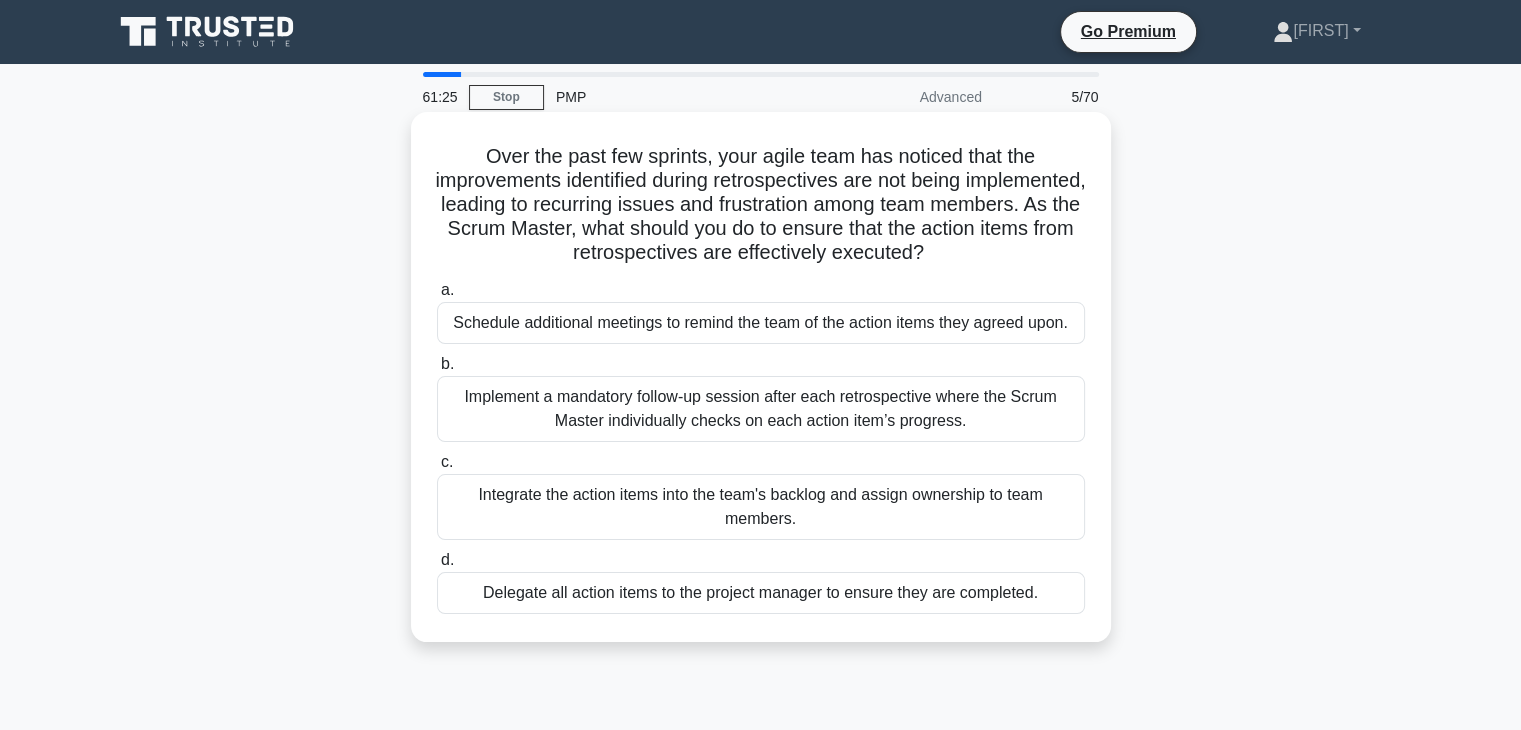 click on "Integrate the action items into the team's backlog and assign ownership to team members." at bounding box center (761, 507) 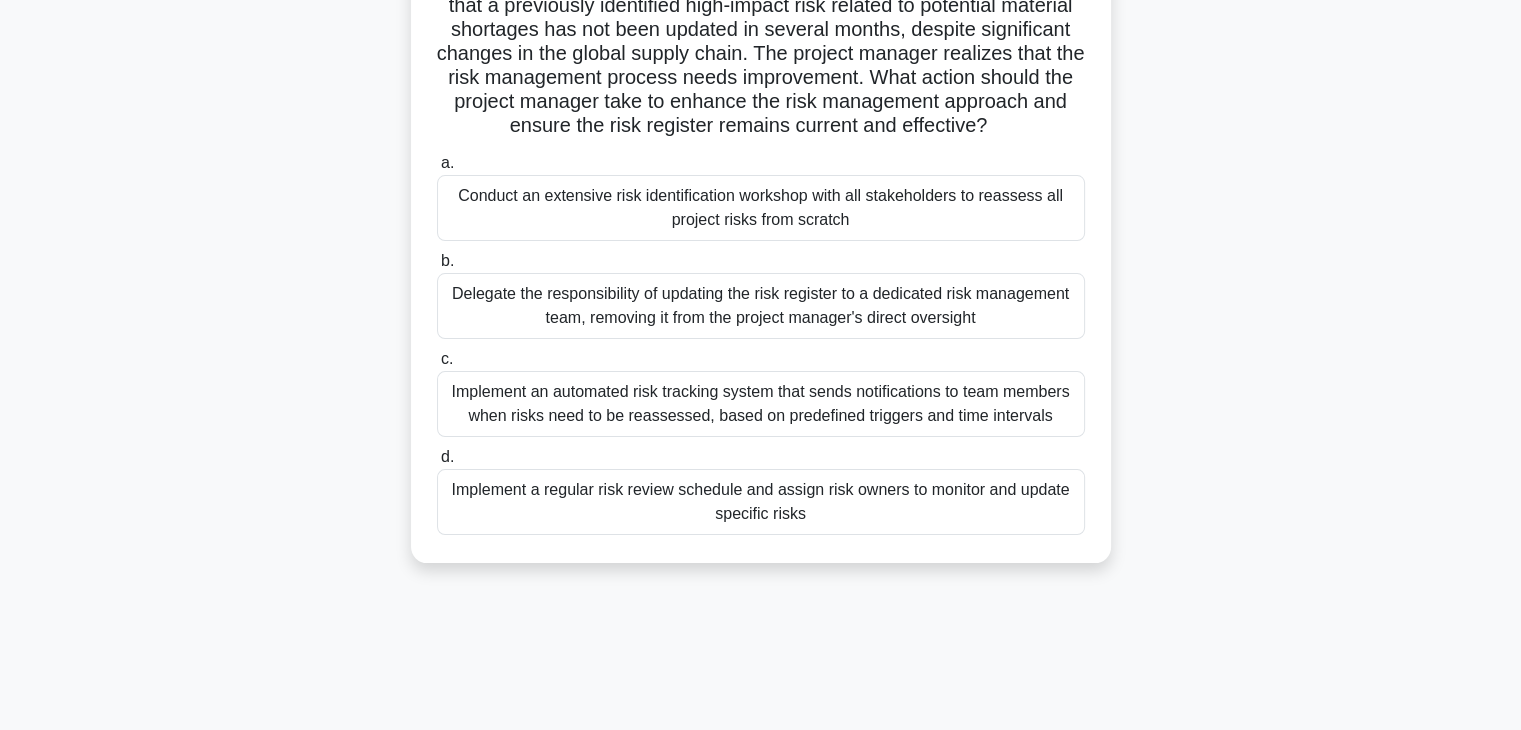 scroll, scrollTop: 166, scrollLeft: 0, axis: vertical 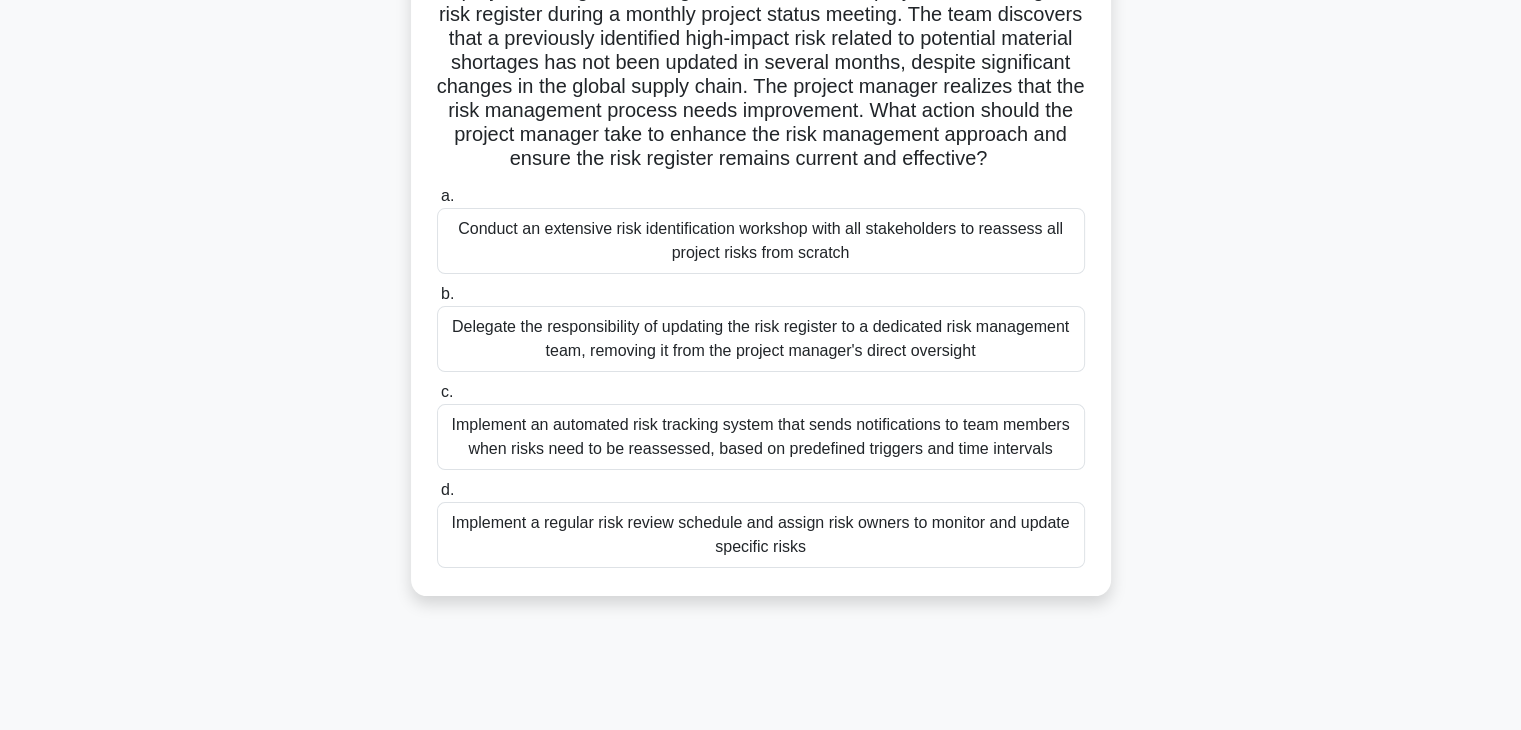 click on "Implement a regular risk review schedule and assign risk owners to monitor and update specific risks" at bounding box center [761, 535] 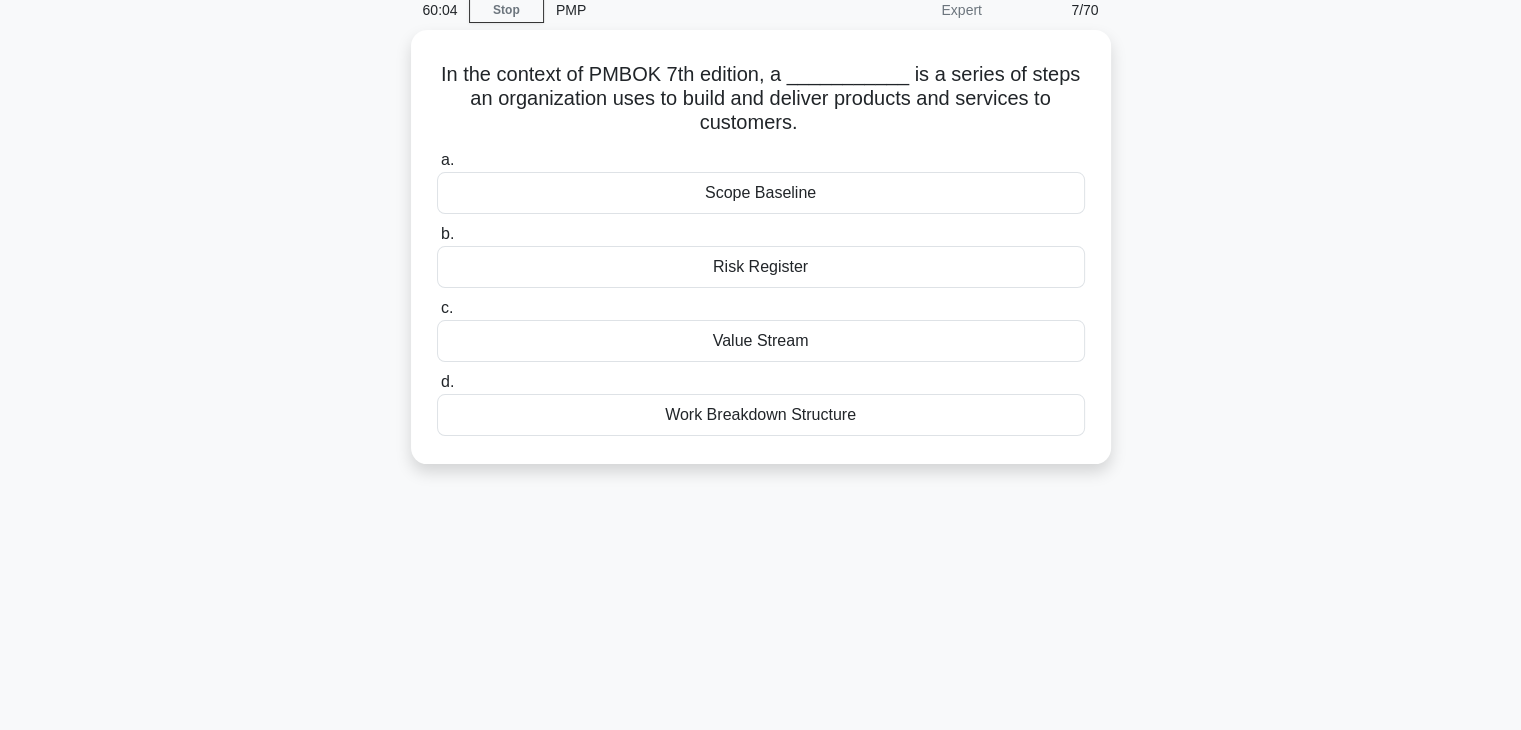 scroll, scrollTop: 0, scrollLeft: 0, axis: both 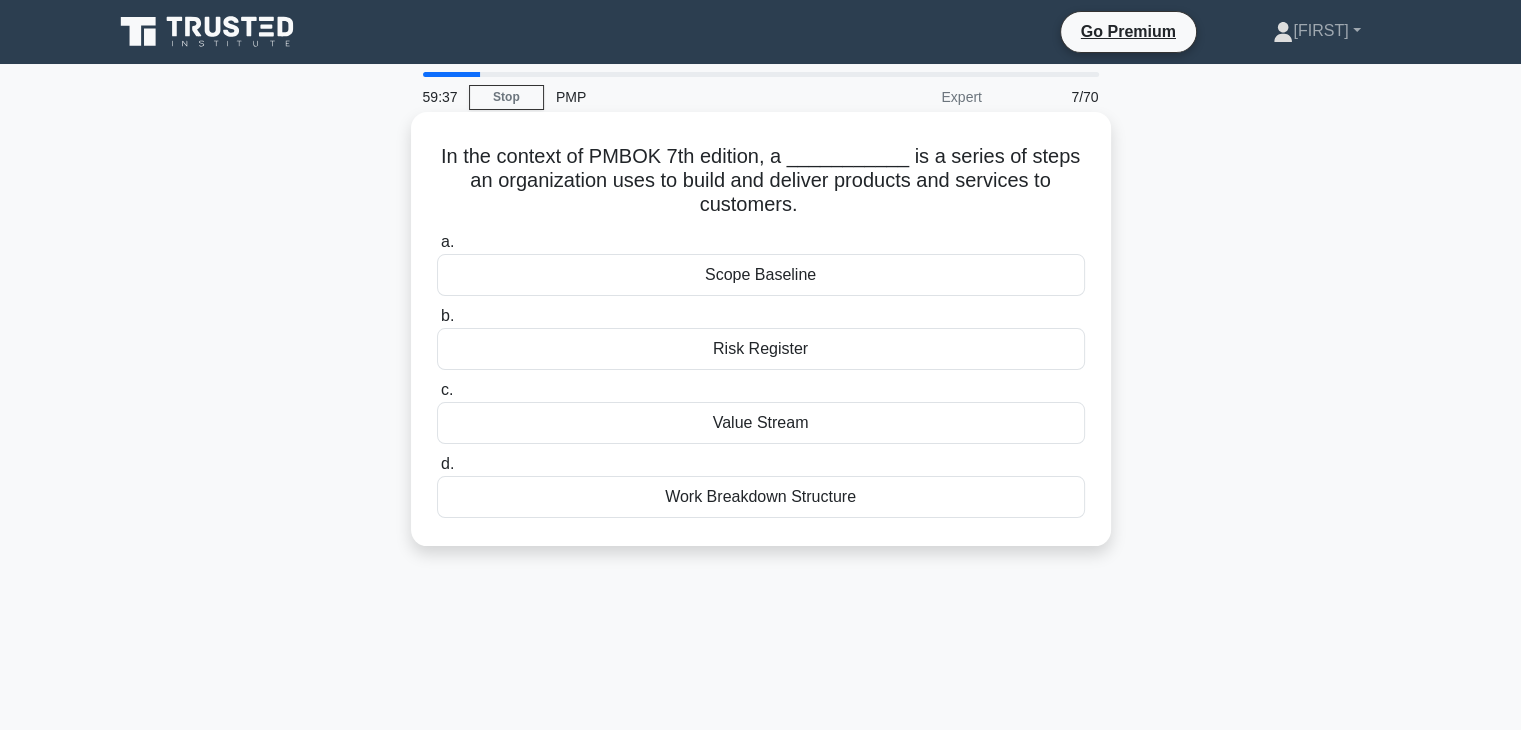 click on "Value Stream" at bounding box center [761, 423] 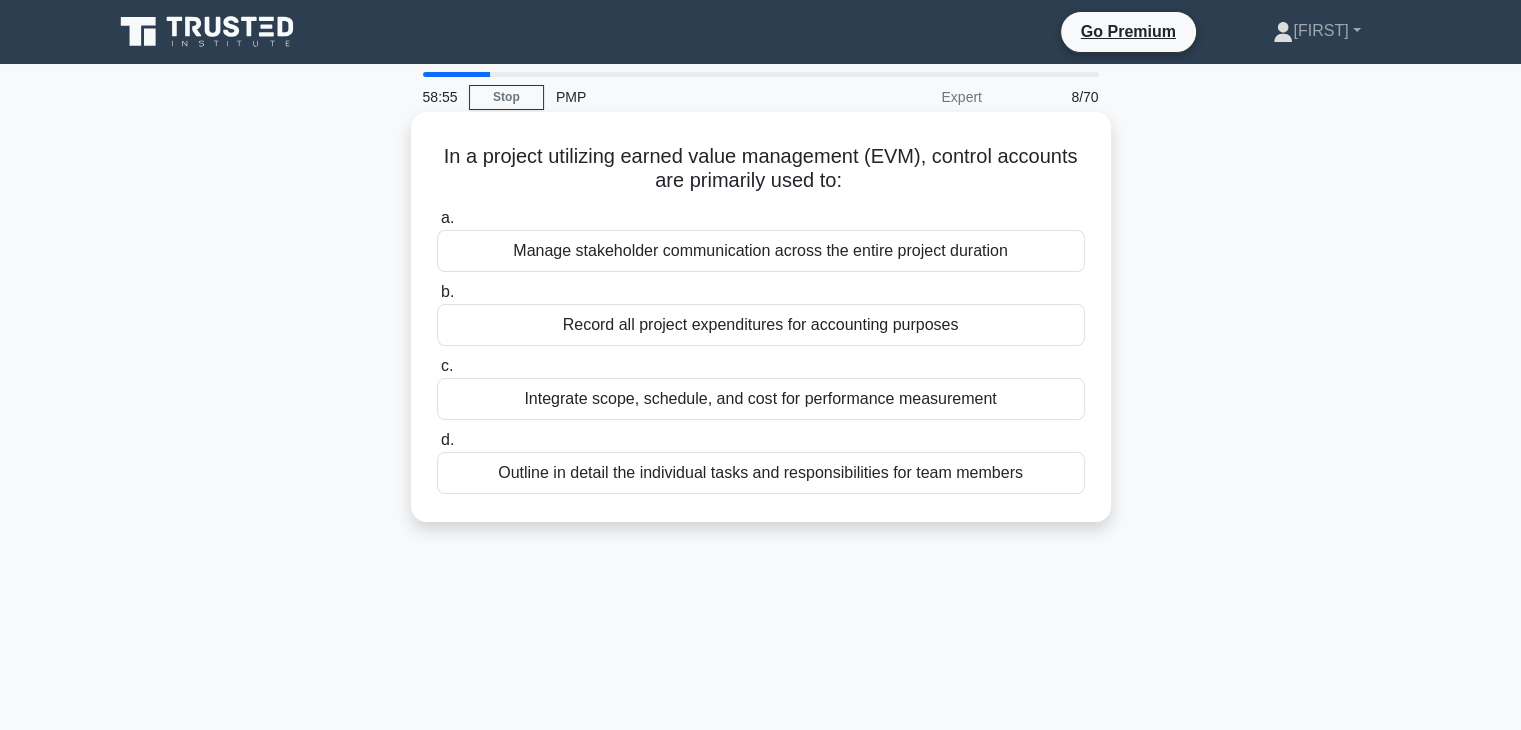 click on "a.
Manage stakeholder communication across the entire project duration
b.
Record all project expenditures for accounting purposes
c." at bounding box center (761, 350) 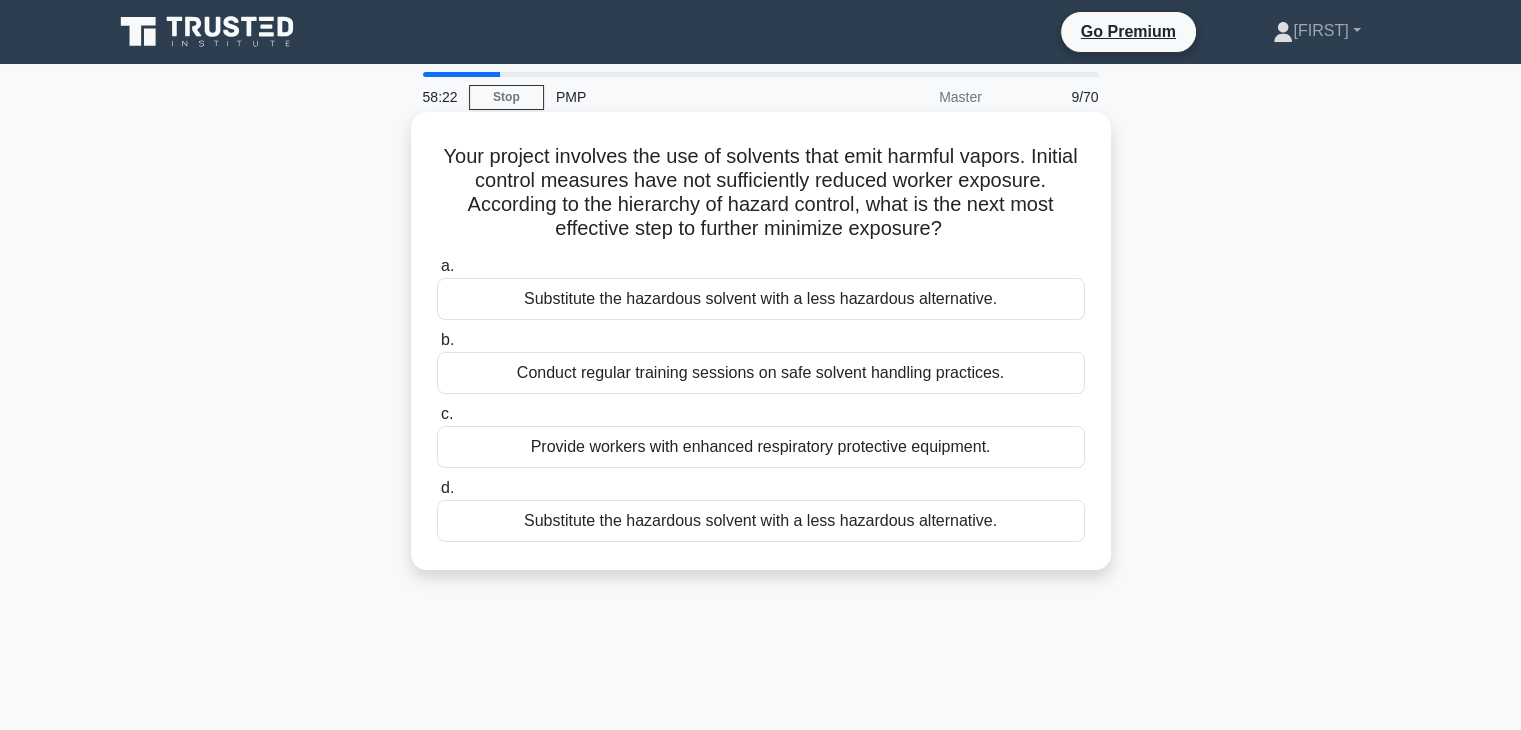 click on "Conduct regular training sessions on safe solvent handling practices." at bounding box center (761, 373) 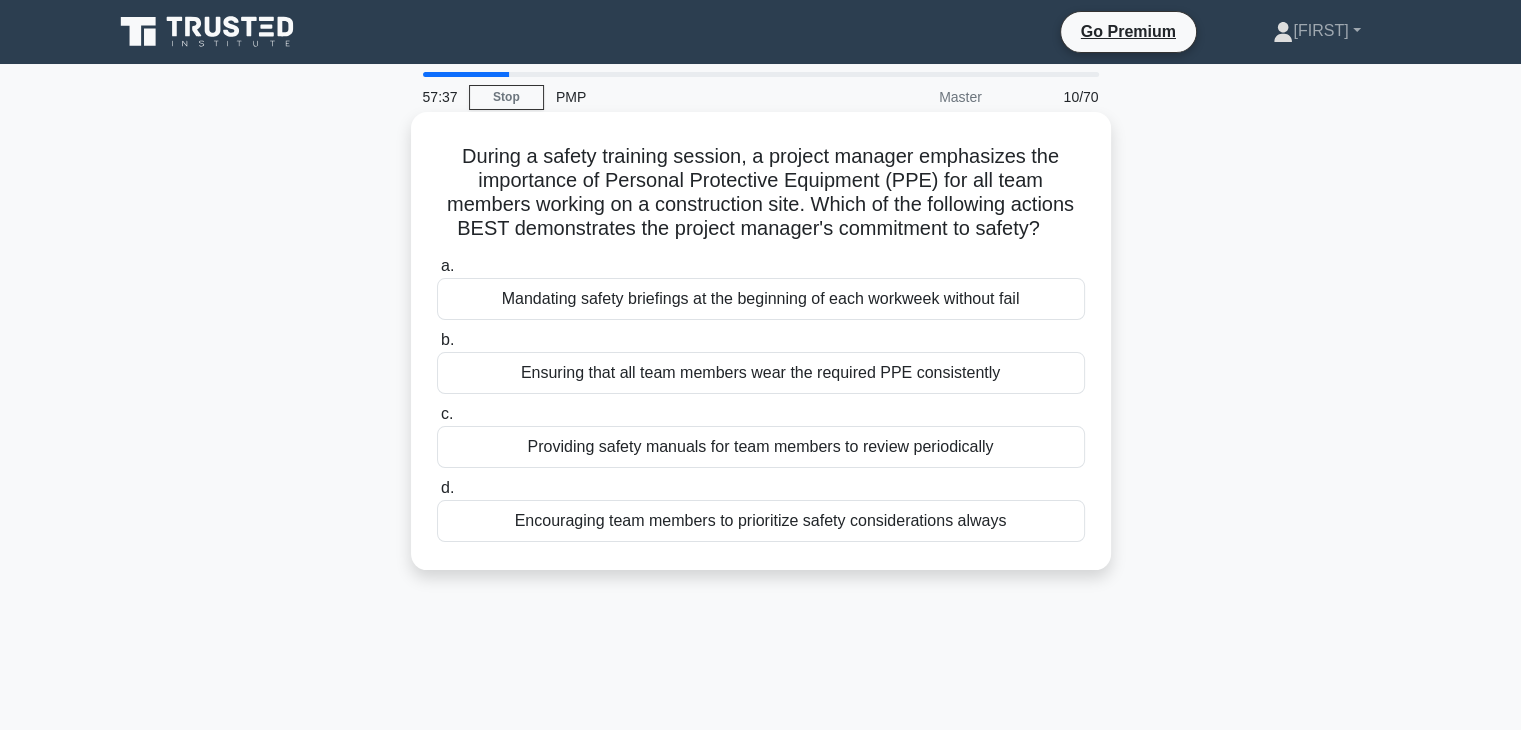 click on "Ensuring that all team members wear the required PPE consistently" at bounding box center [761, 373] 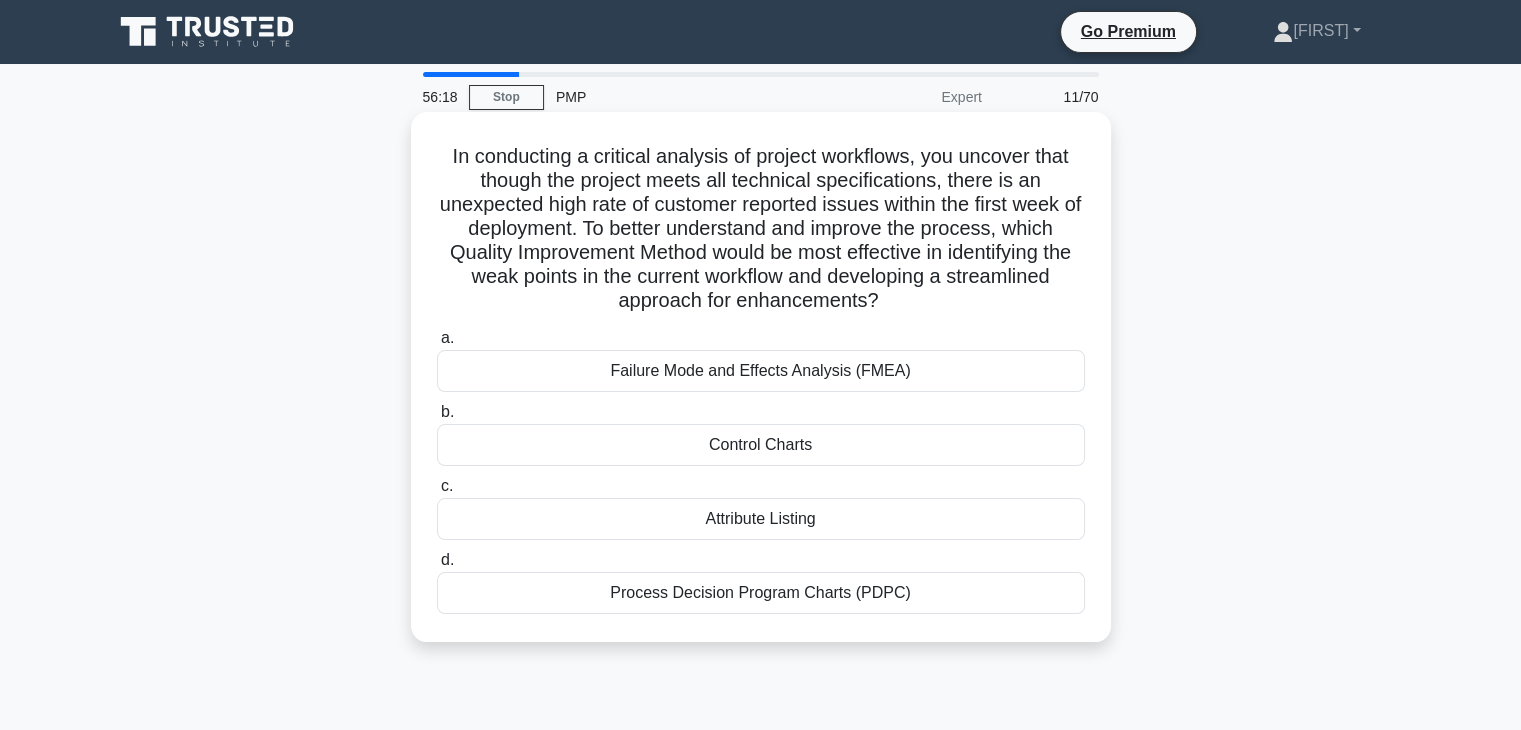 click on "Control Charts" at bounding box center [761, 445] 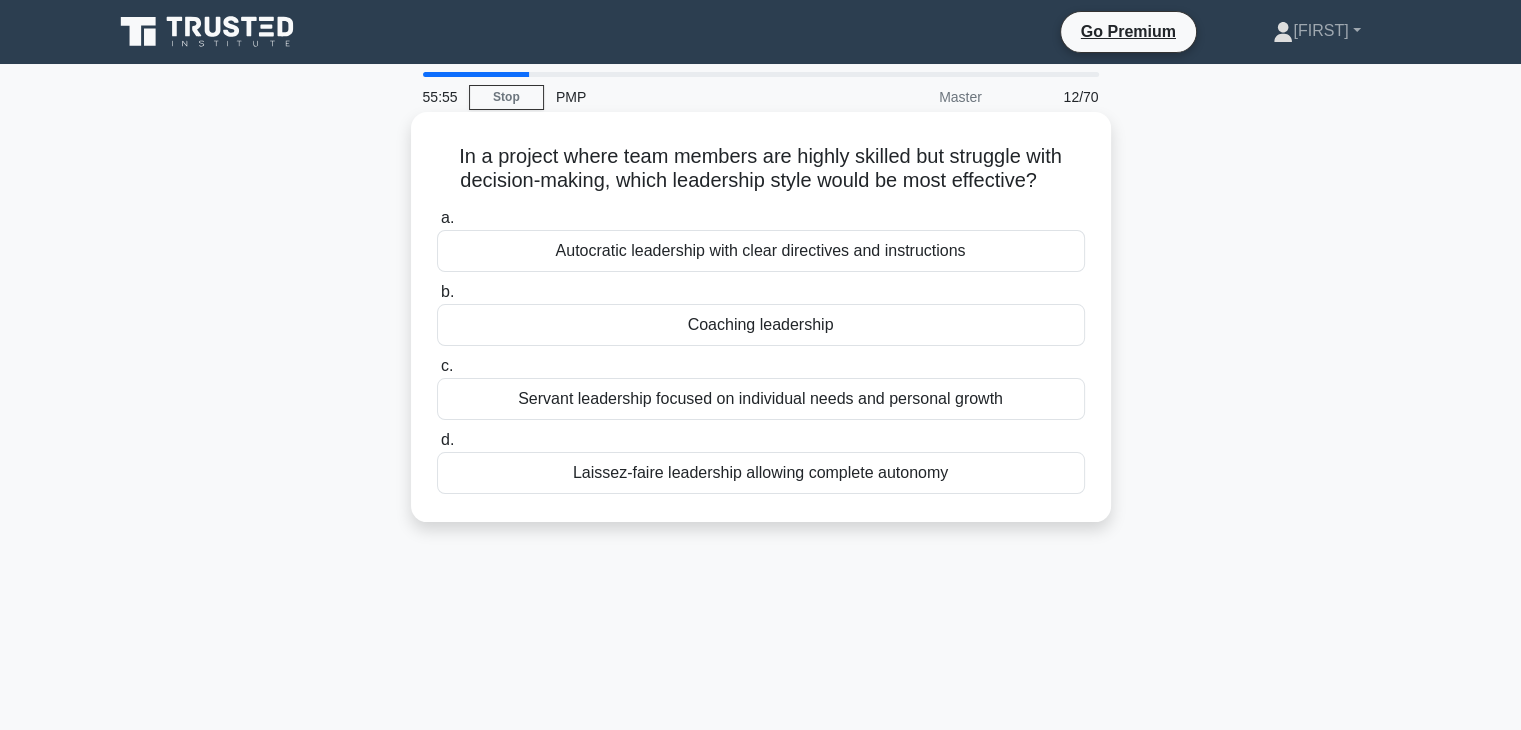 click on "Autocratic leadership with clear directives and instructions" at bounding box center [761, 251] 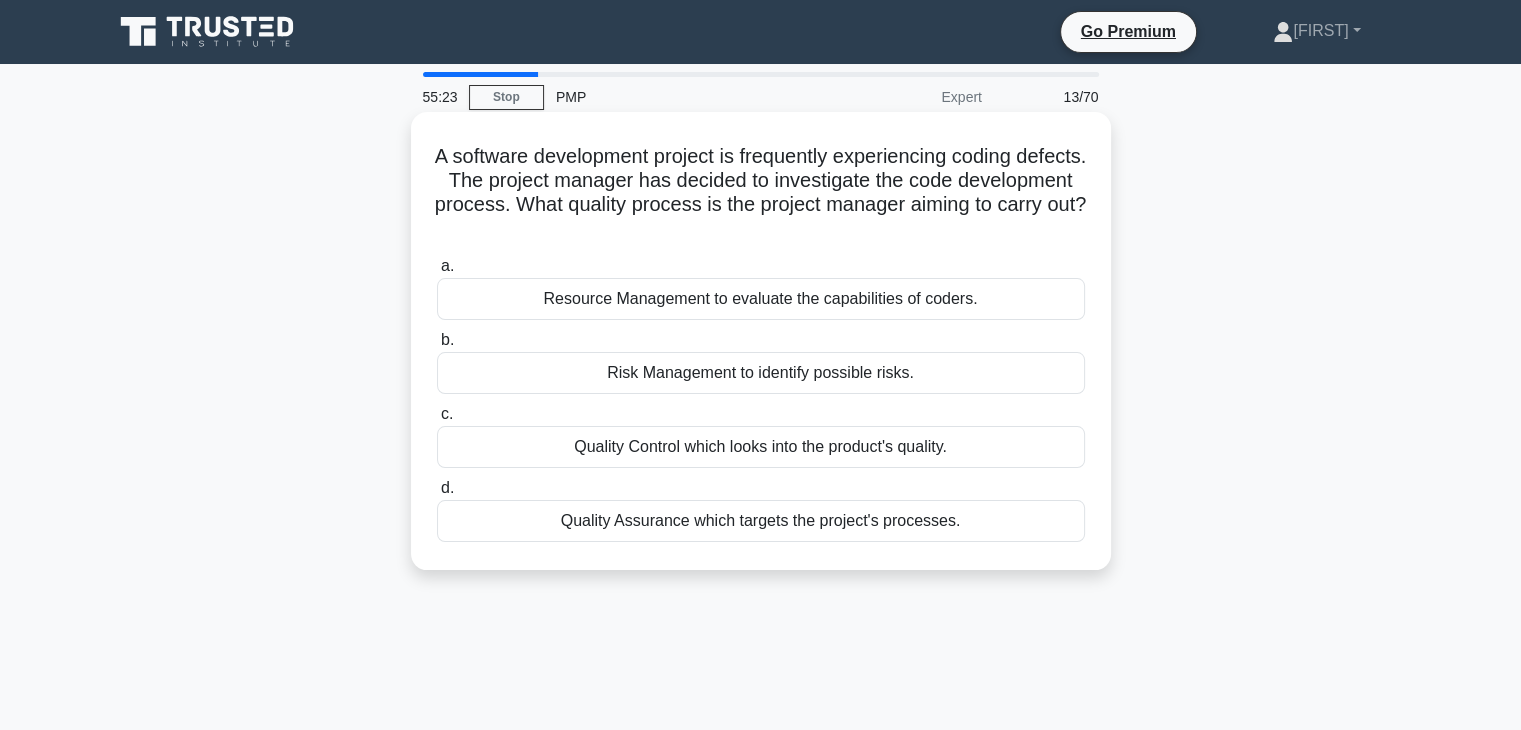 click on "Quality Assurance which targets the project's processes." at bounding box center [761, 521] 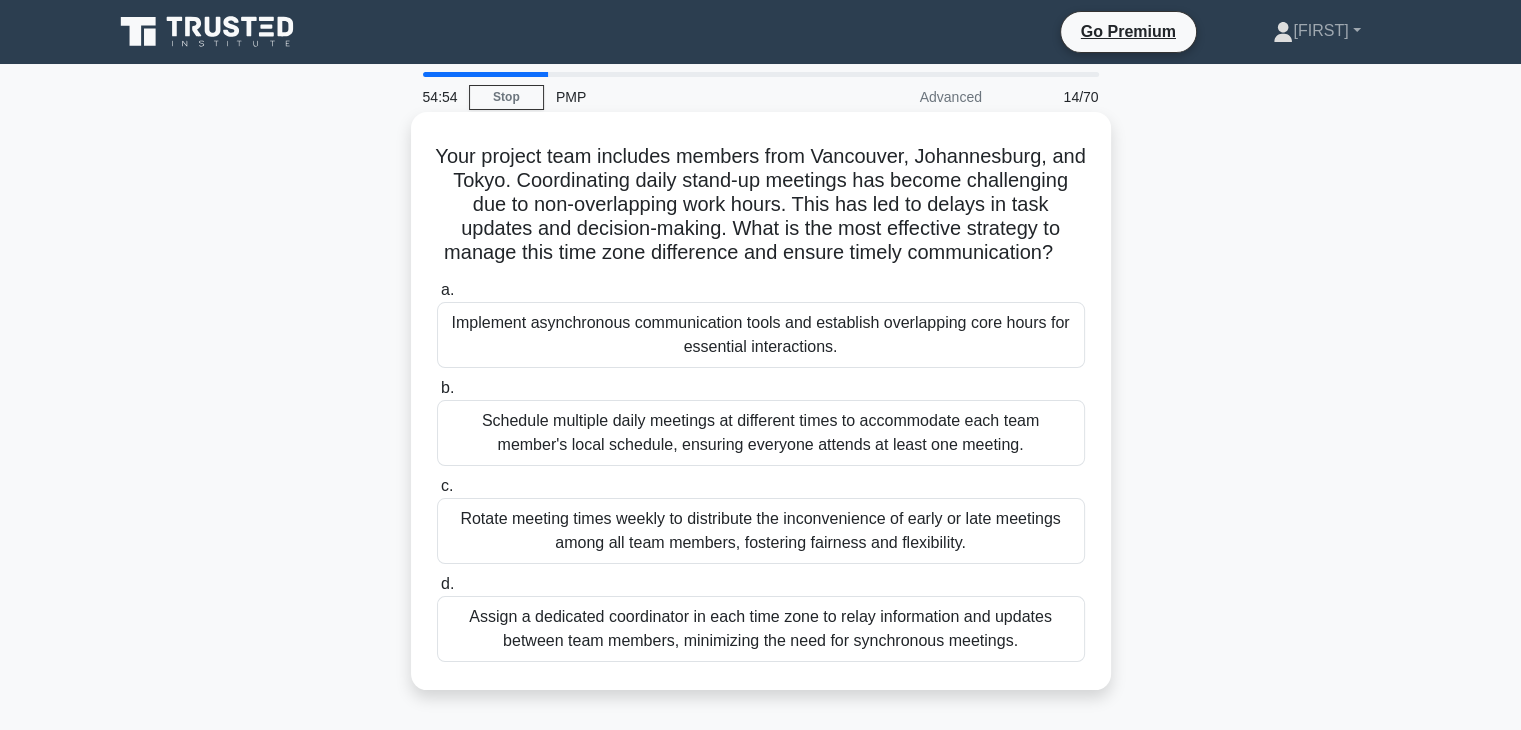 click on "Implement asynchronous communication tools and establish overlapping core hours for essential interactions." at bounding box center [761, 335] 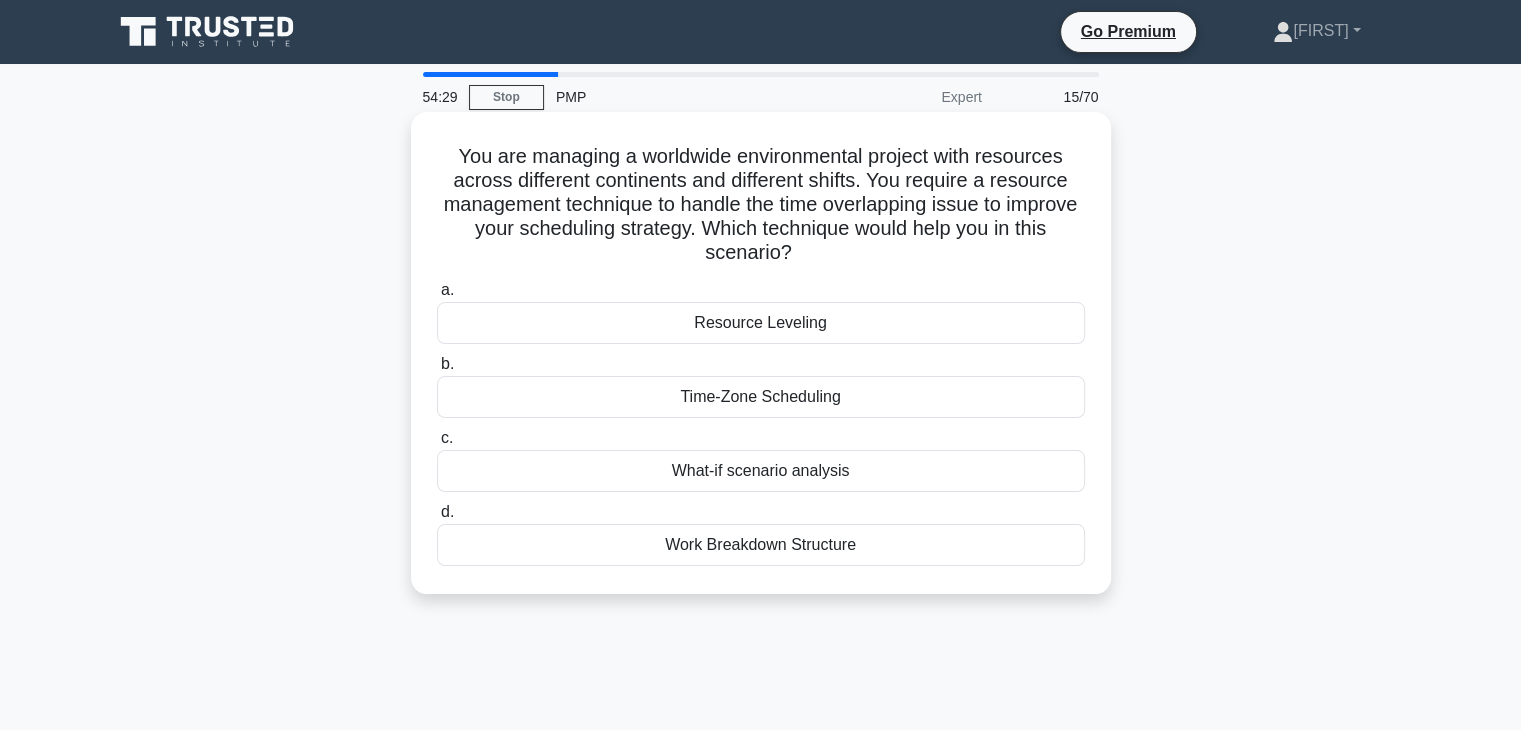 click on "Time-Zone Scheduling" at bounding box center (761, 397) 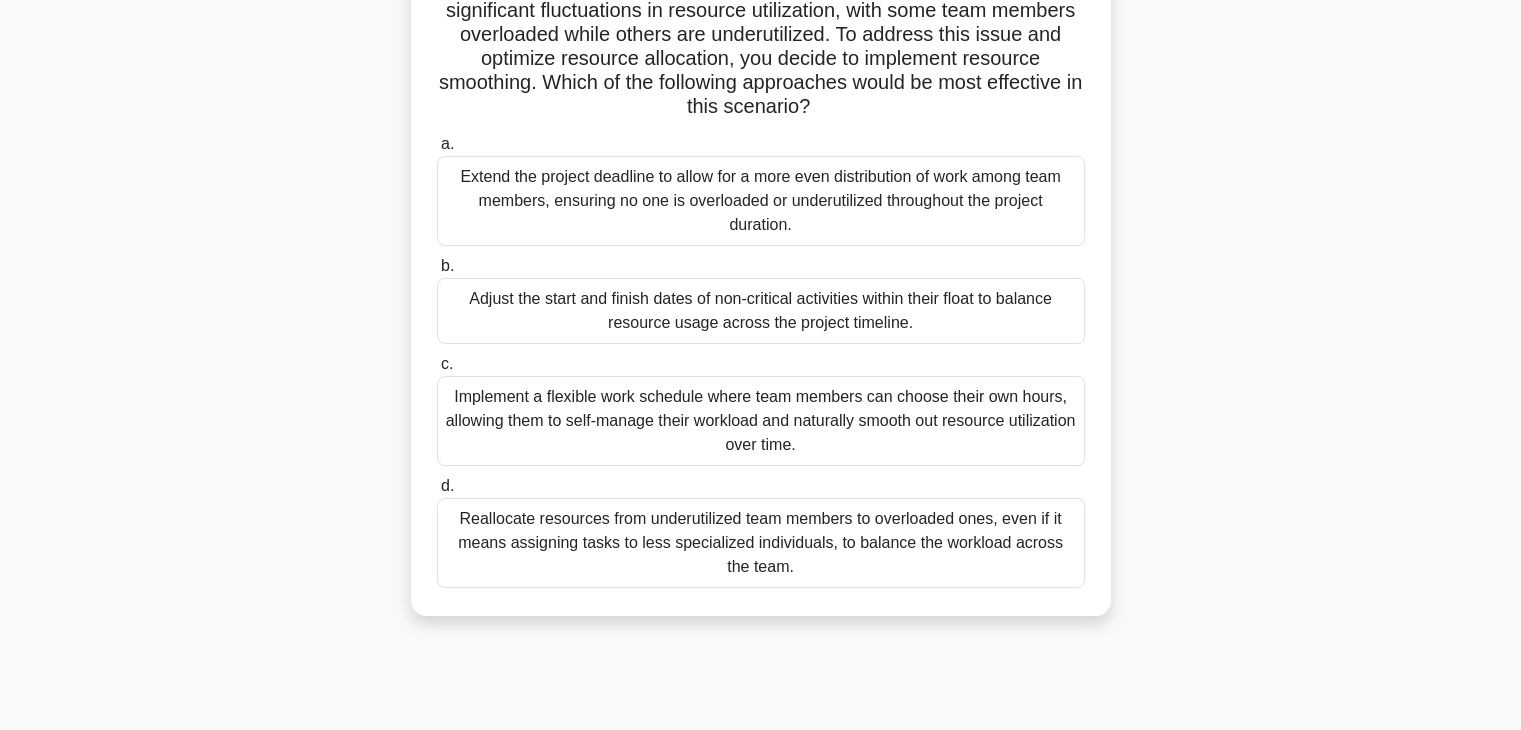 scroll, scrollTop: 184, scrollLeft: 0, axis: vertical 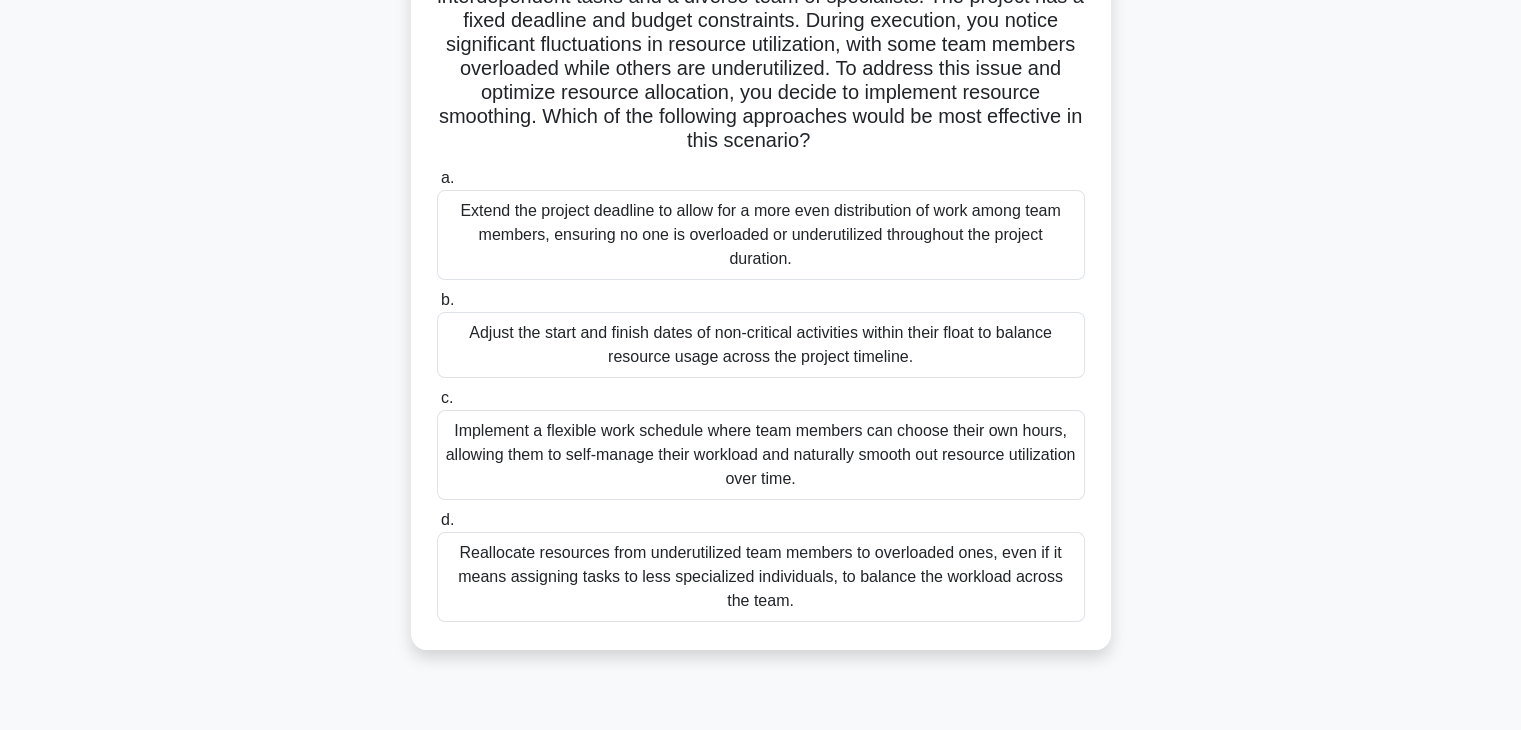 click on "Adjust the start and finish dates of non-critical activities within their float to balance resource usage across the project timeline." at bounding box center [761, 345] 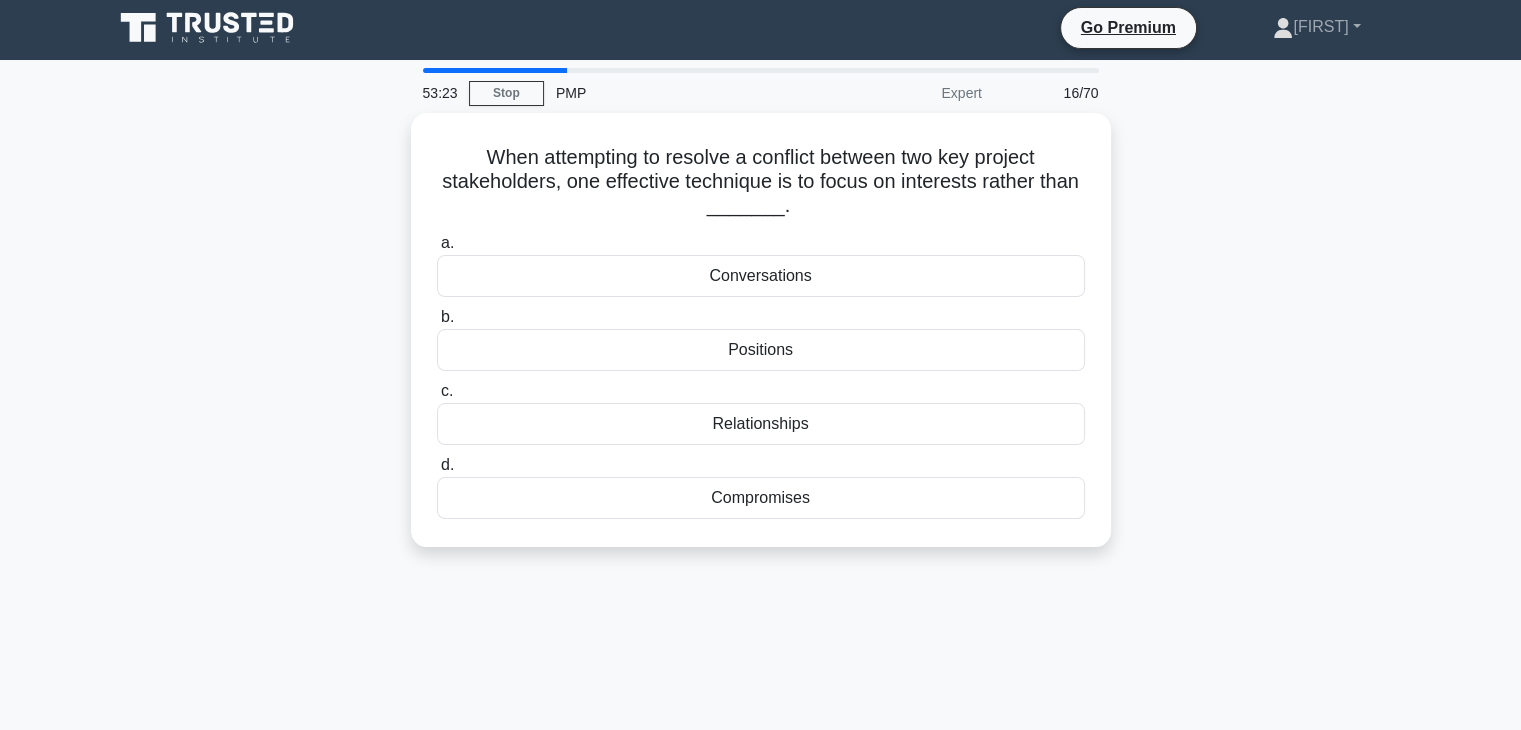 scroll, scrollTop: 0, scrollLeft: 0, axis: both 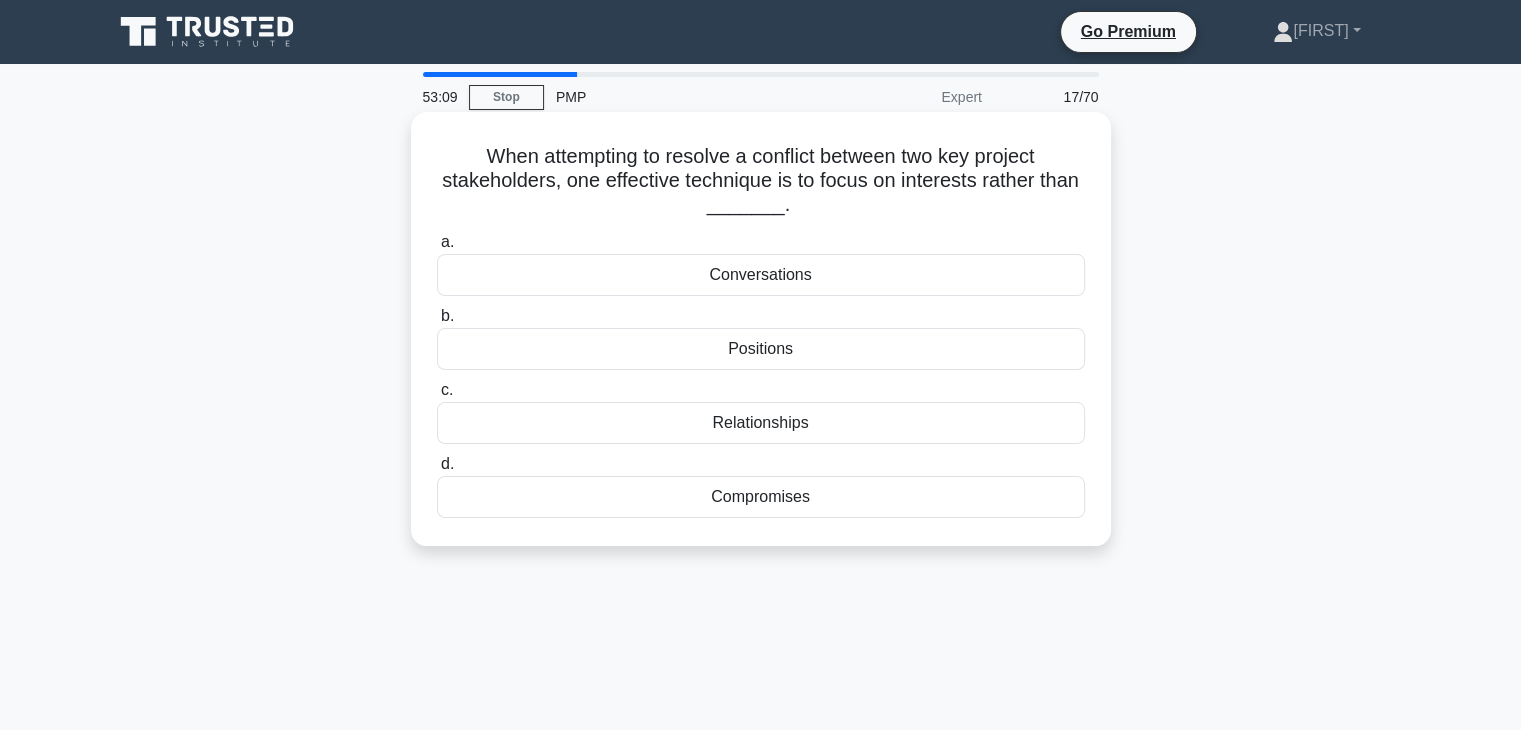 click on "Positions" at bounding box center [761, 349] 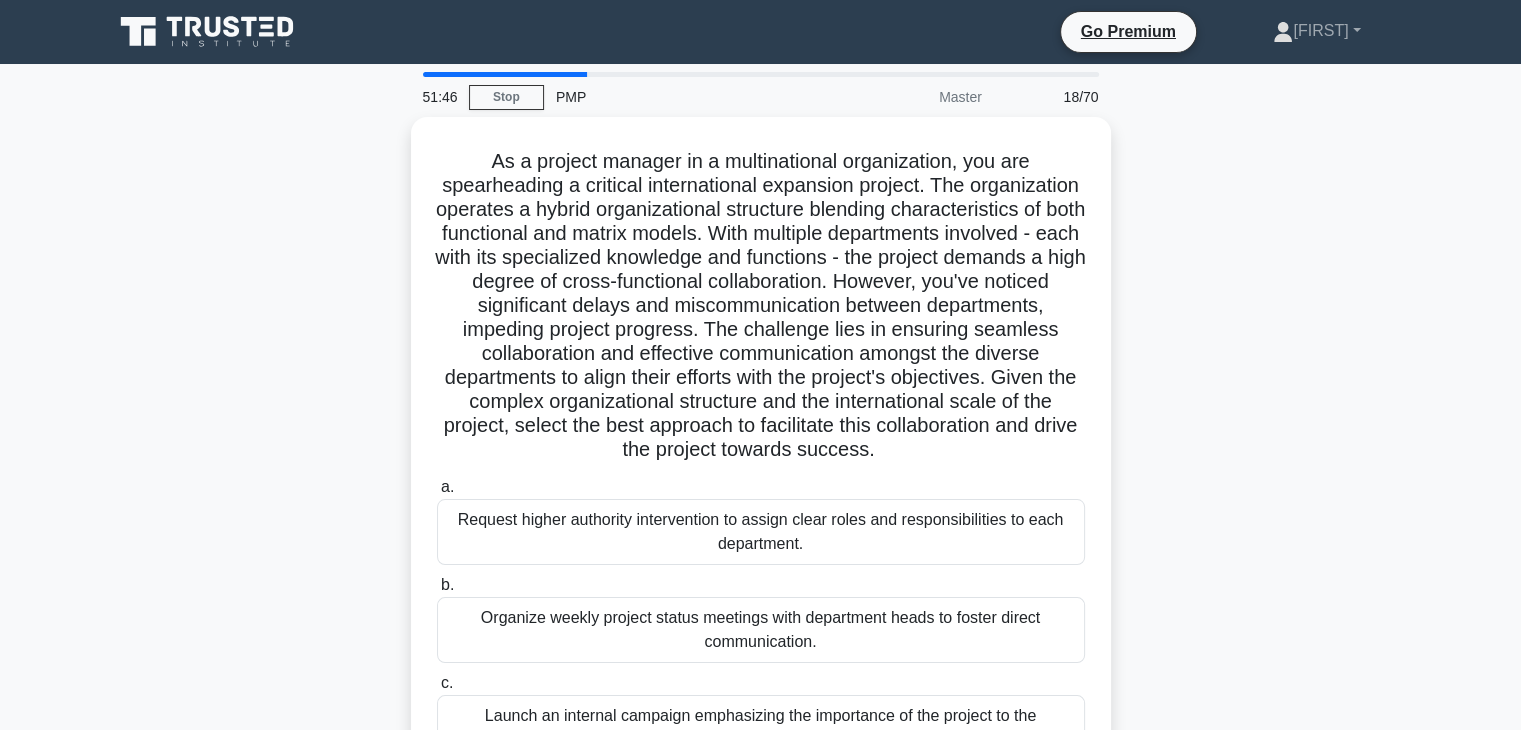 scroll, scrollTop: 166, scrollLeft: 0, axis: vertical 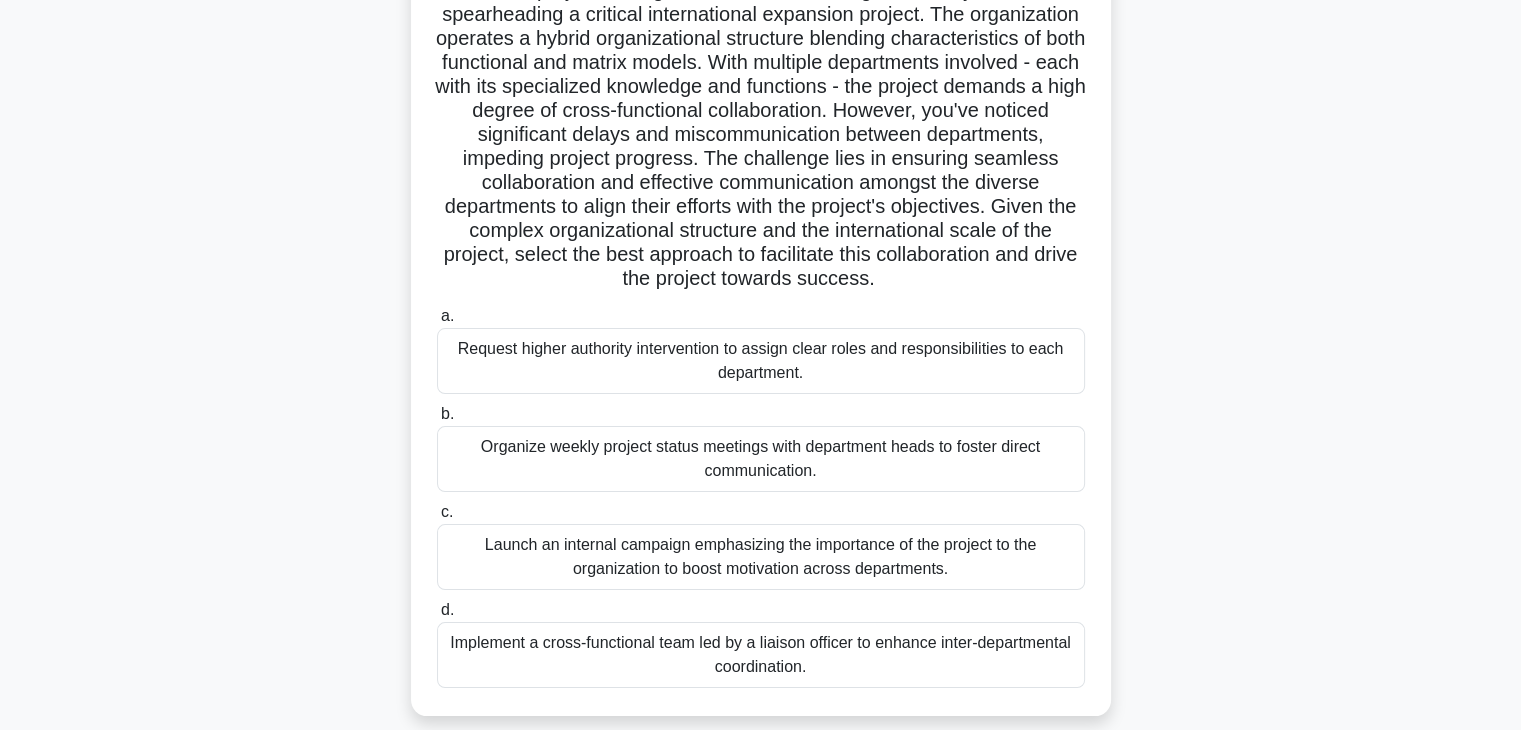 click on "Organize weekly project status meetings with department heads to foster direct communication." at bounding box center [761, 459] 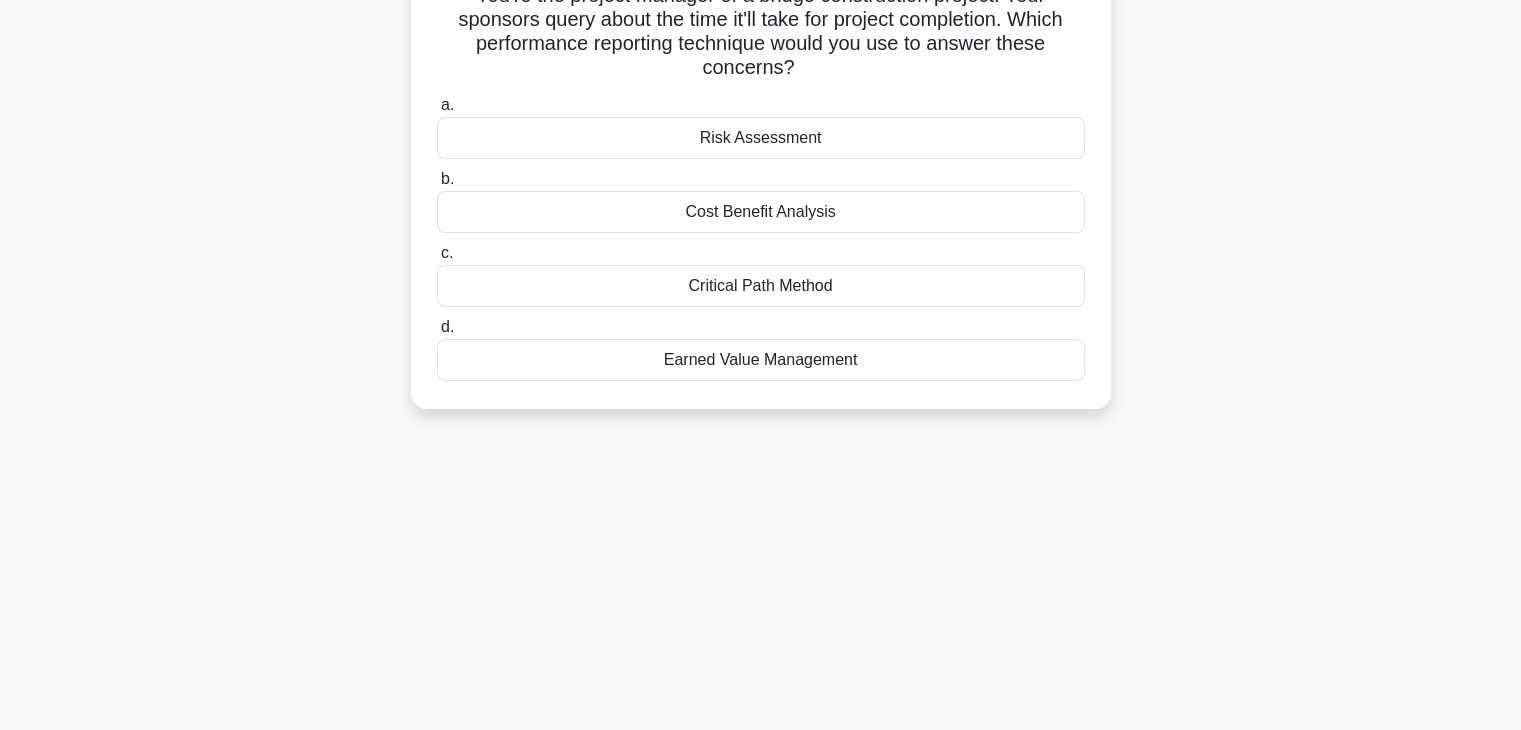 scroll, scrollTop: 0, scrollLeft: 0, axis: both 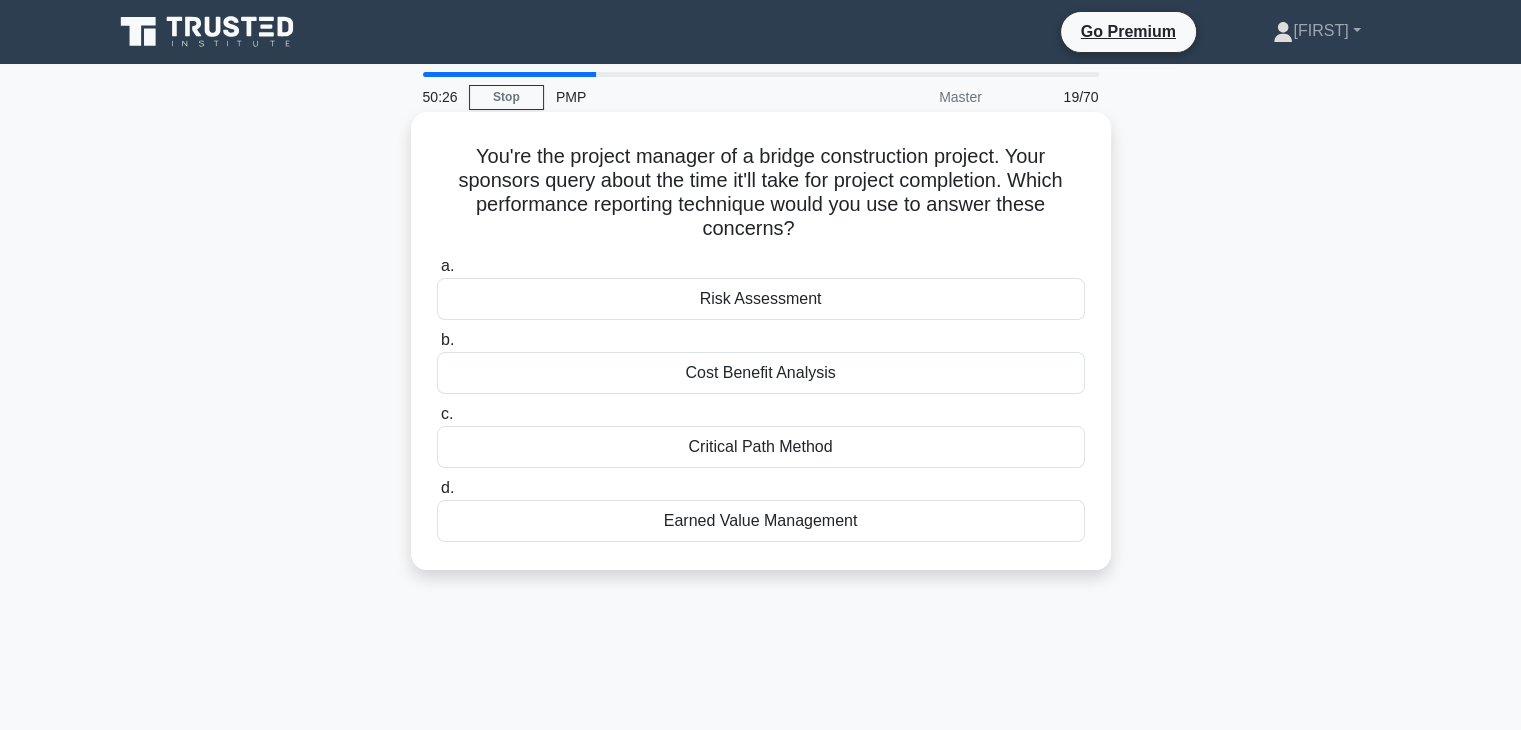 click on "Critical Path Method" at bounding box center (761, 447) 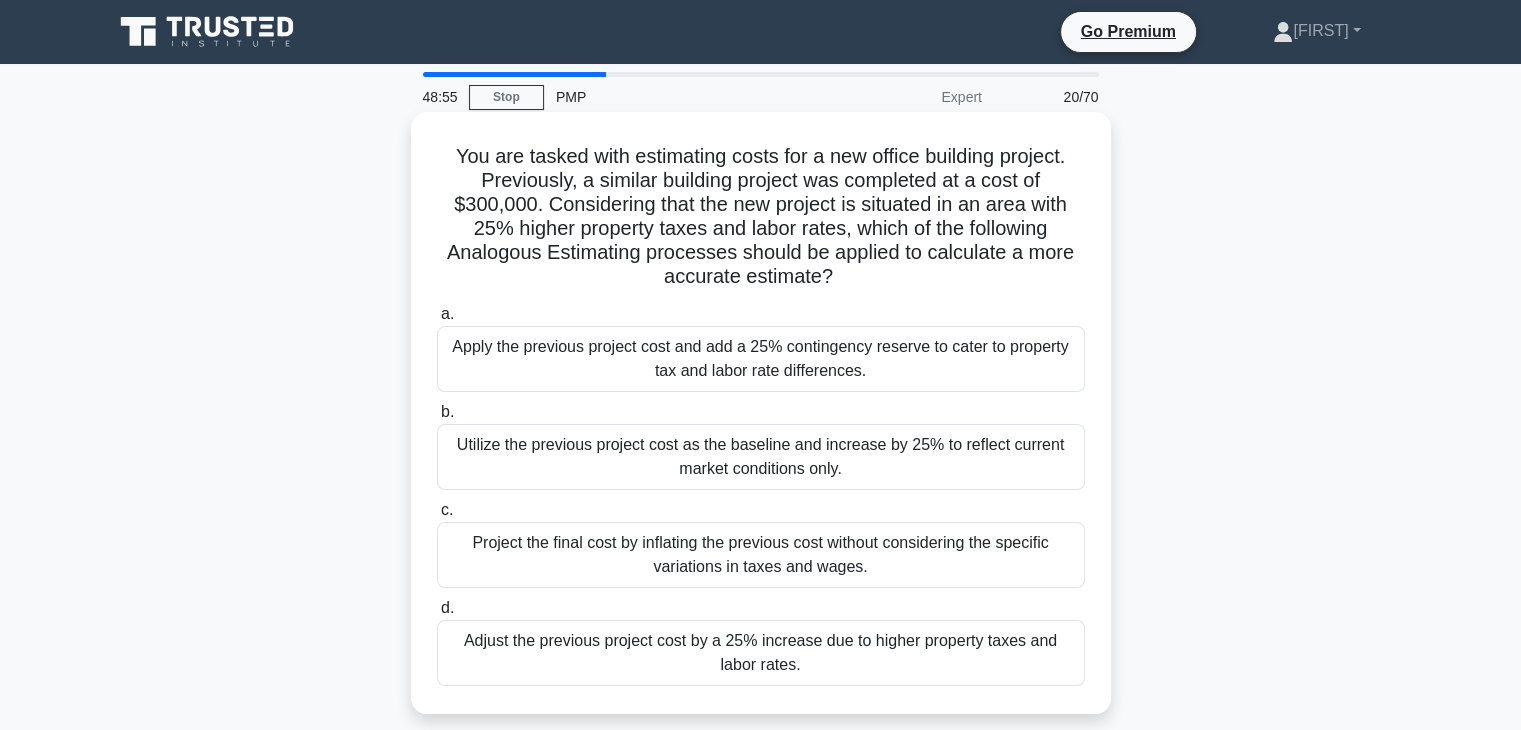 click on "Apply the previous project cost and add a 25% contingency reserve to cater to property tax and labor rate differences." at bounding box center (761, 359) 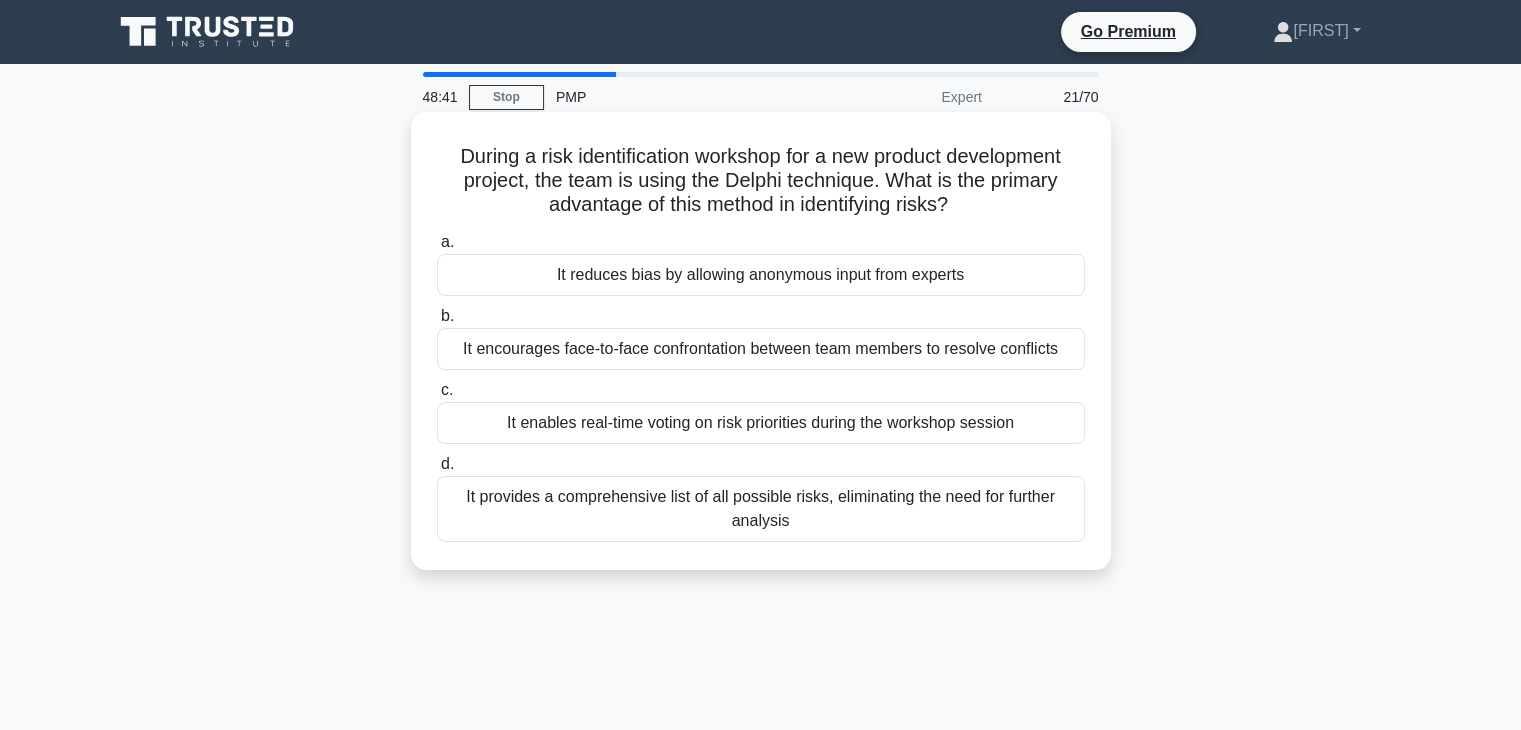 click on "It reduces bias by allowing anonymous input from experts" at bounding box center (761, 275) 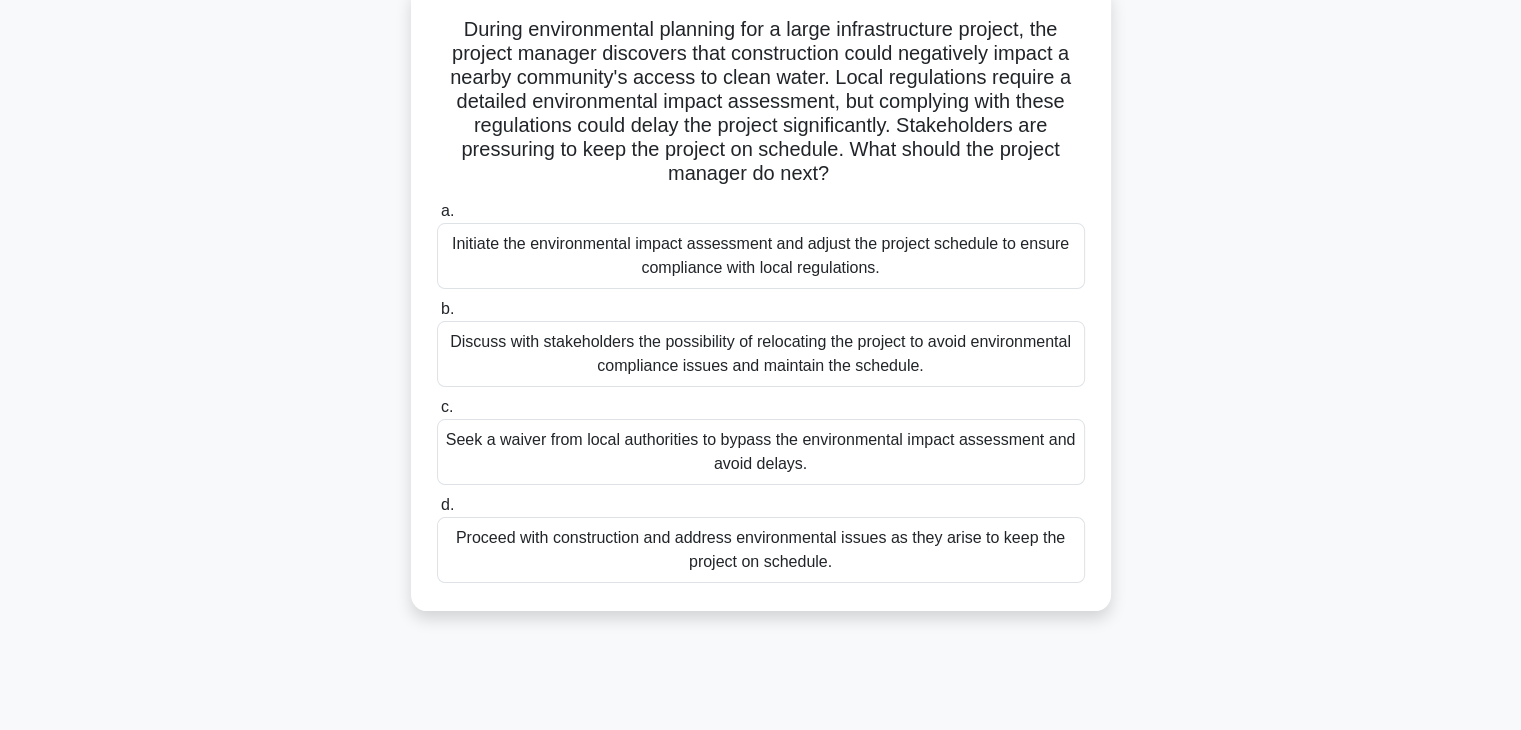 scroll, scrollTop: 166, scrollLeft: 0, axis: vertical 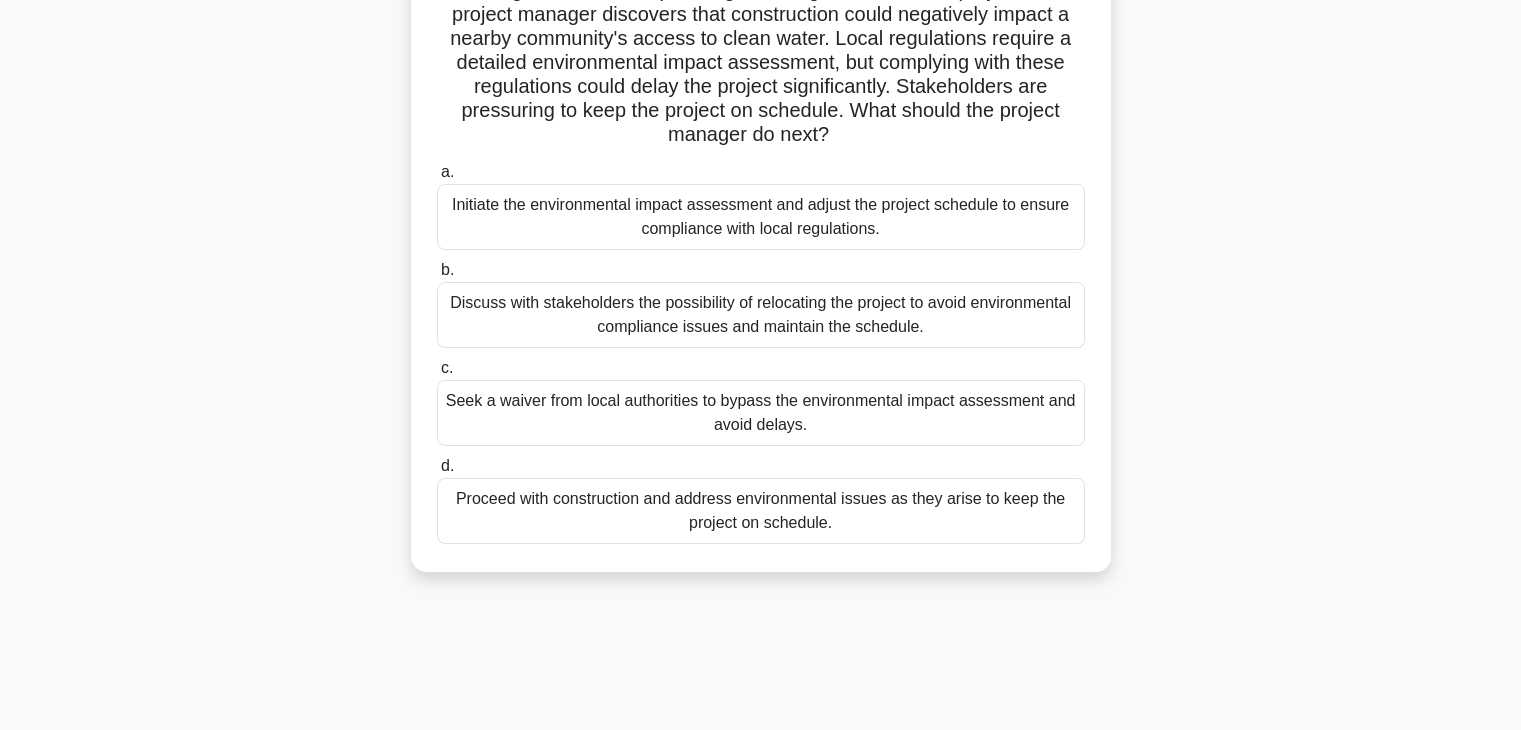 click on "Initiate the environmental impact assessment and adjust the project schedule to ensure compliance with local regulations." at bounding box center [761, 217] 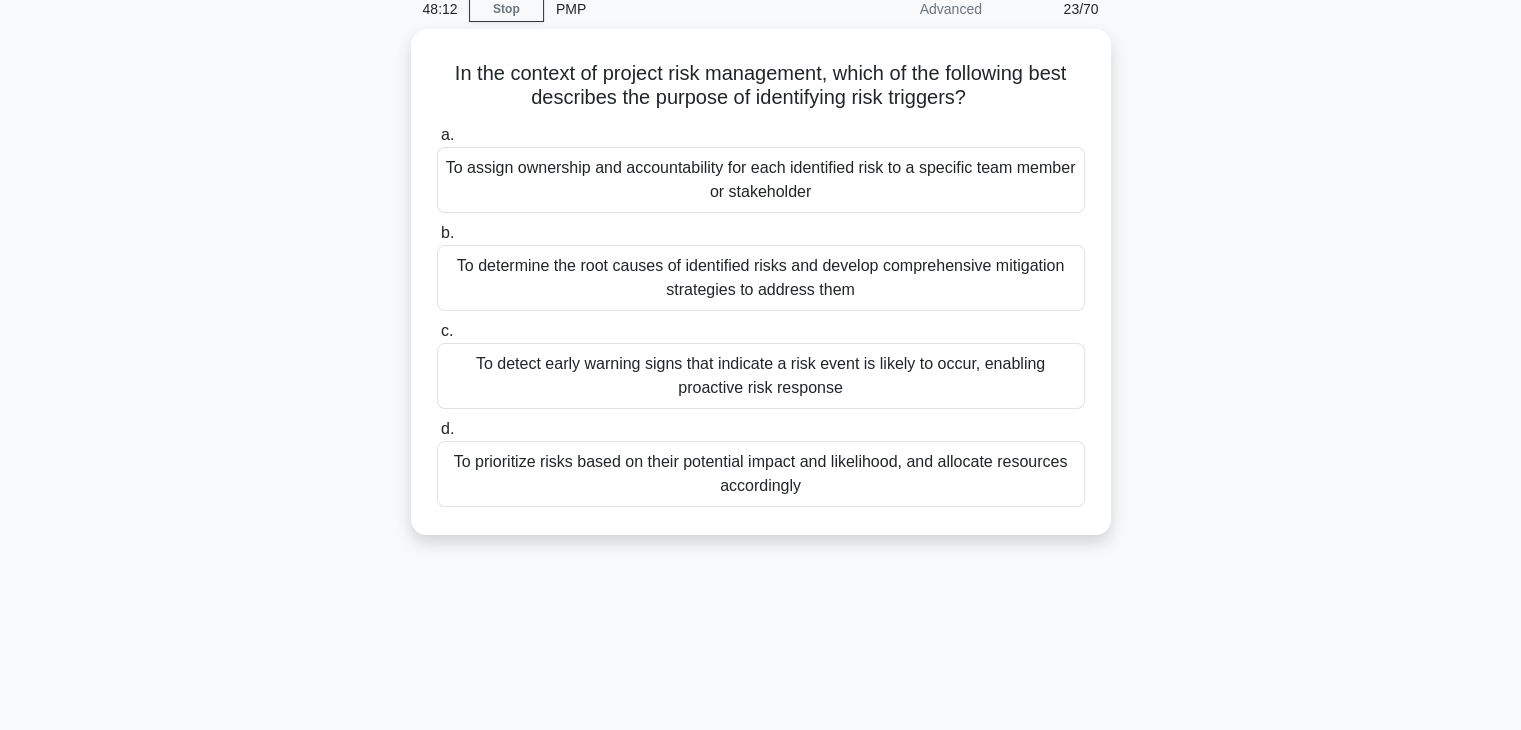 scroll, scrollTop: 0, scrollLeft: 0, axis: both 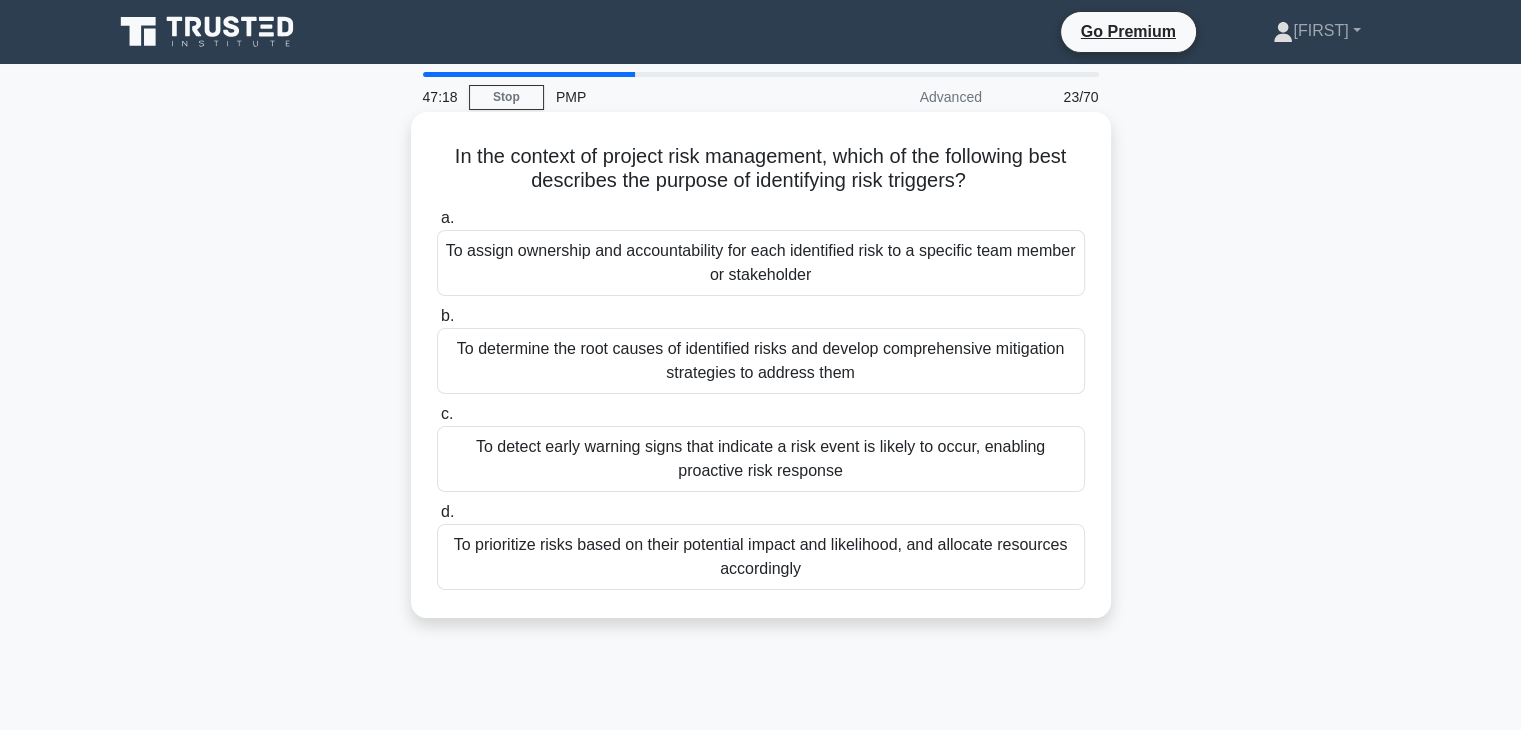 click on "To determine the root causes of identified risks and develop comprehensive mitigation strategies to address them" at bounding box center [761, 361] 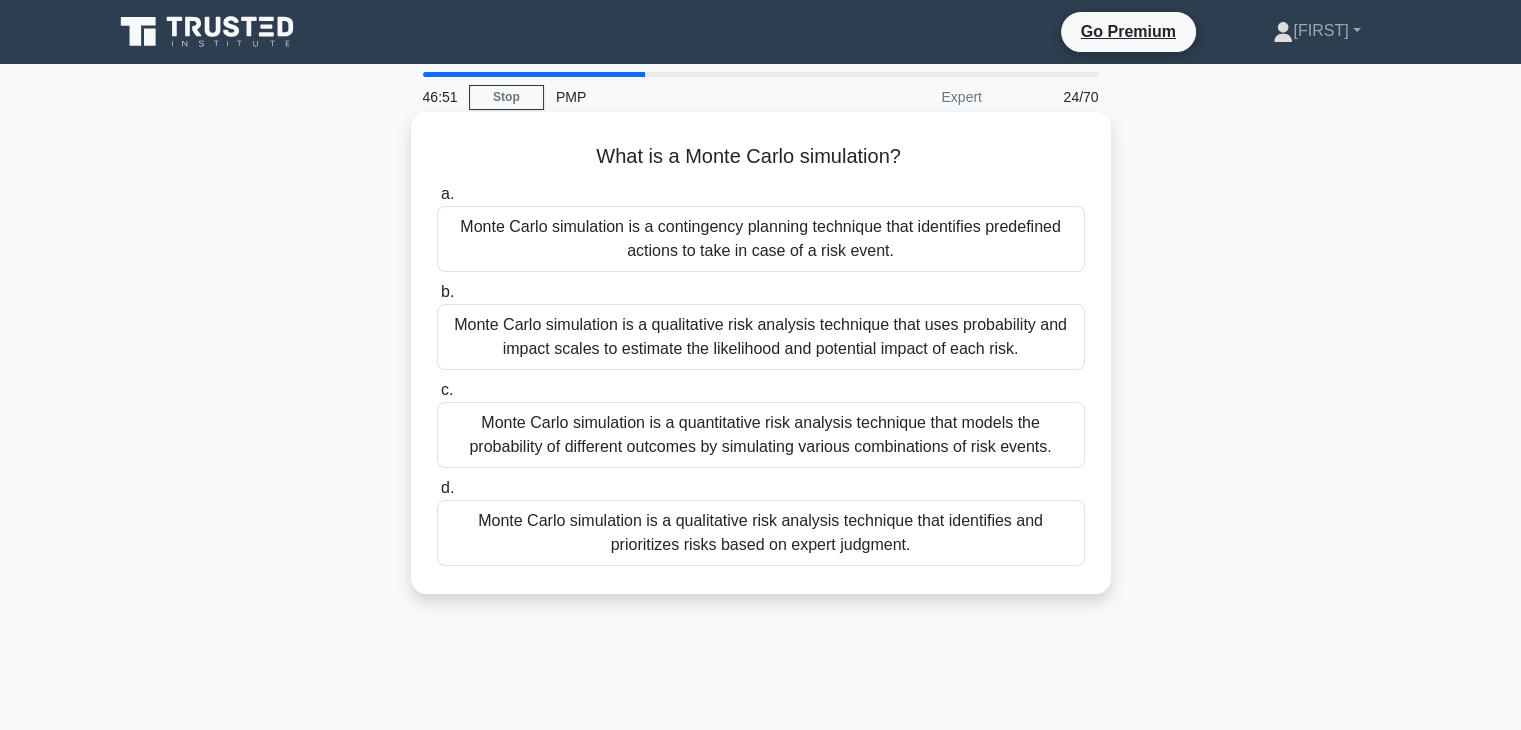 click on "Monte Carlo simulation is a quantitative risk analysis technique that models the probability of different outcomes by simulating various combinations of risk events." at bounding box center [761, 435] 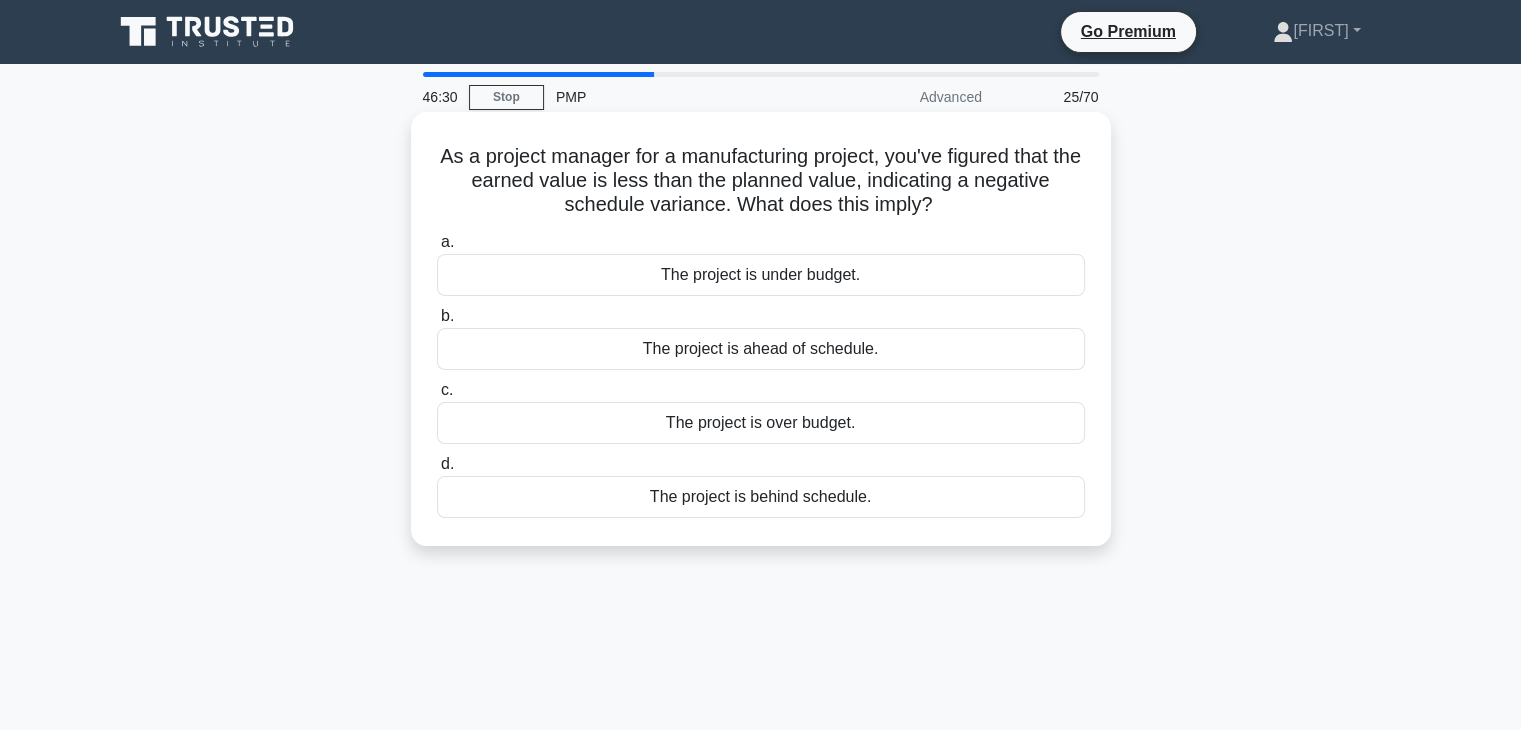 click on "The project is behind schedule." at bounding box center [761, 497] 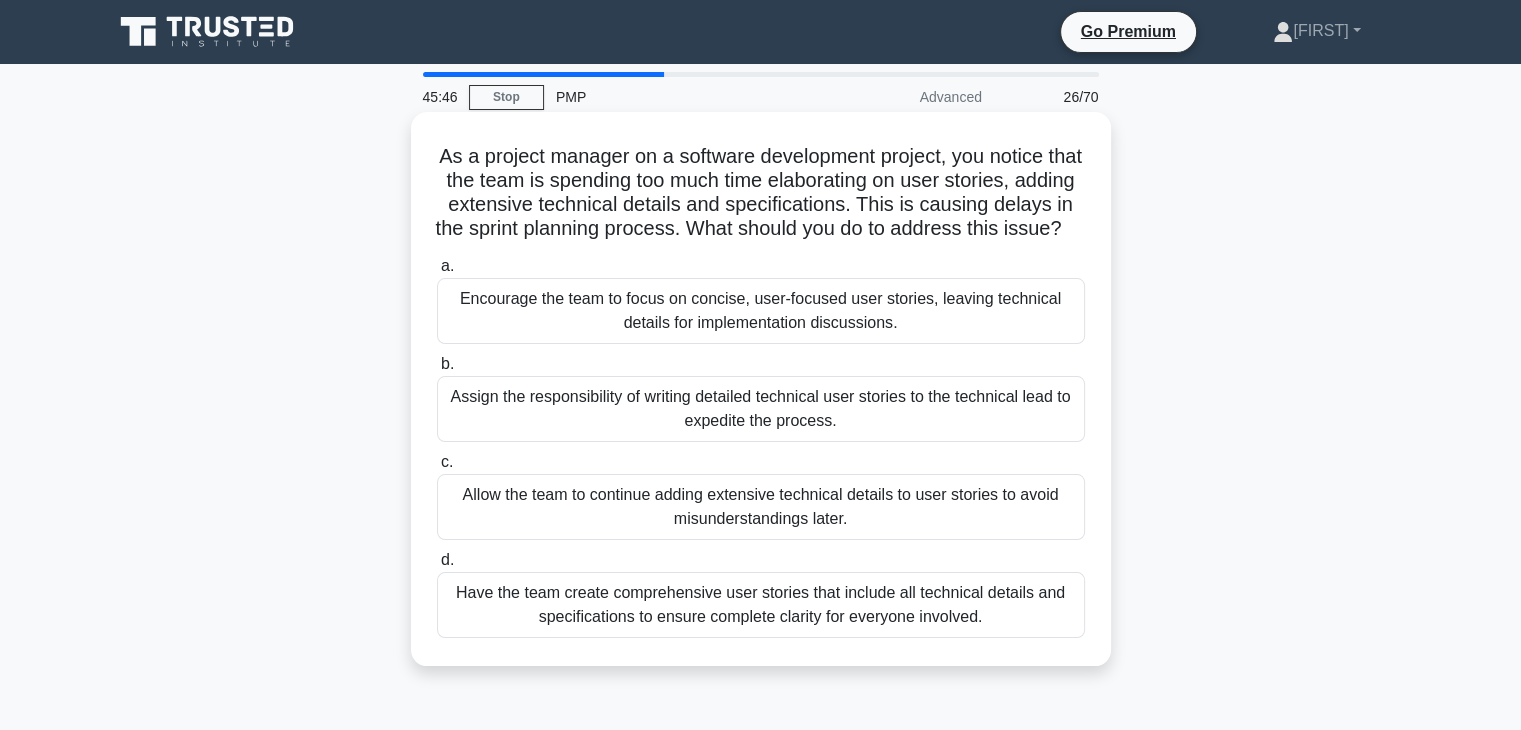 click on "Encourage the team to focus on concise, user-focused user stories, leaving technical details for implementation discussions." at bounding box center (761, 311) 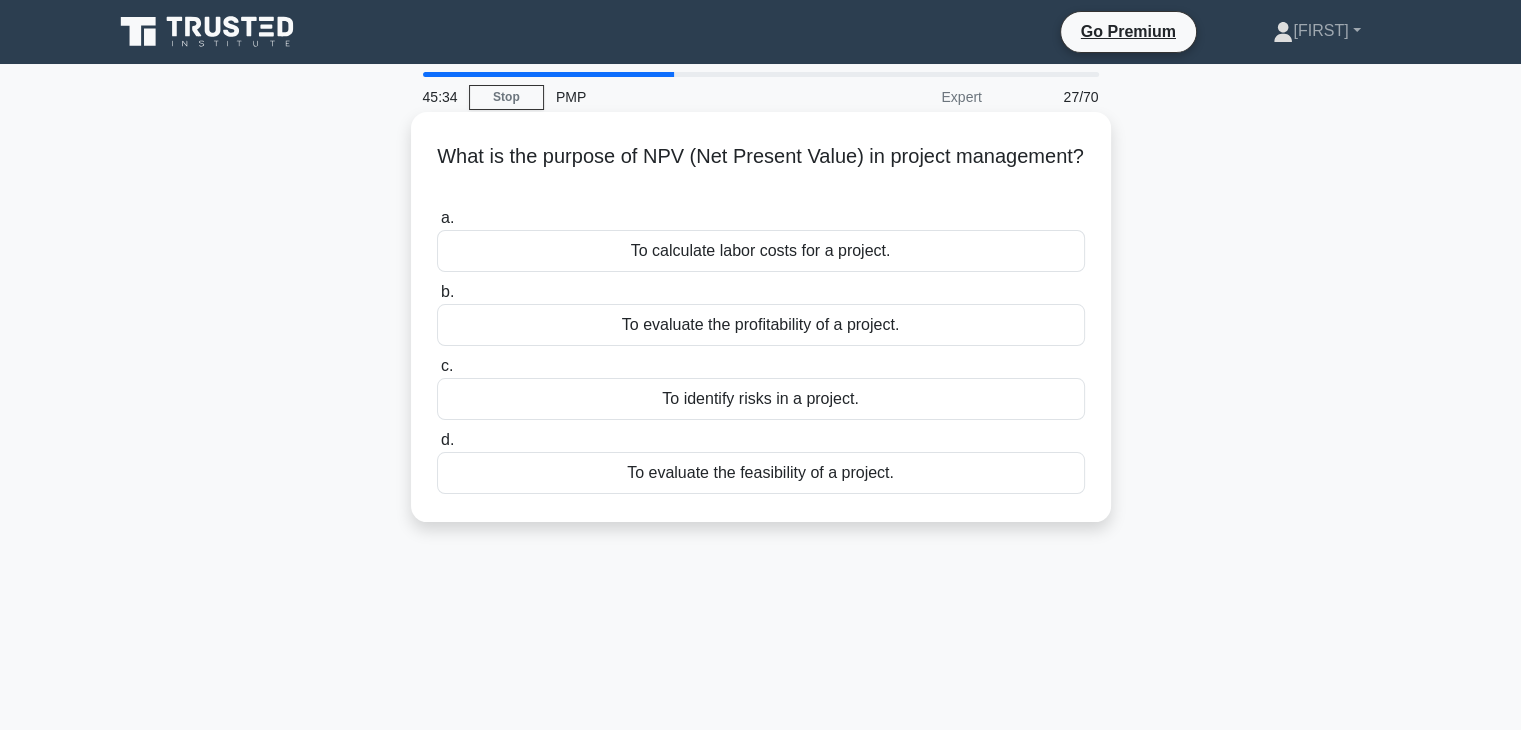 click on "To evaluate the profitability of a project." at bounding box center (761, 325) 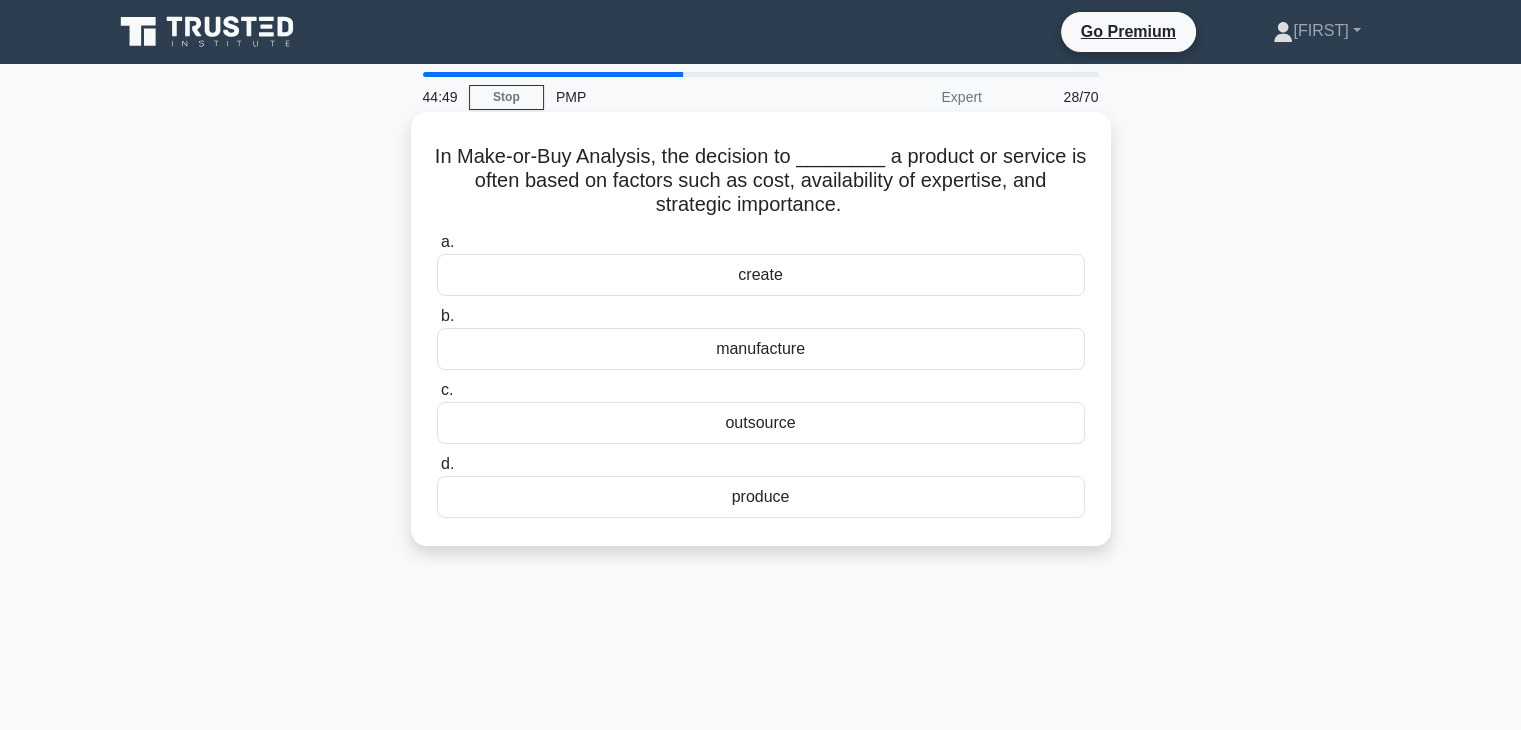 click on "create" at bounding box center [761, 275] 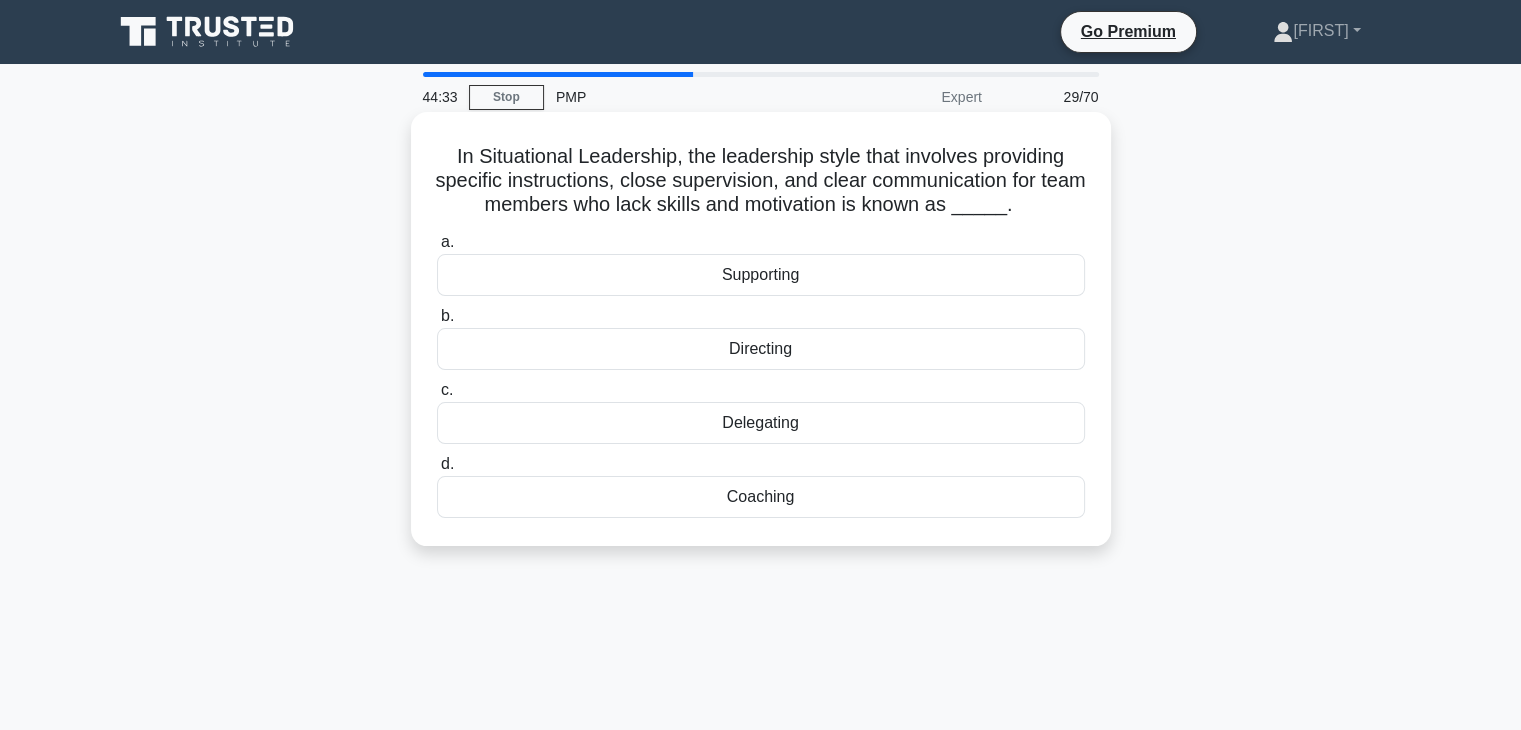 click on "Directing" at bounding box center [761, 349] 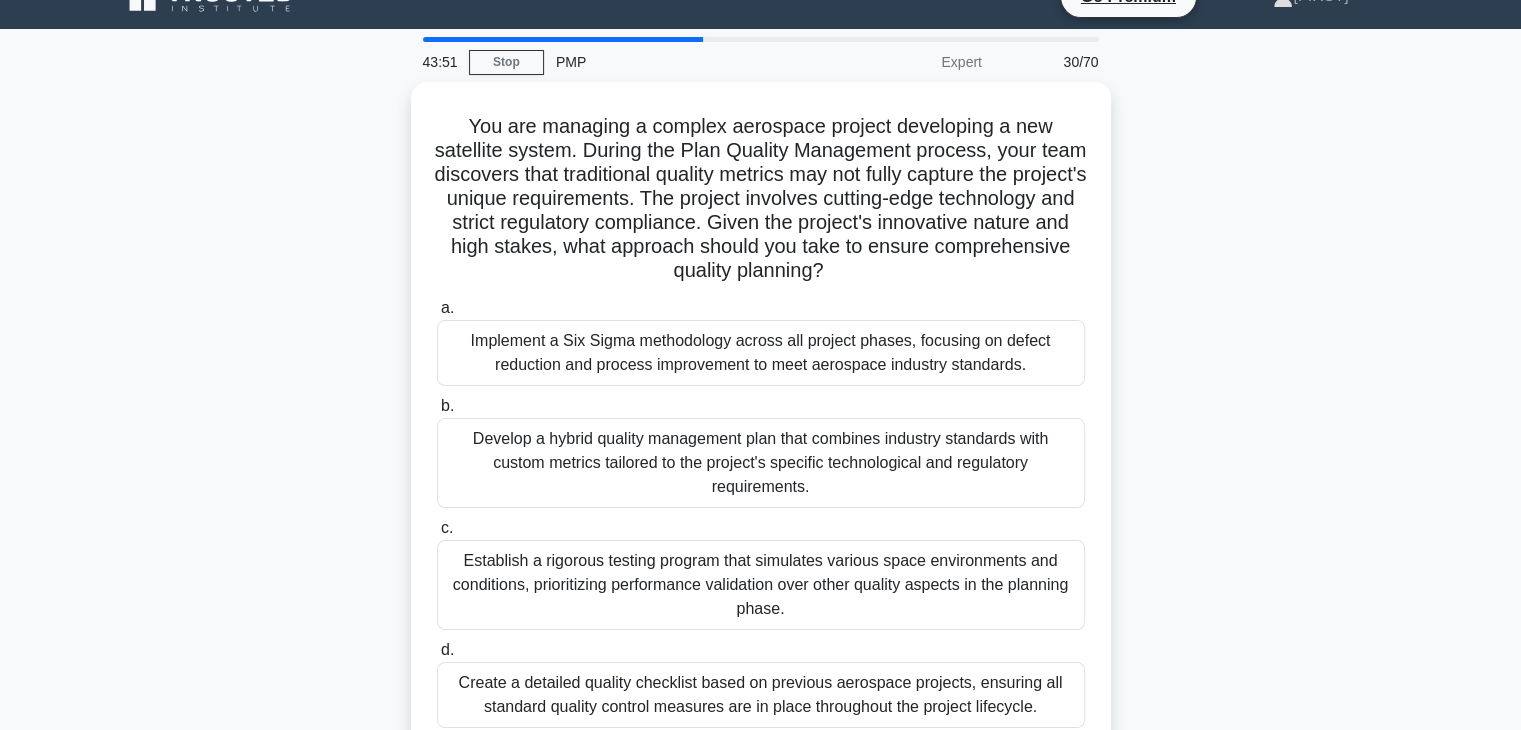 scroll, scrollTop: 0, scrollLeft: 0, axis: both 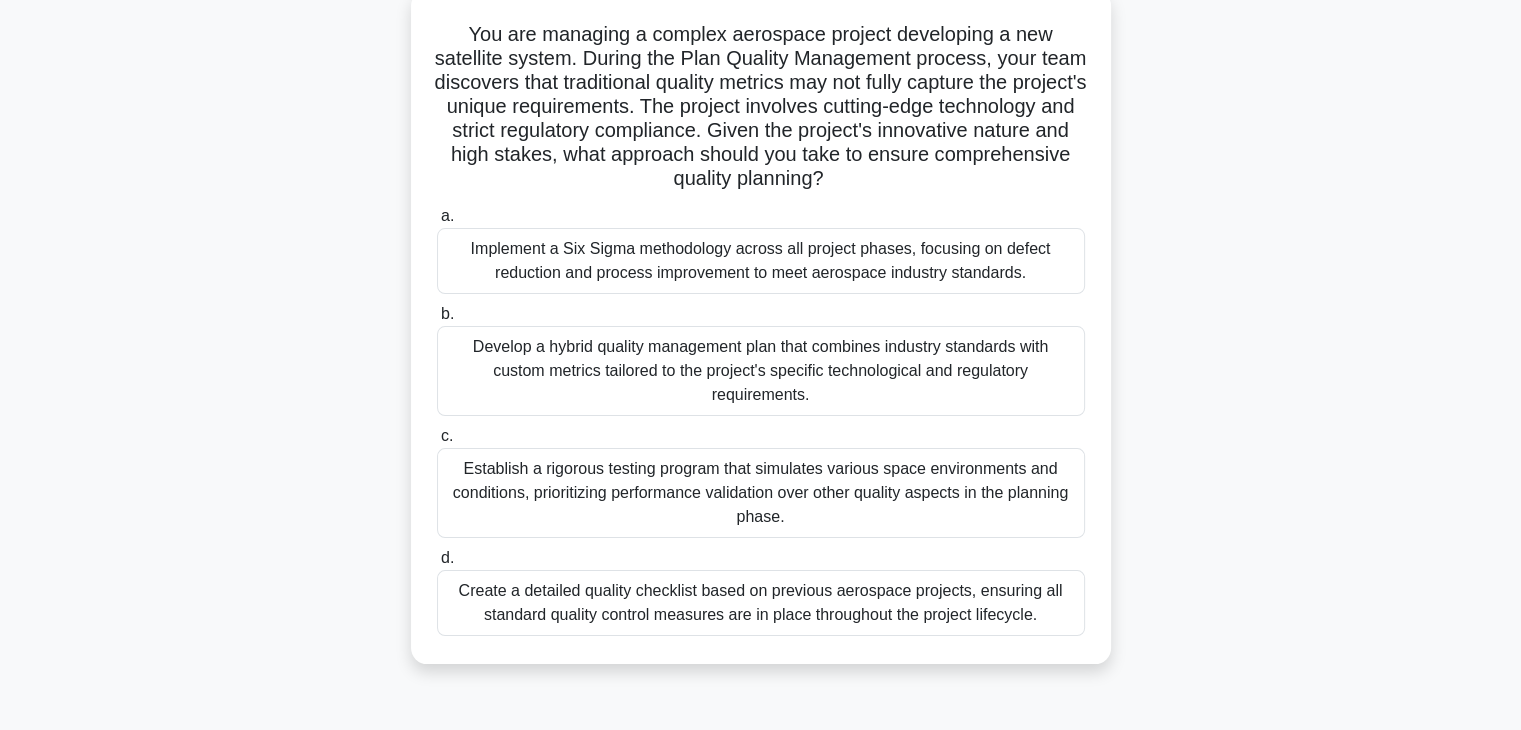 click on "Develop a hybrid quality management plan that combines industry standards with custom metrics tailored to the project's specific technological and regulatory requirements." at bounding box center [761, 371] 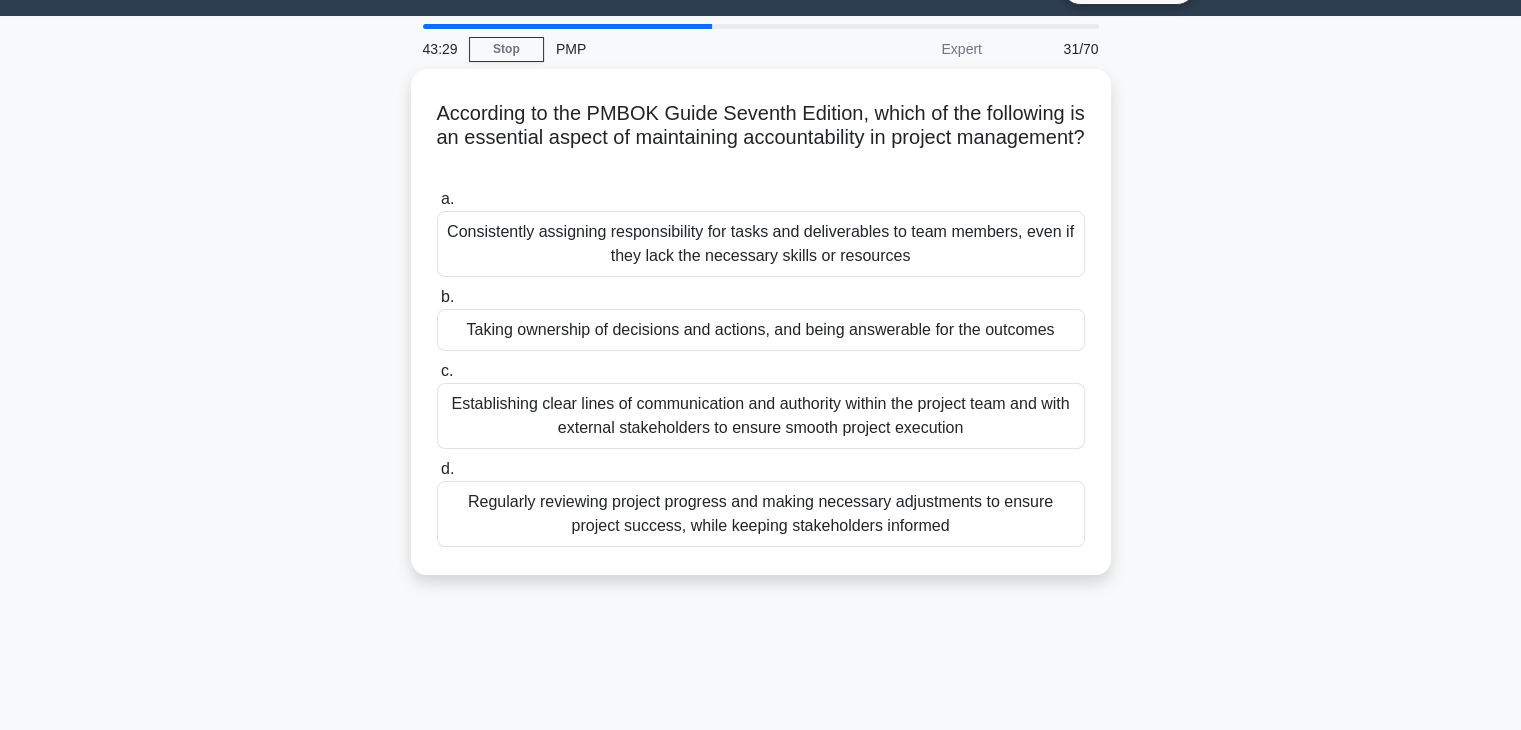 scroll, scrollTop: 0, scrollLeft: 0, axis: both 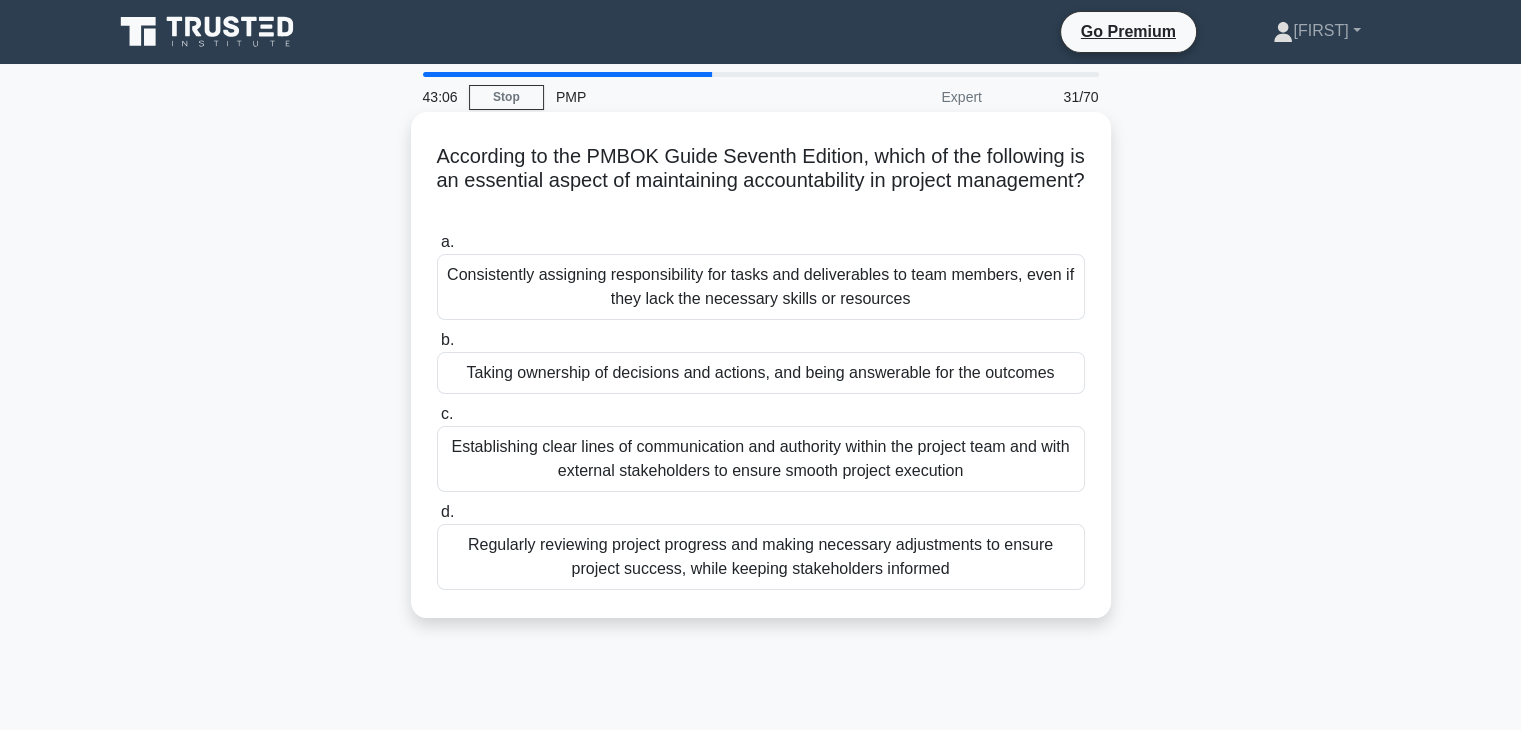 click on "Taking ownership of decisions and actions, and being answerable for the outcomes" at bounding box center (761, 373) 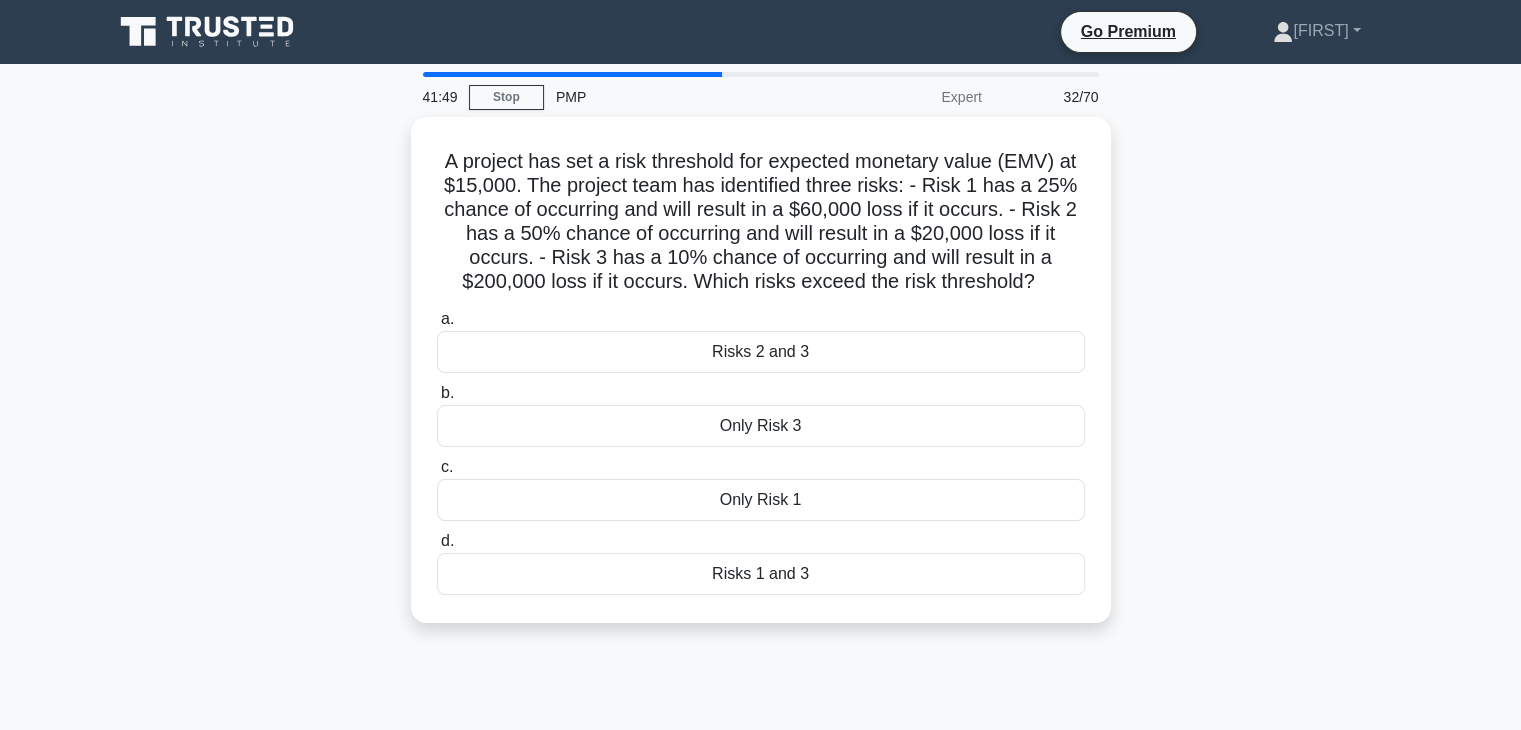 drag, startPoint x: 763, startPoint y: 688, endPoint x: 775, endPoint y: 664, distance: 26.832815 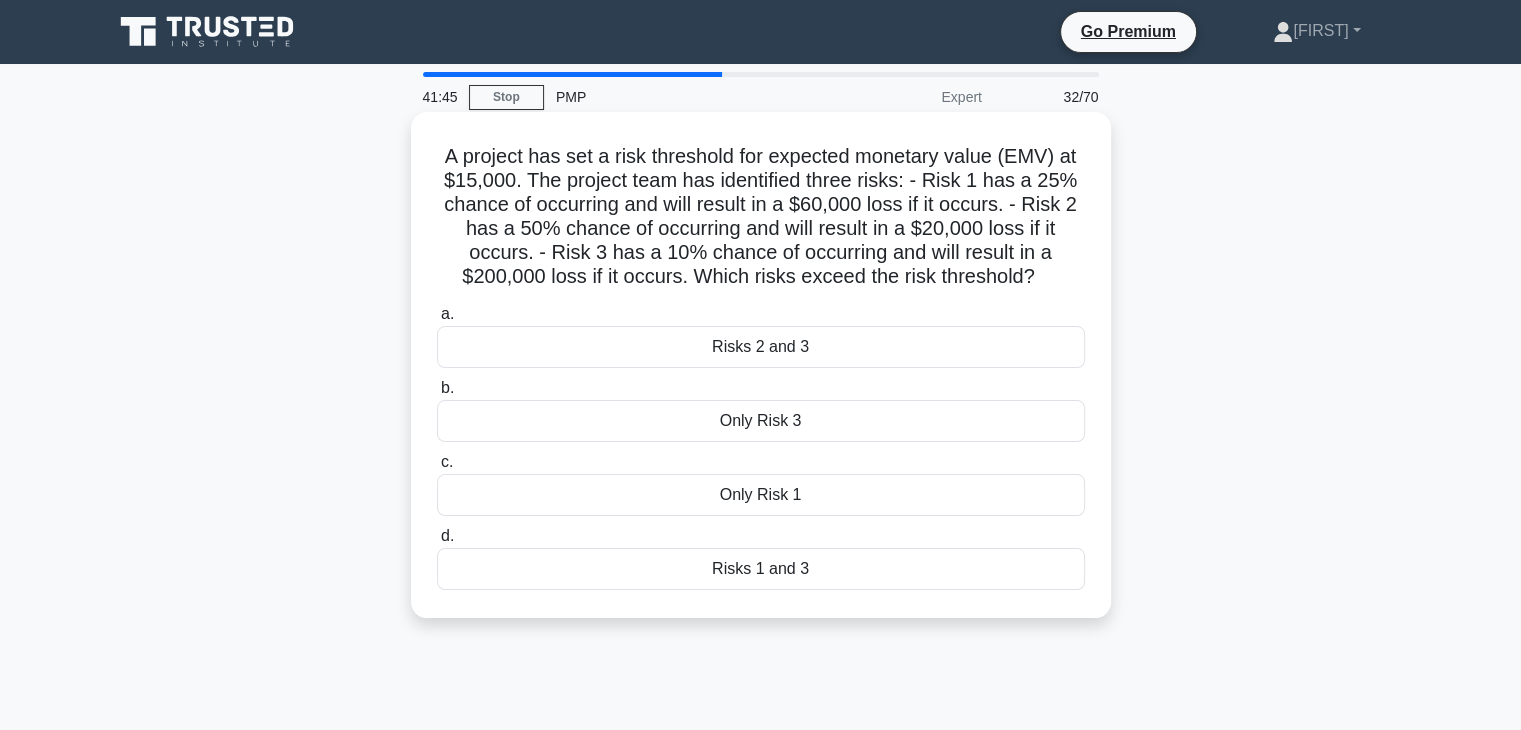 click on "Only Risk 3" at bounding box center (761, 421) 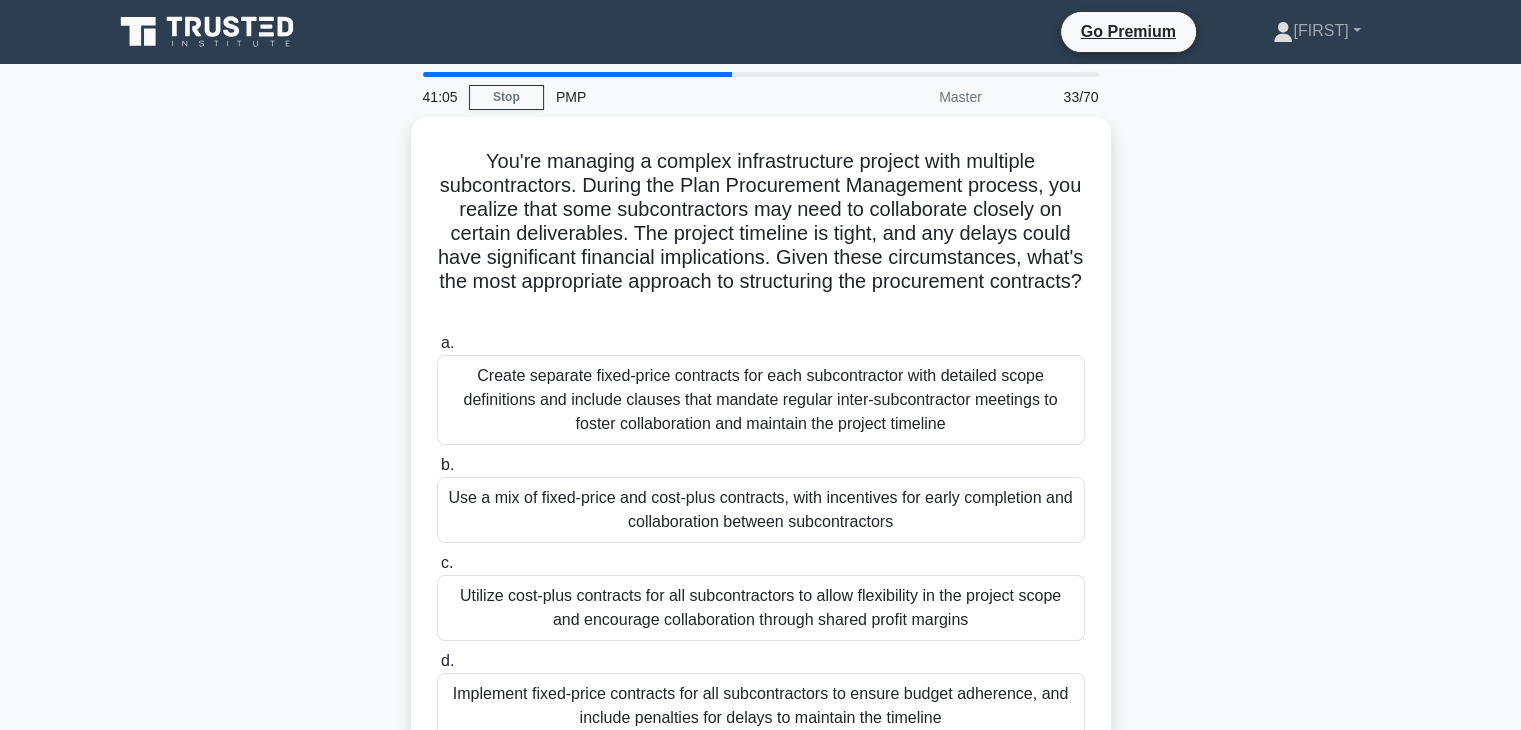 scroll, scrollTop: 166, scrollLeft: 0, axis: vertical 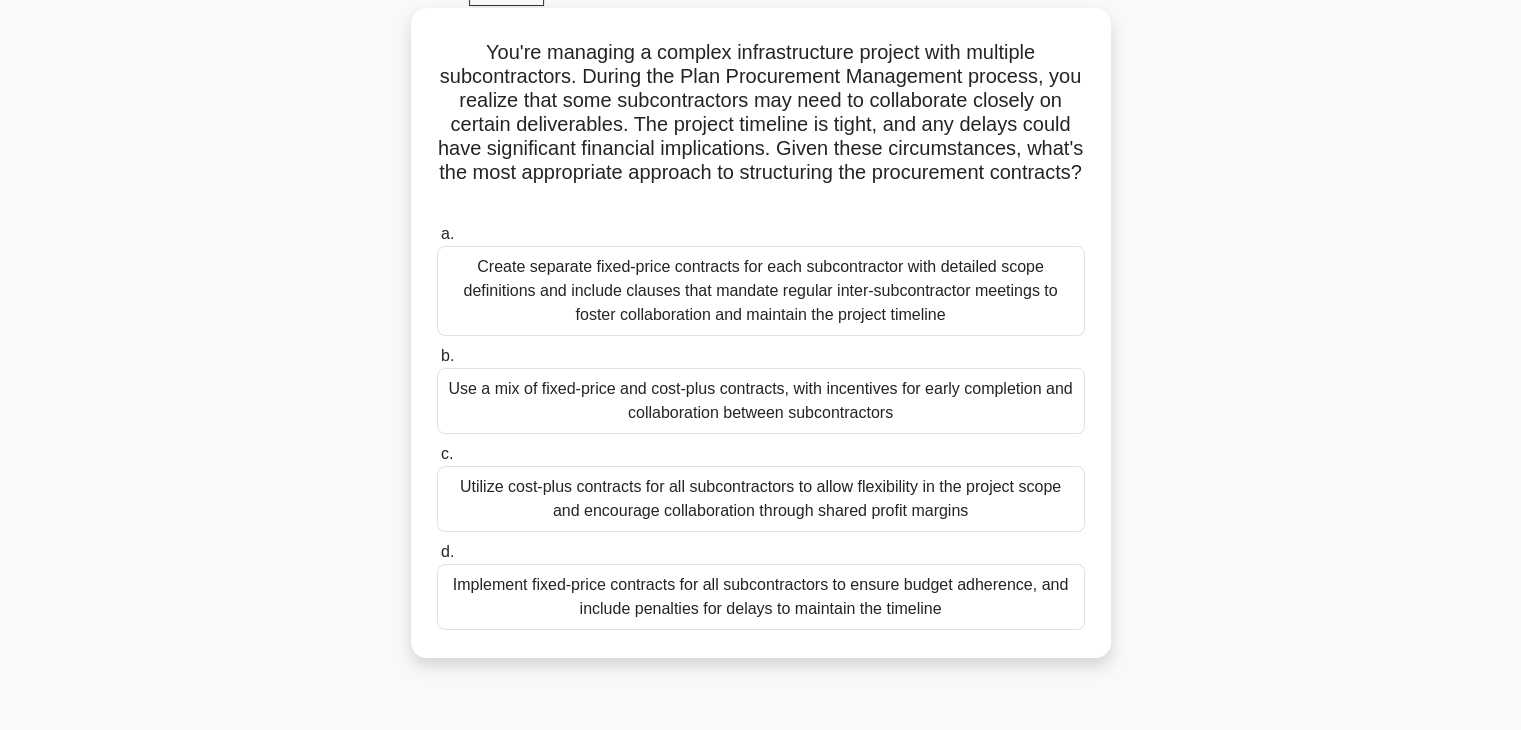 click on "Use a mix of fixed-price and cost-plus contracts, with incentives for early completion and collaboration between subcontractors" at bounding box center [761, 401] 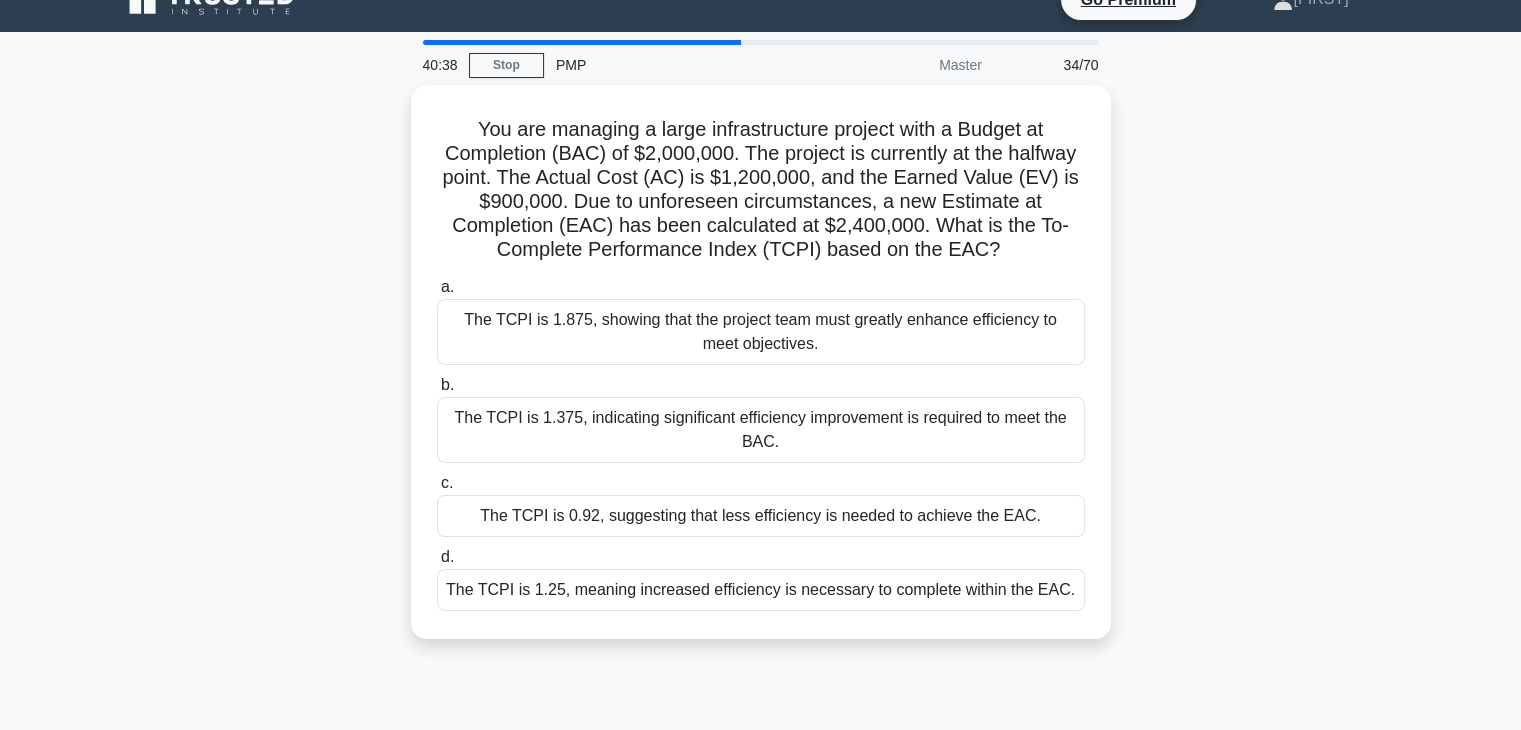 scroll, scrollTop: 0, scrollLeft: 0, axis: both 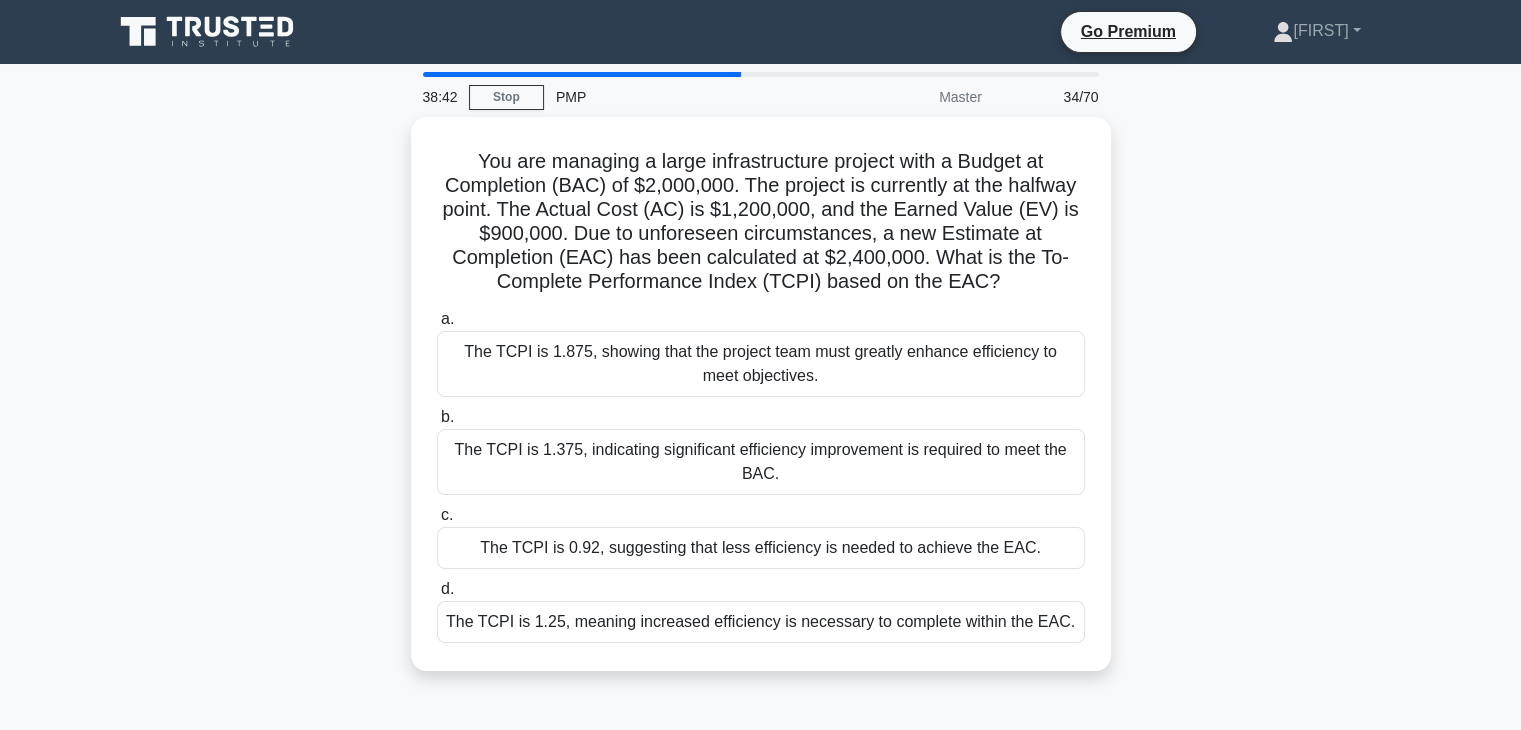 click on "You are managing a large infrastructure project with a Budget at Completion (BAC) of $2,000,000. The project is currently at the halfway point. The Actual Cost (AC) is $1,200,000, and the Earned Value (EV) is $900,000. Due to unforeseen circumstances, a new Estimate at Completion (EAC) has been calculated at $2,400,000. What is the To-Complete Performance Index (TCPI) based on the EAC?
.spinner_0XTQ{transform-origin:center;animation:spinner_y6GP .75s linear infinite}@keyframes spinner_y6GP{100%{transform:rotate(360deg)}}
a.
b. c. d." at bounding box center [761, 406] 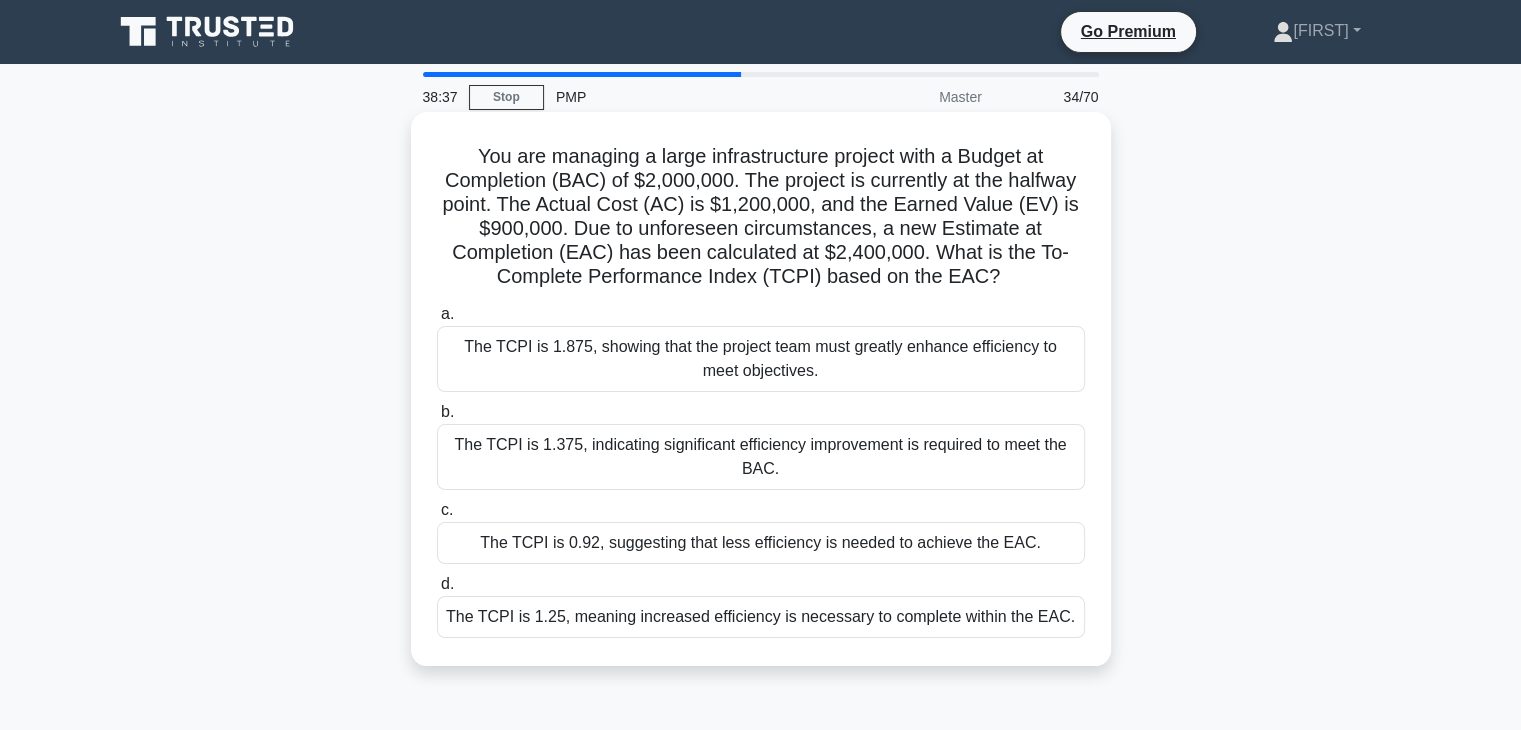 click on "The TCPI is 1.375, indicating significant efficiency improvement is required to meet the BAC." at bounding box center [761, 457] 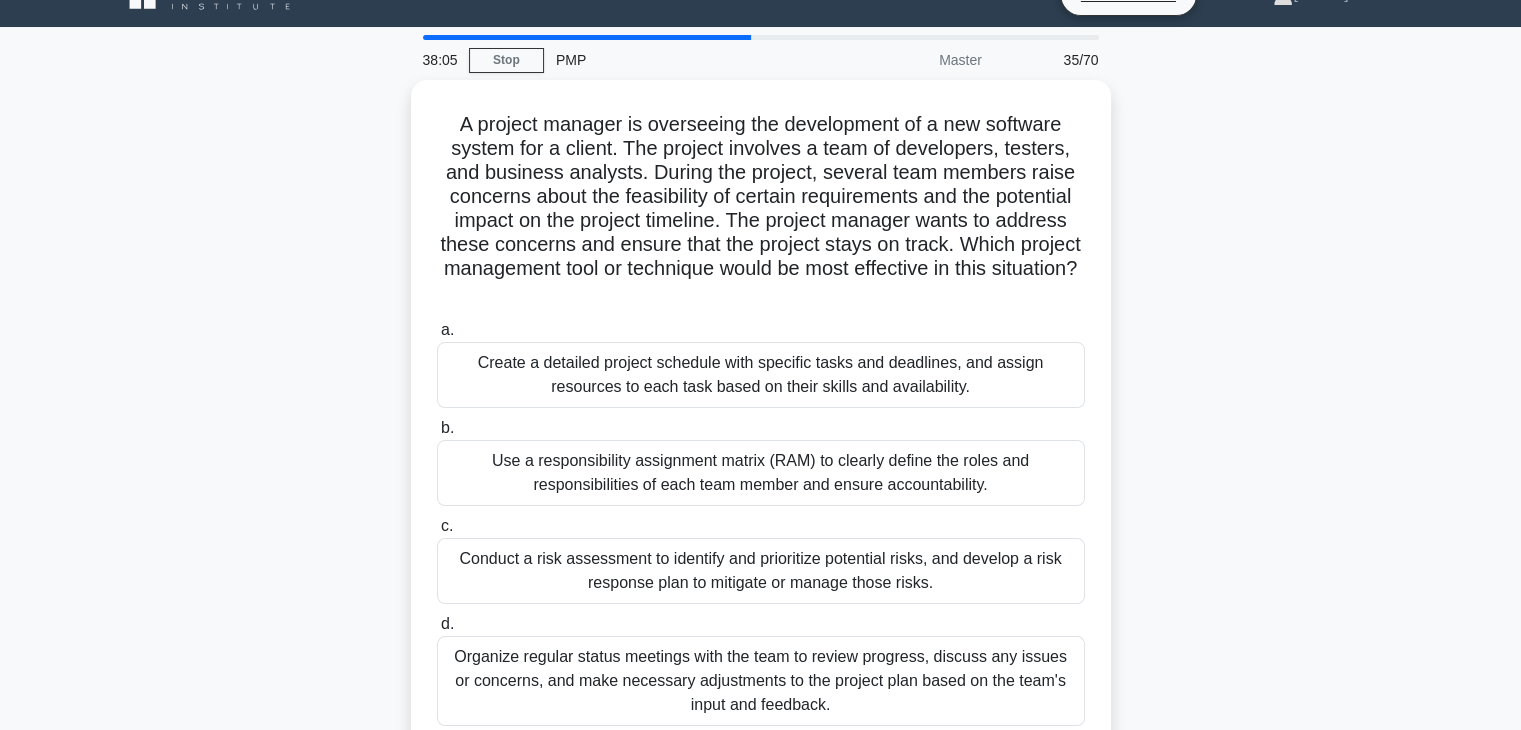 scroll, scrollTop: 0, scrollLeft: 0, axis: both 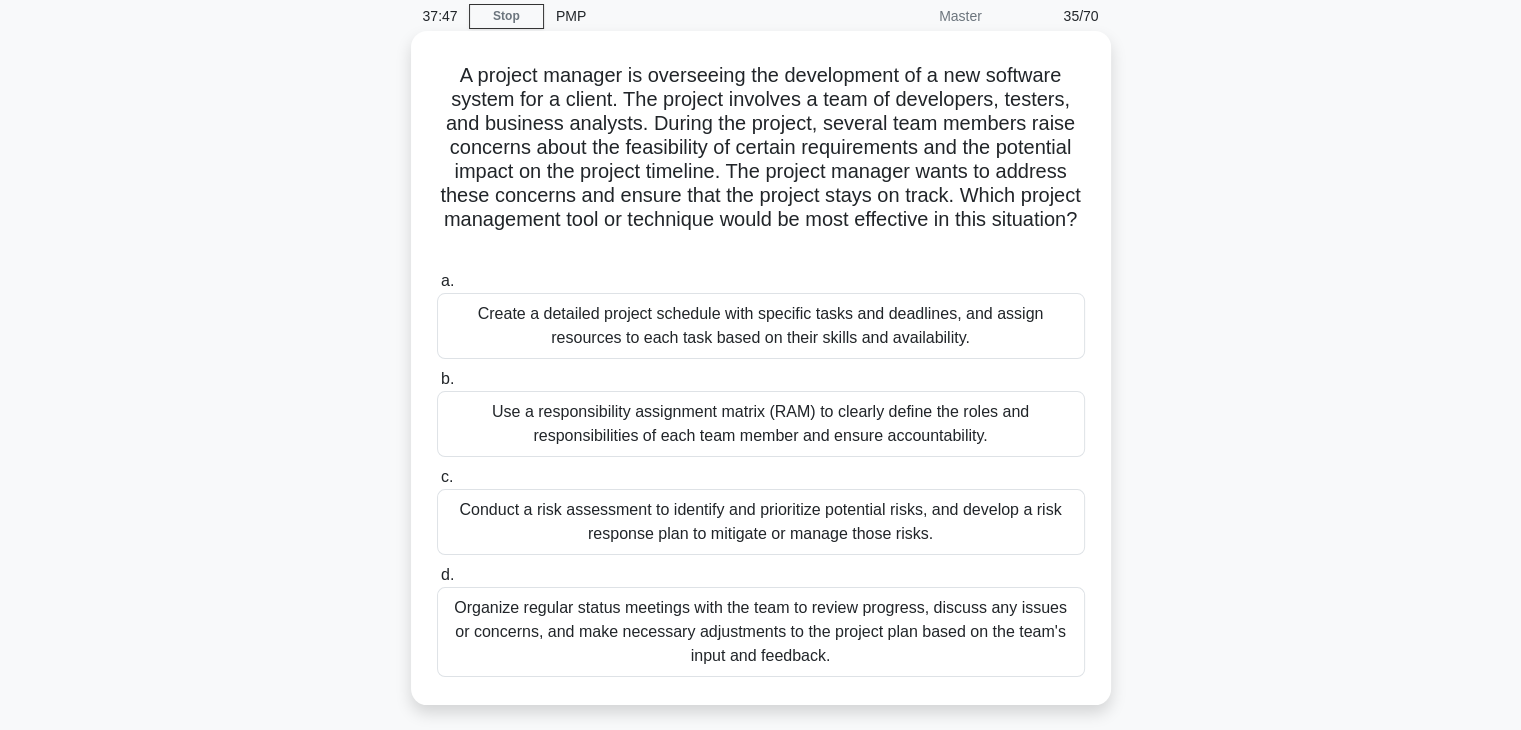 click on "Organize regular status meetings with the team to review progress, discuss any issues or concerns, and make necessary adjustments to the project plan based on the team's input and feedback." at bounding box center [761, 632] 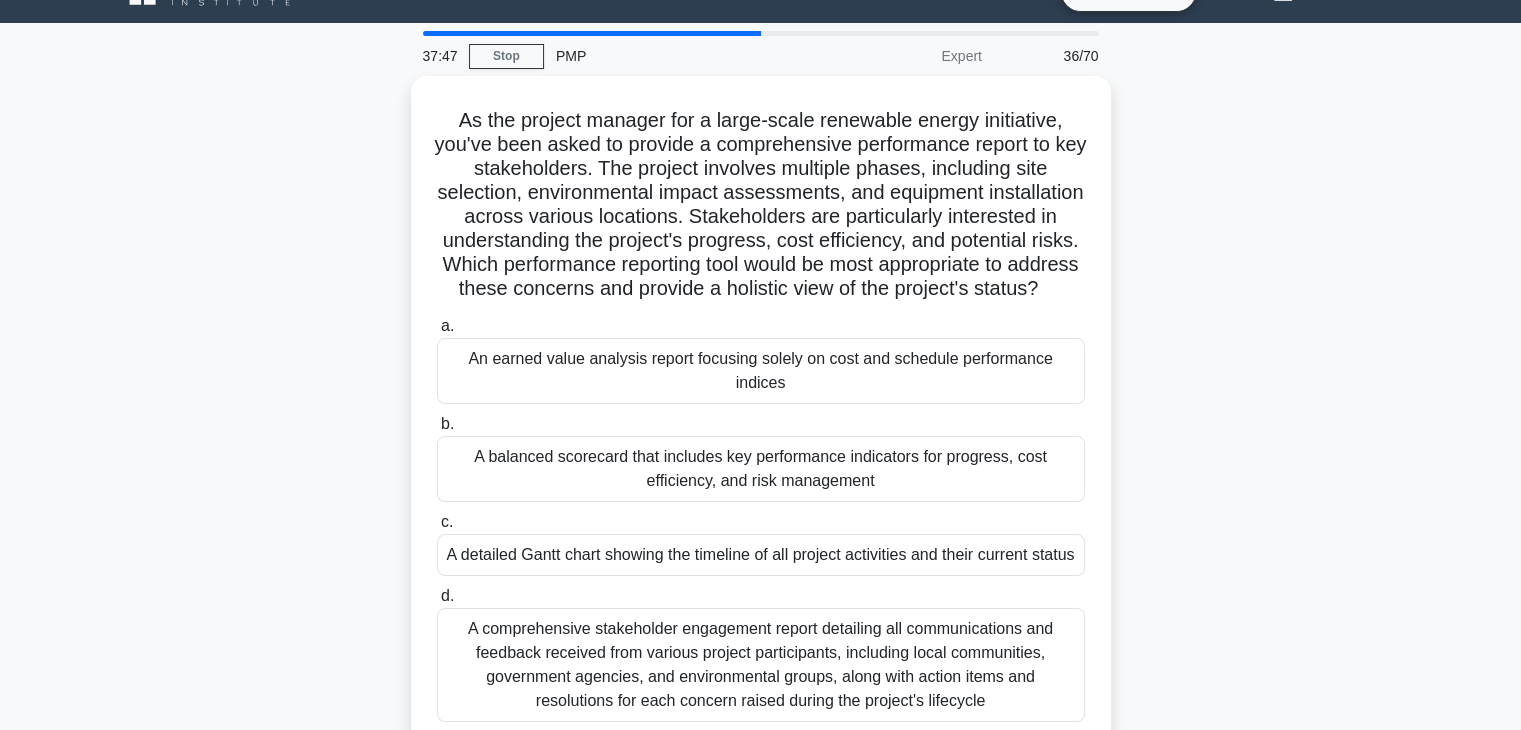 scroll, scrollTop: 0, scrollLeft: 0, axis: both 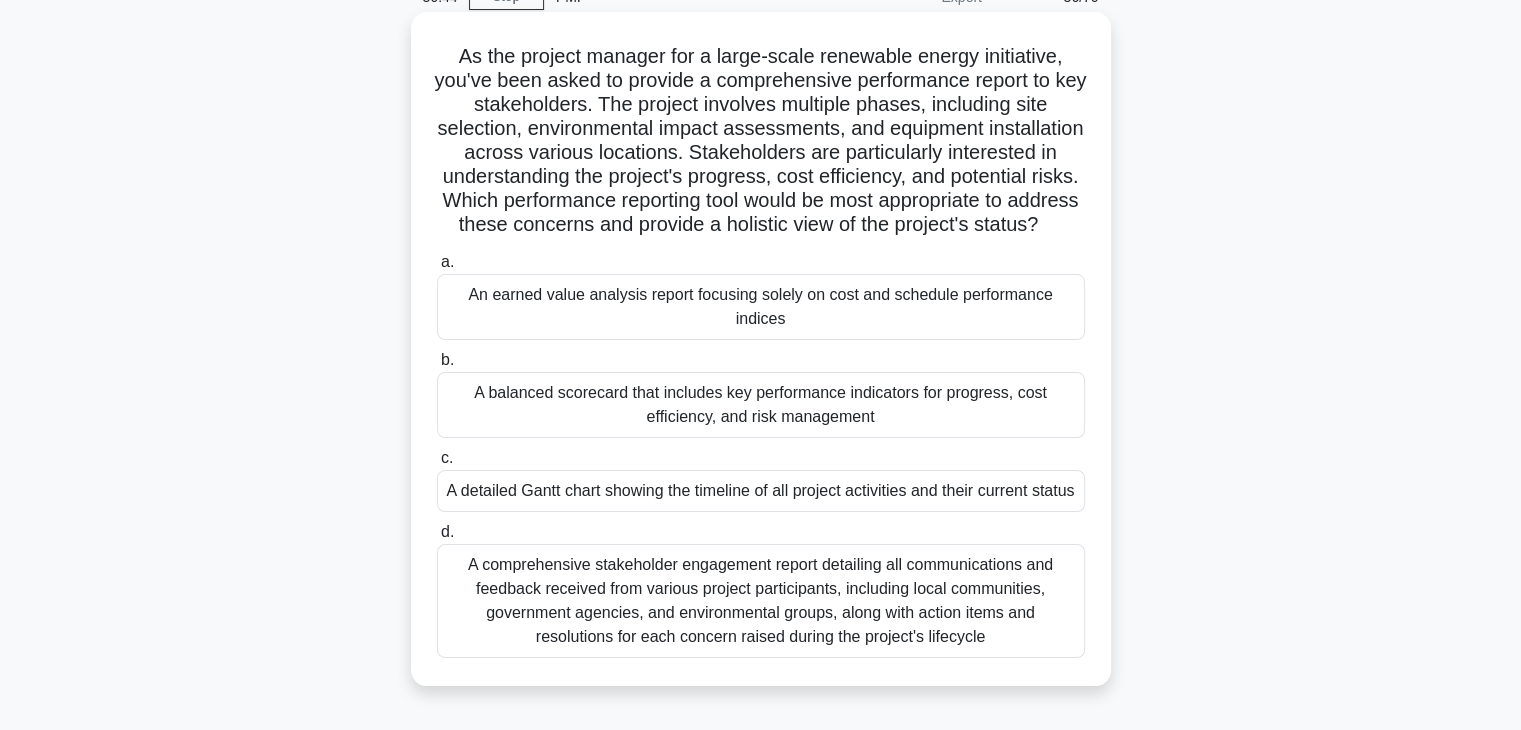 click on "A balanced scorecard that includes key performance indicators for progress, cost efficiency, and risk management" at bounding box center [761, 405] 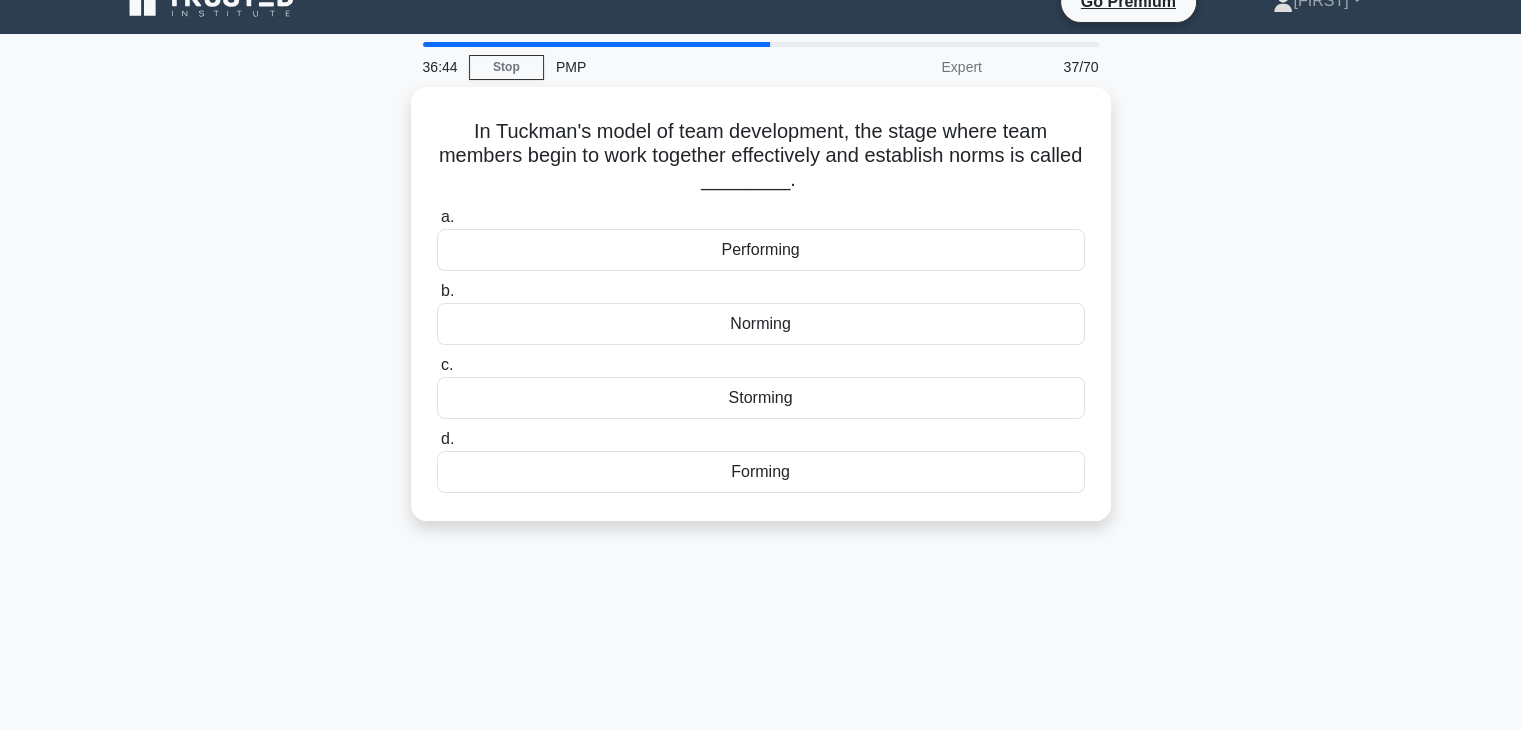 scroll, scrollTop: 0, scrollLeft: 0, axis: both 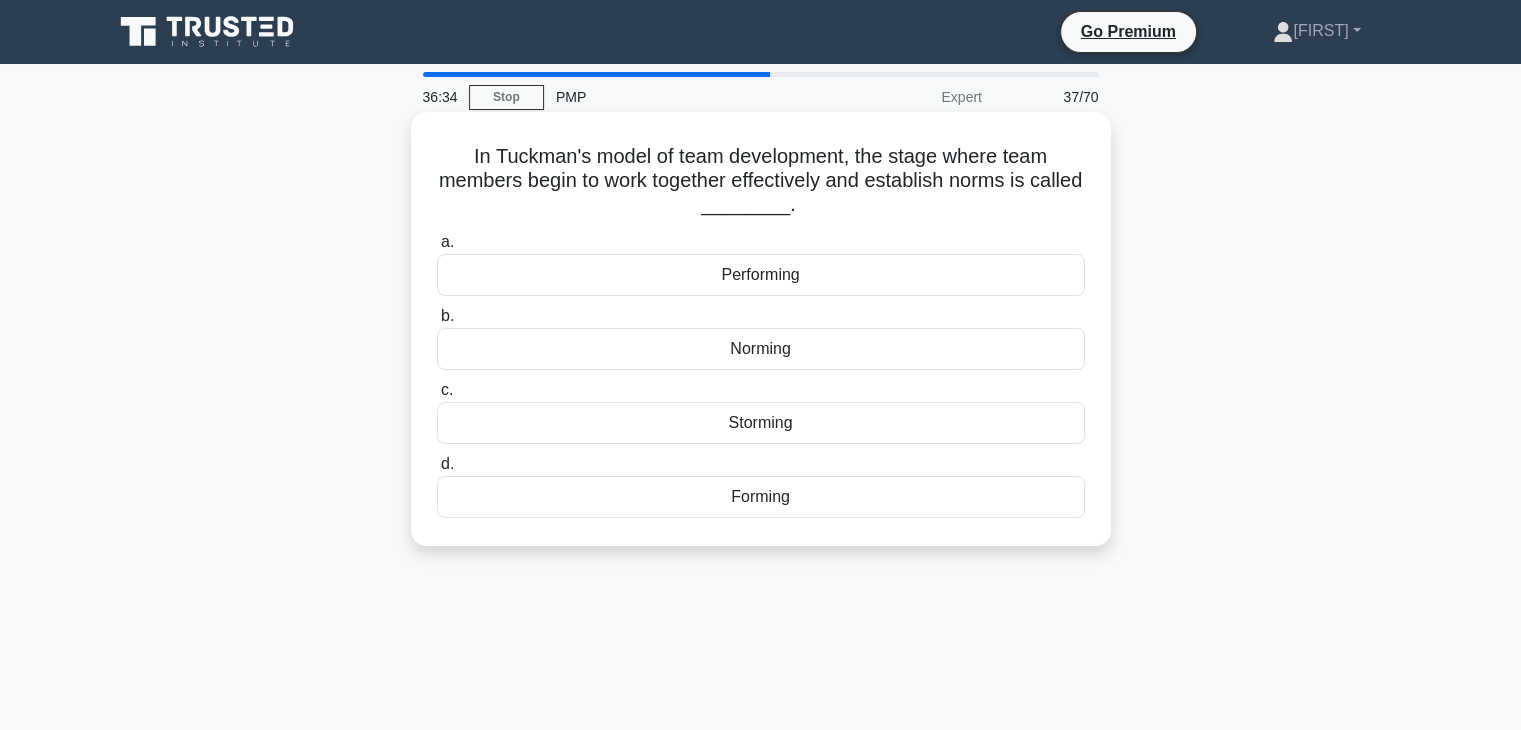 click on "Norming" at bounding box center (761, 349) 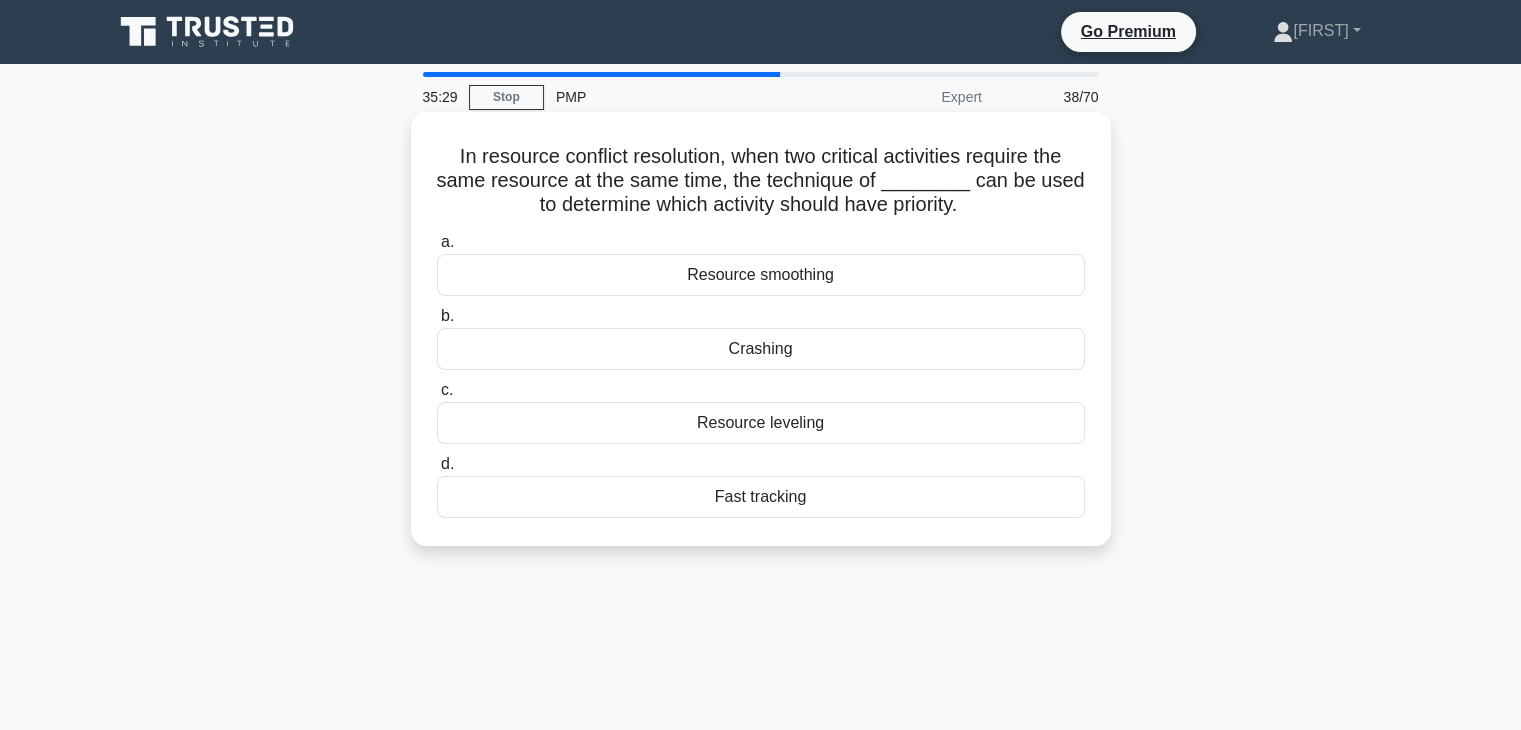 click on "a.
Resource smoothing
b.
Crashing
c. d." at bounding box center (761, 374) 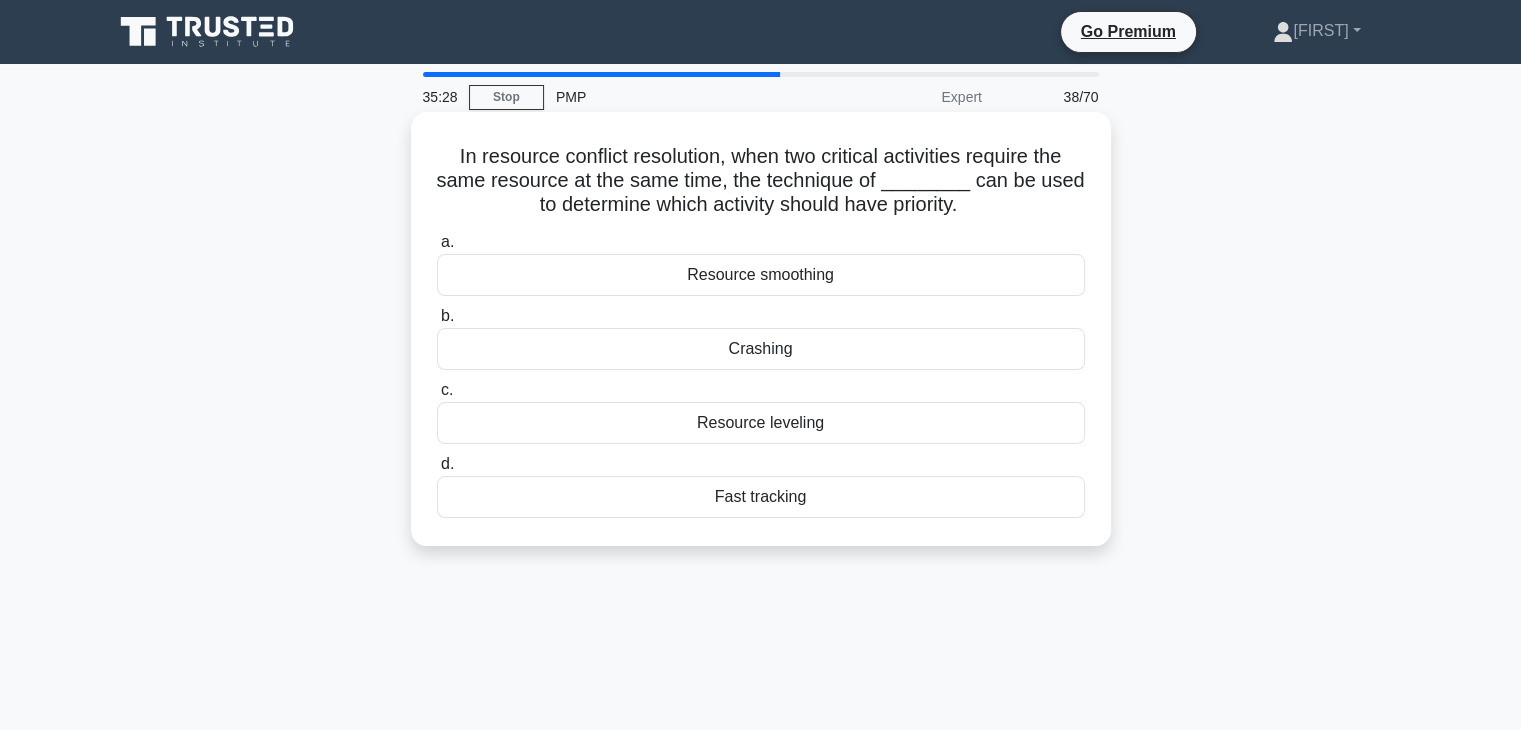 click on "Resource smoothing" at bounding box center [761, 275] 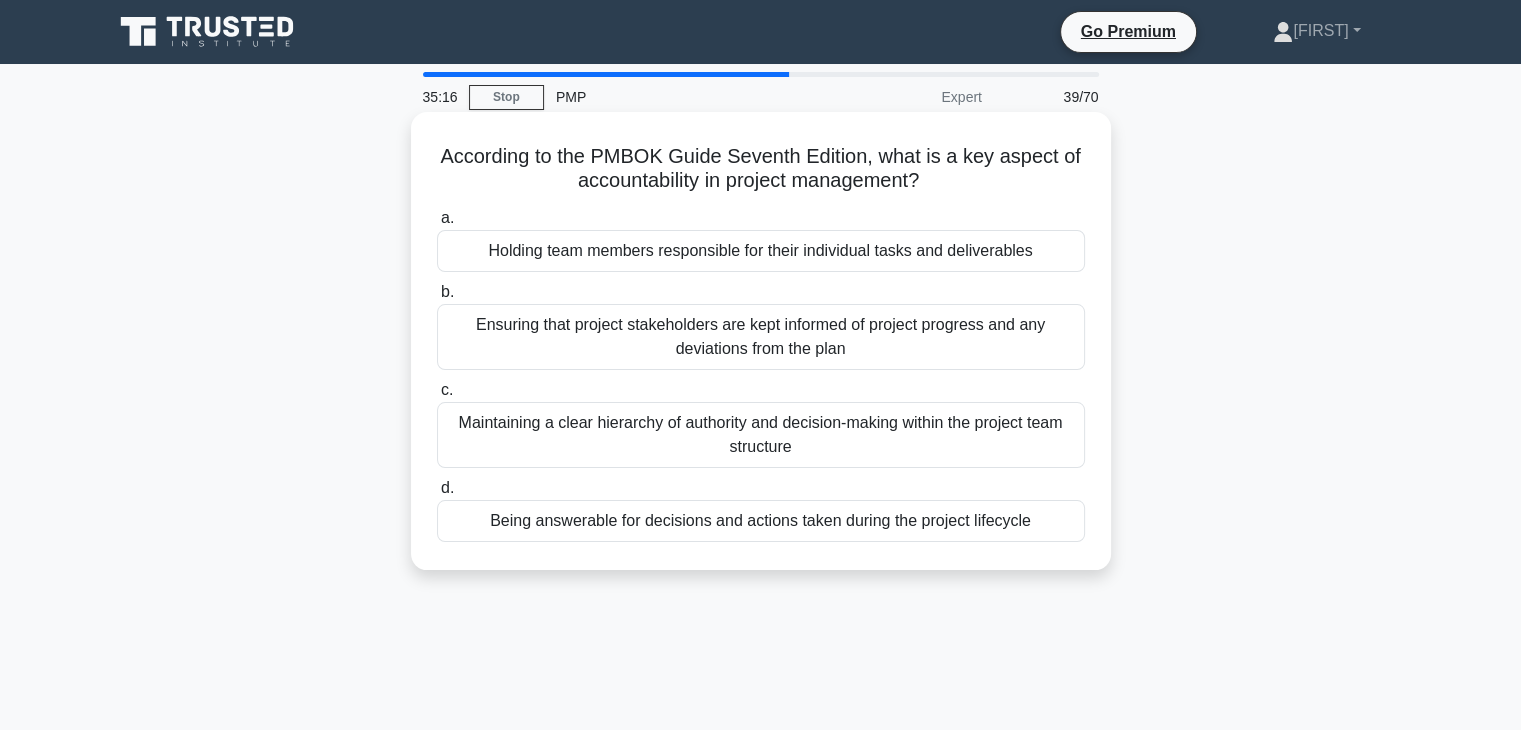 click on "Being answerable for decisions and actions taken during the project lifecycle" at bounding box center (761, 521) 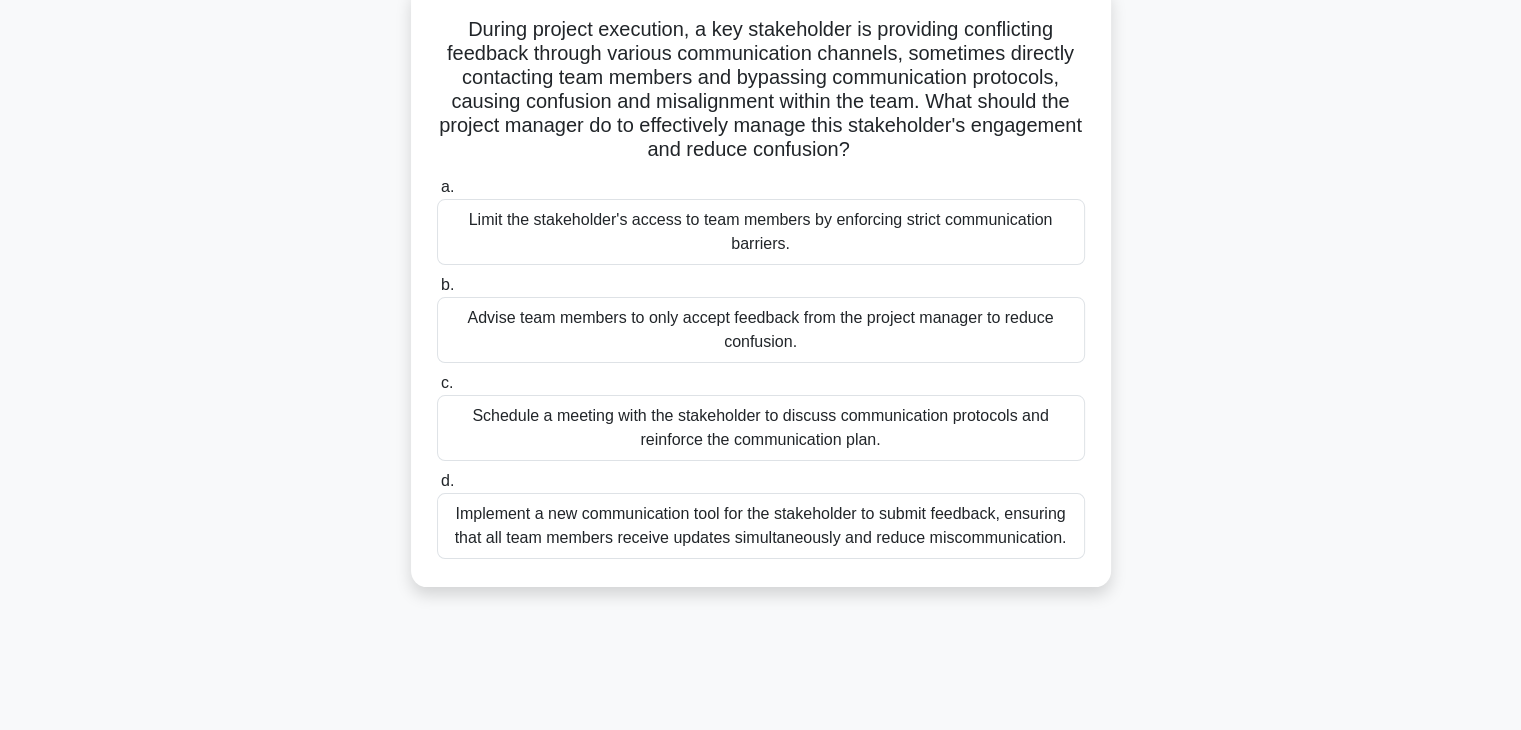 scroll, scrollTop: 166, scrollLeft: 0, axis: vertical 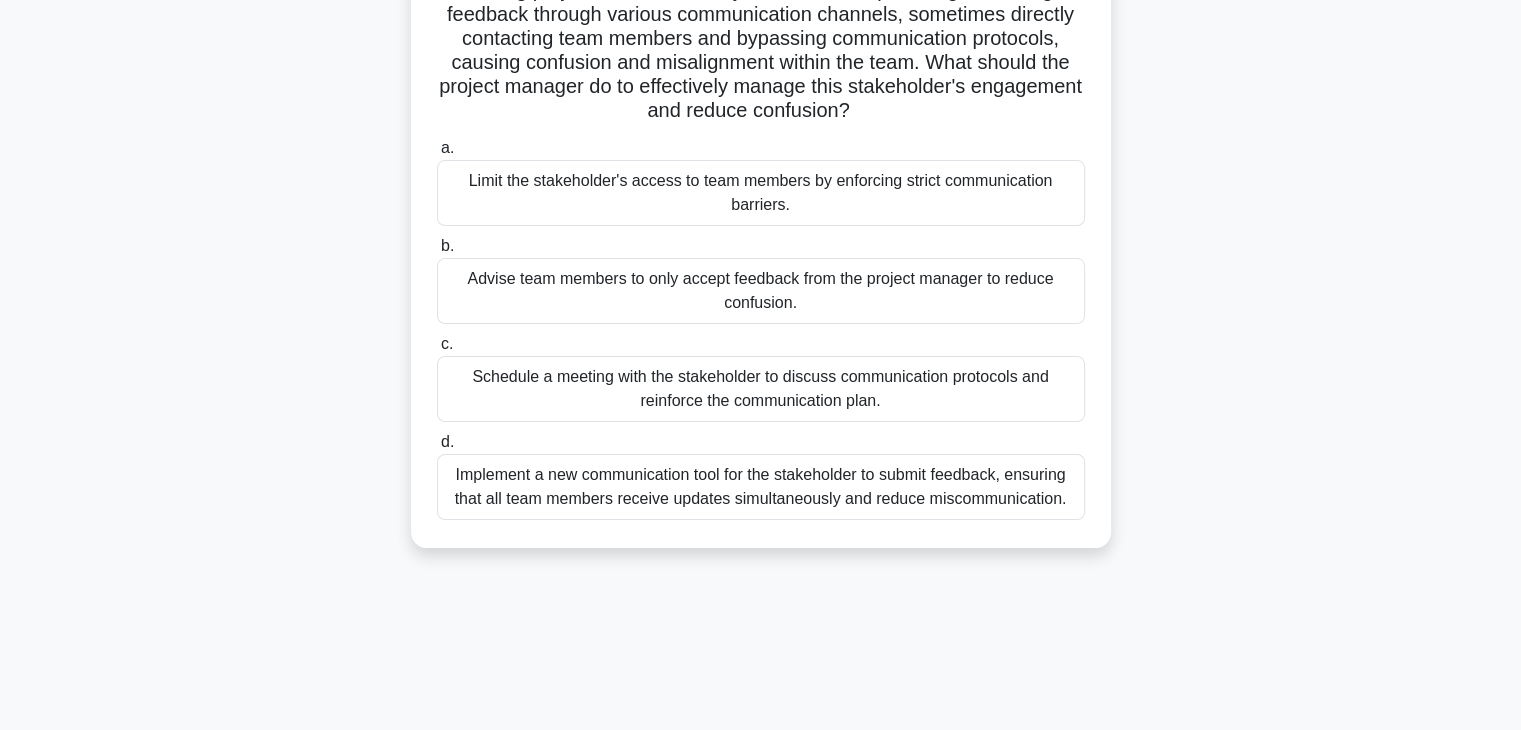 click on "Schedule a meeting with the stakeholder to discuss communication protocols and reinforce the communication plan." at bounding box center (761, 389) 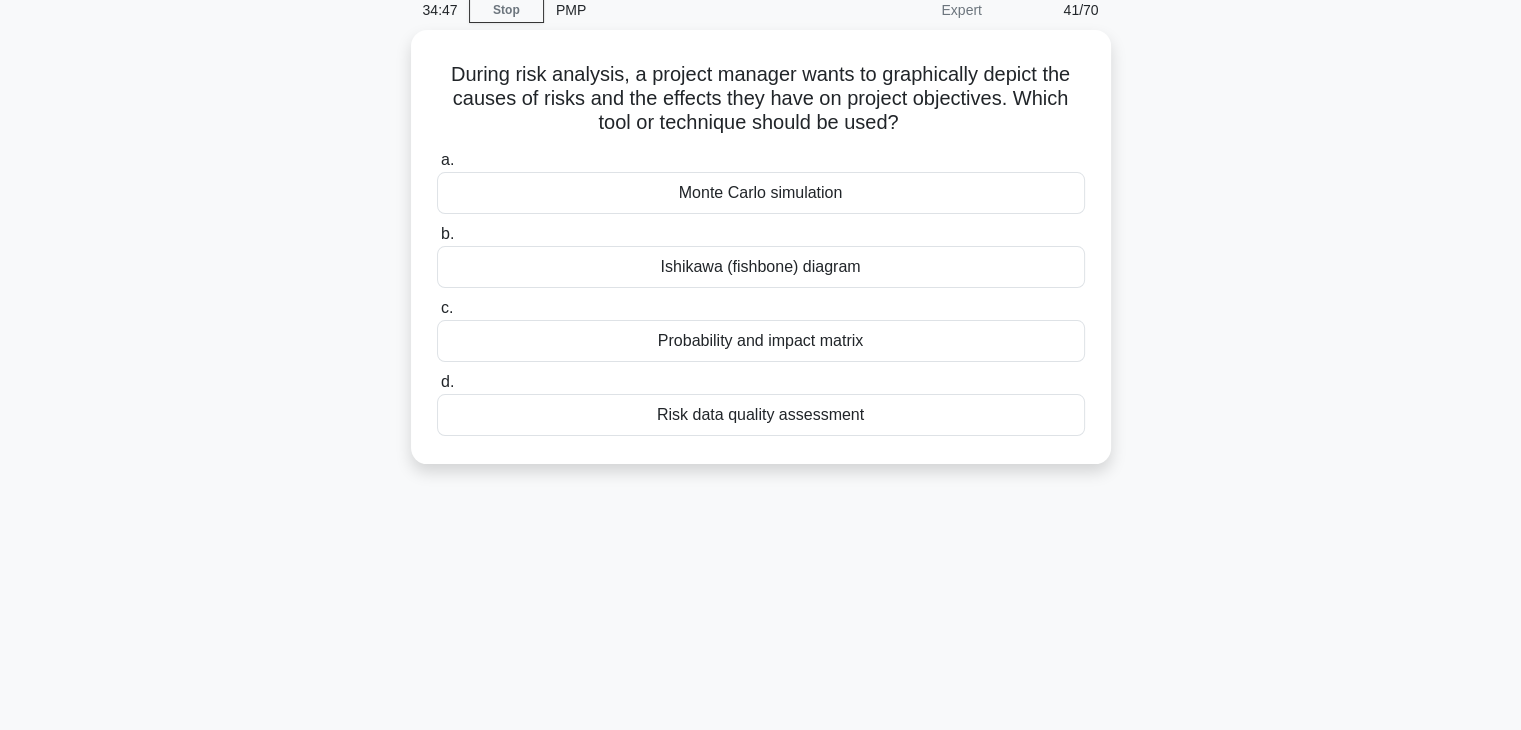 scroll, scrollTop: 0, scrollLeft: 0, axis: both 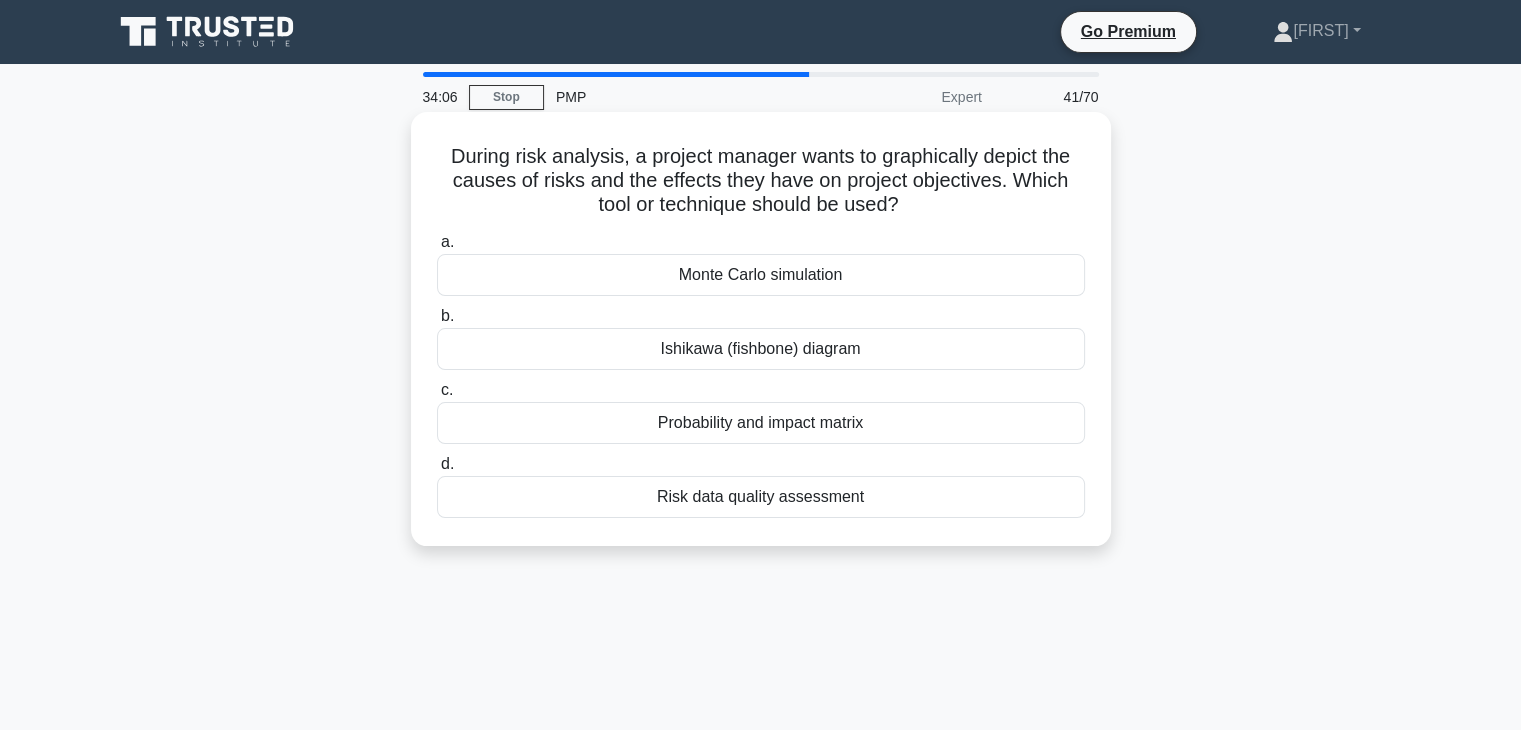 click on "Monte Carlo simulation" at bounding box center [761, 275] 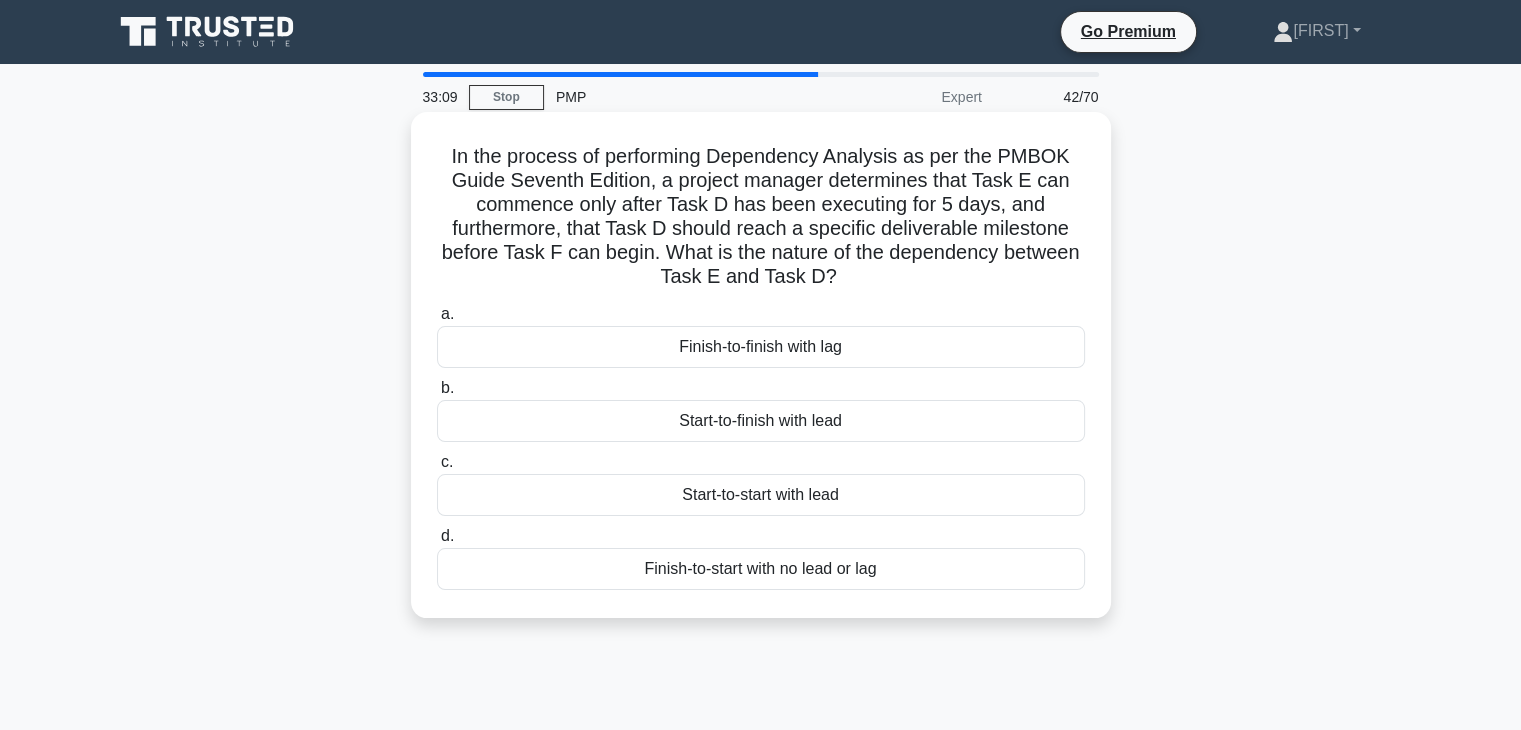 click on "Start-to-start with lead" at bounding box center (761, 495) 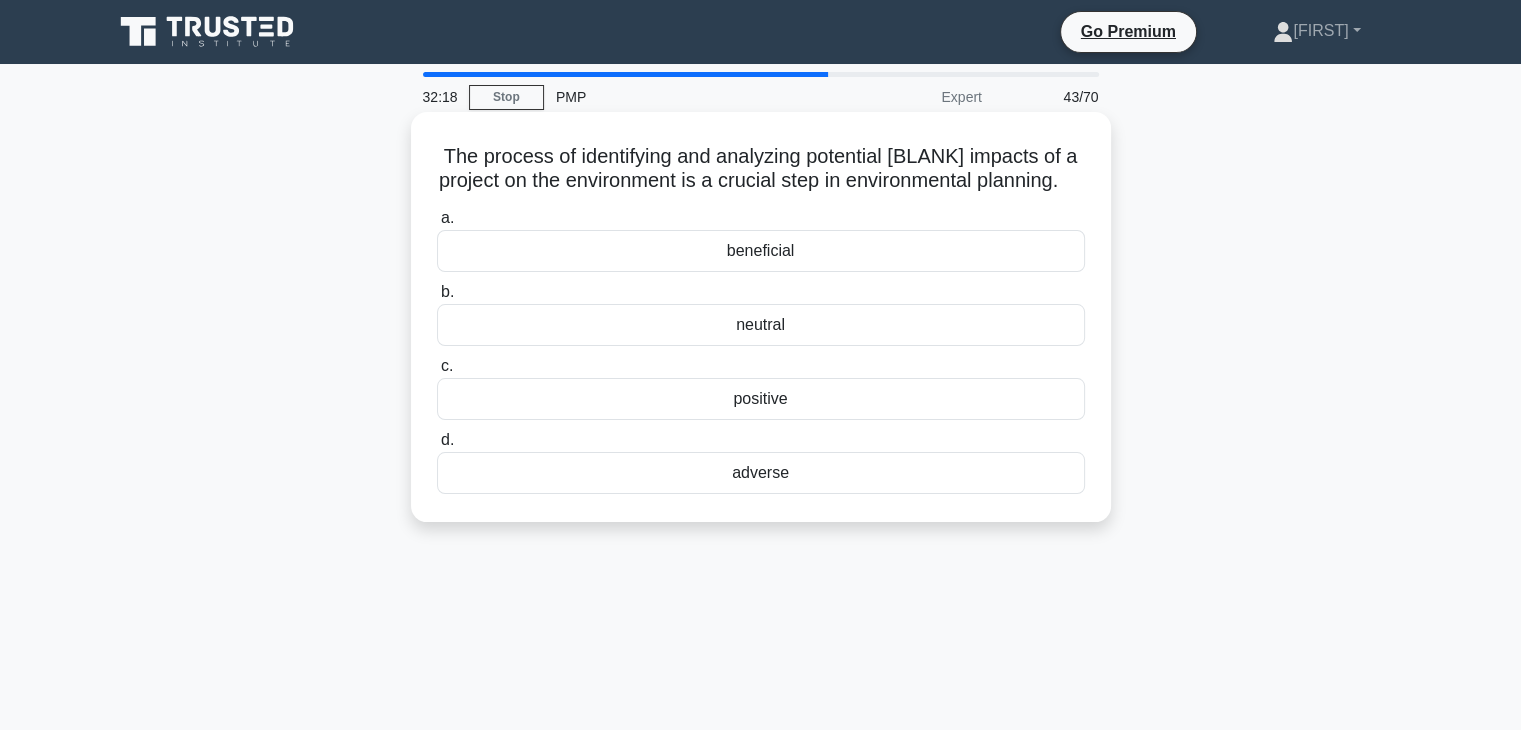 click on "adverse" at bounding box center (761, 473) 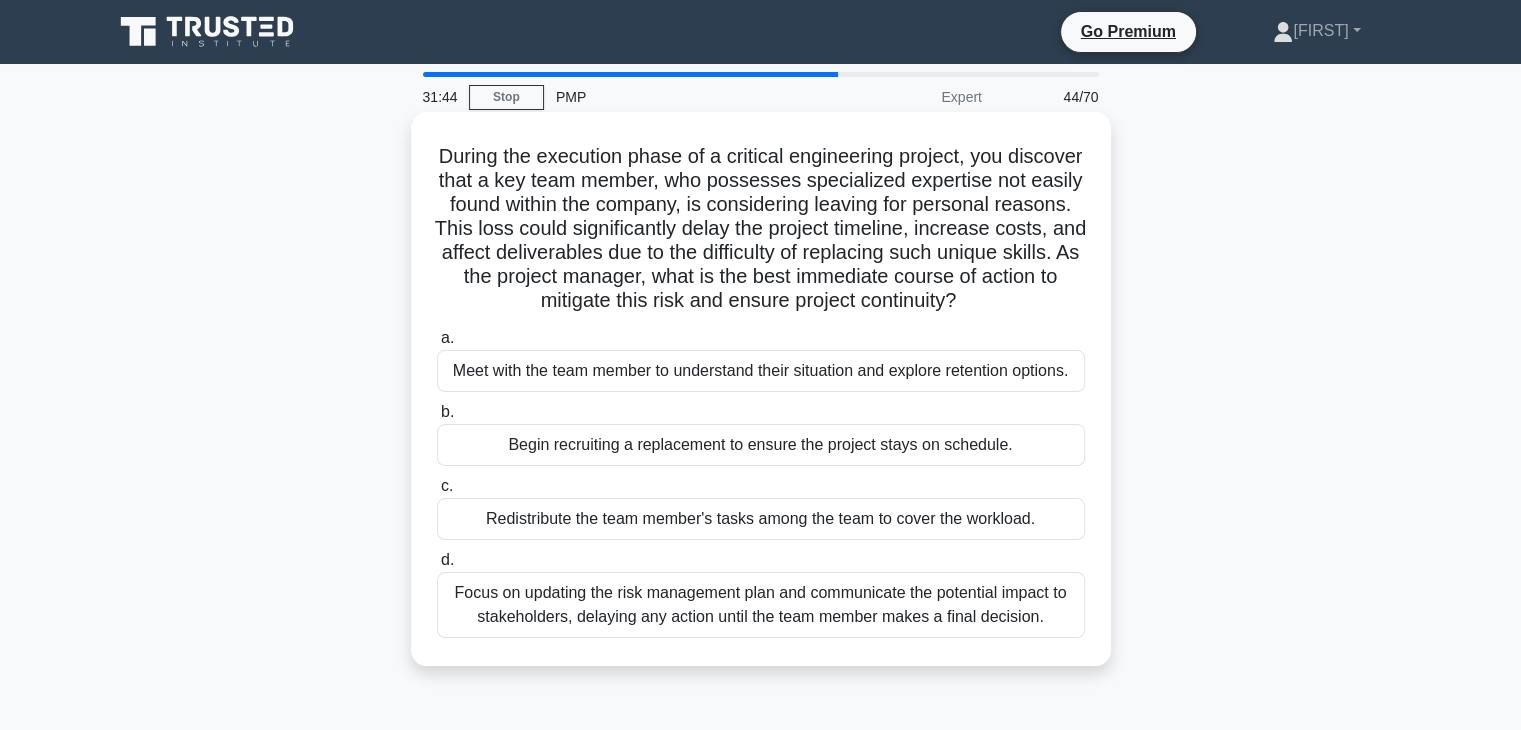 click on "Meet with the team member to understand their situation and explore retention options." at bounding box center (761, 371) 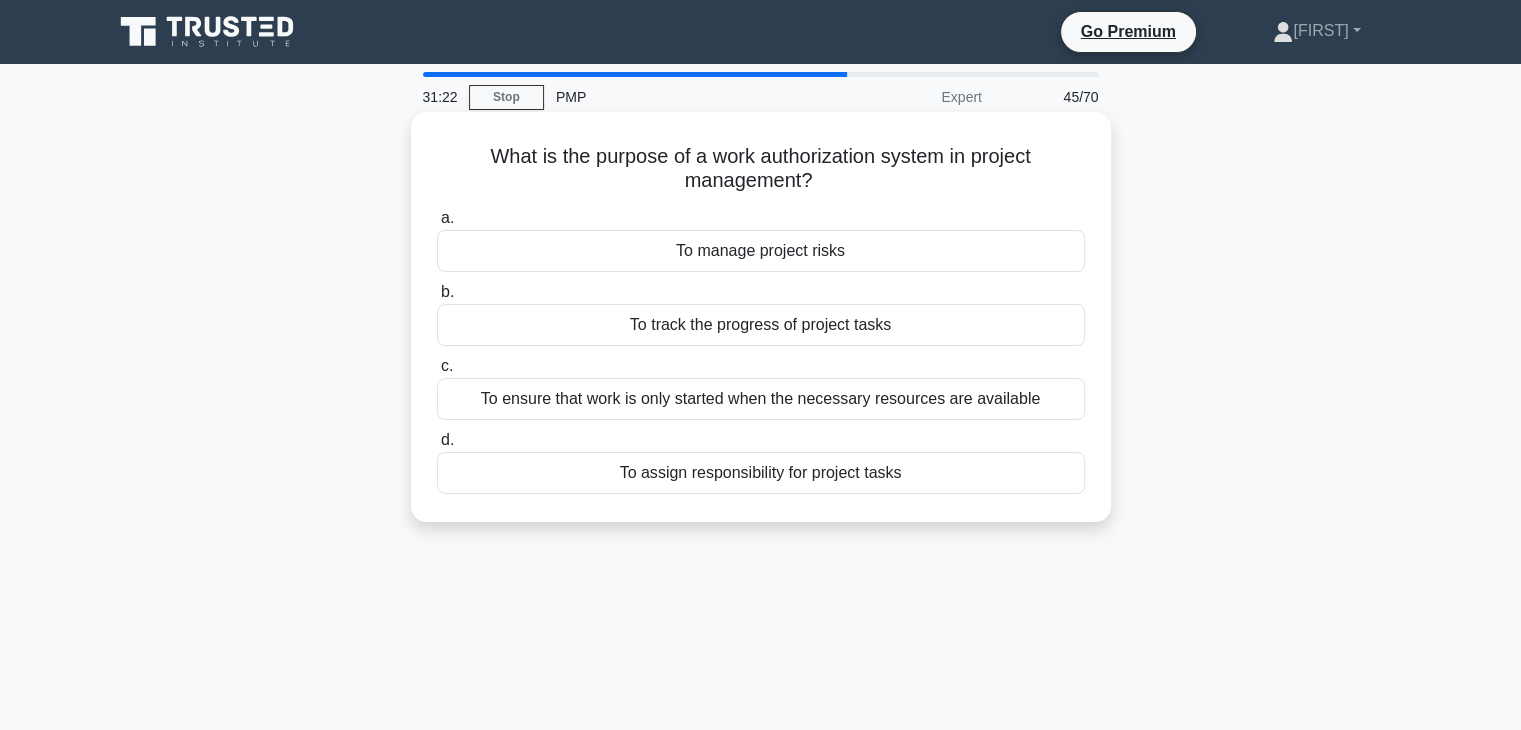 click on "To ensure that work is only started when the necessary resources are available" at bounding box center [761, 399] 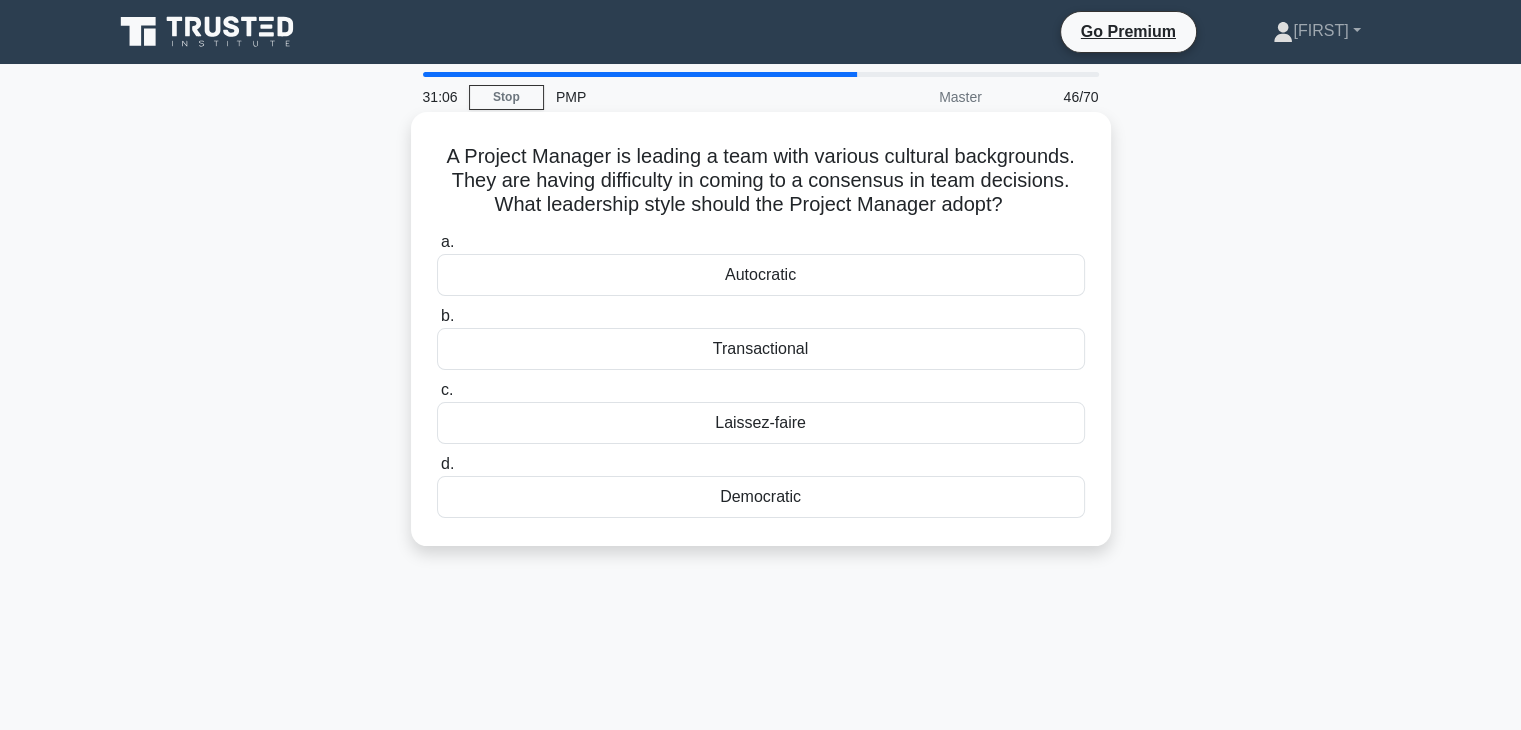click on "Democratic" at bounding box center (761, 497) 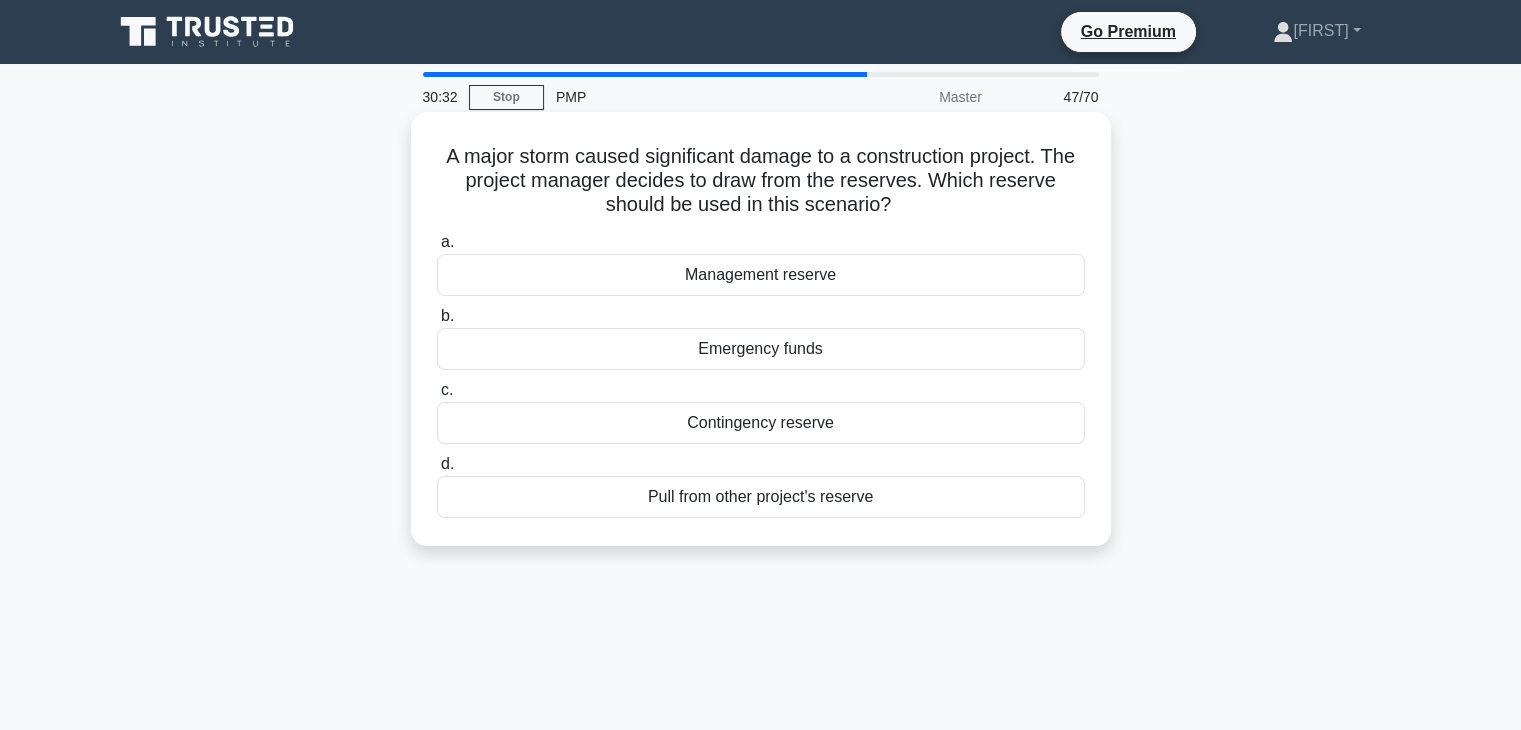 click on "Contingency reserve" at bounding box center (761, 423) 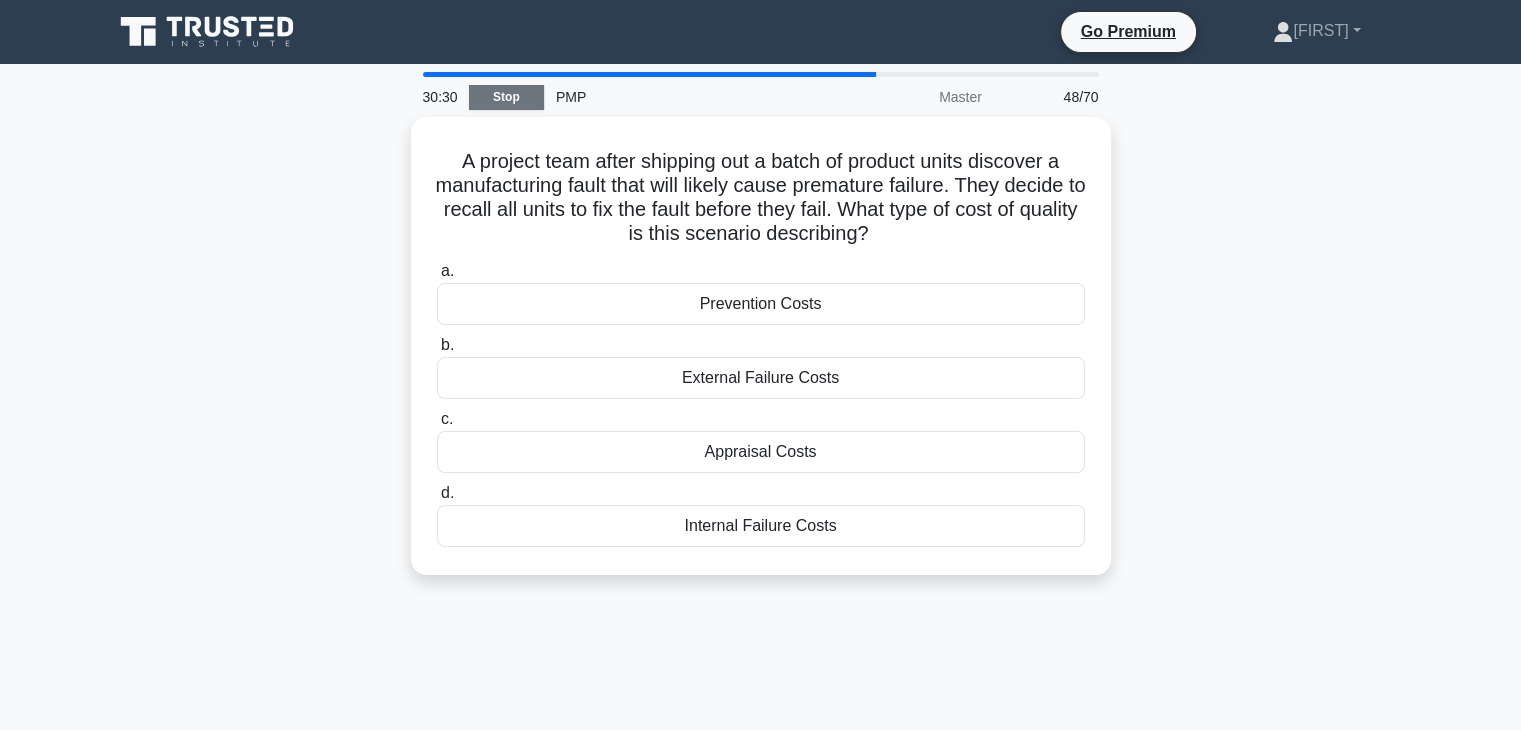 click on "Stop" at bounding box center (506, 97) 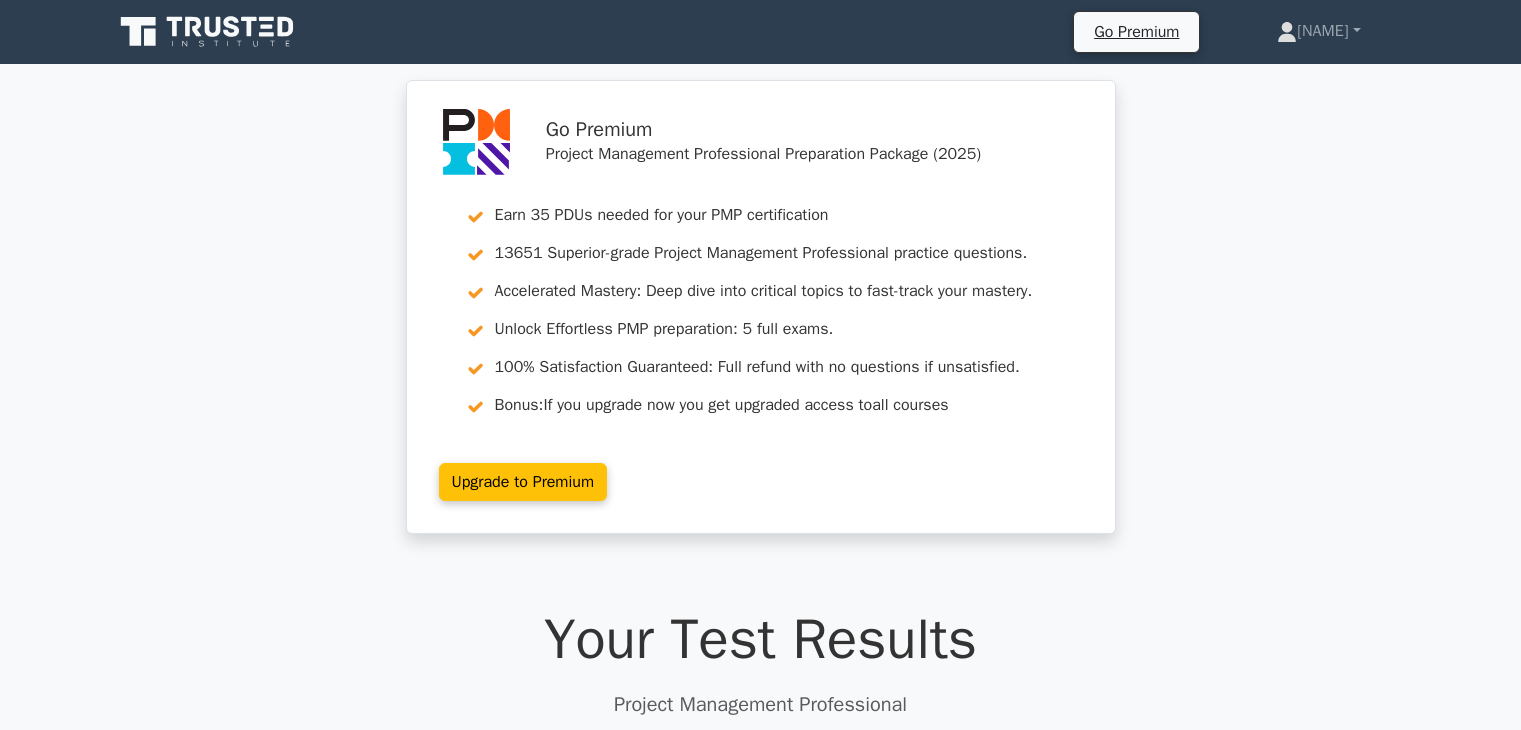 scroll, scrollTop: 12, scrollLeft: 0, axis: vertical 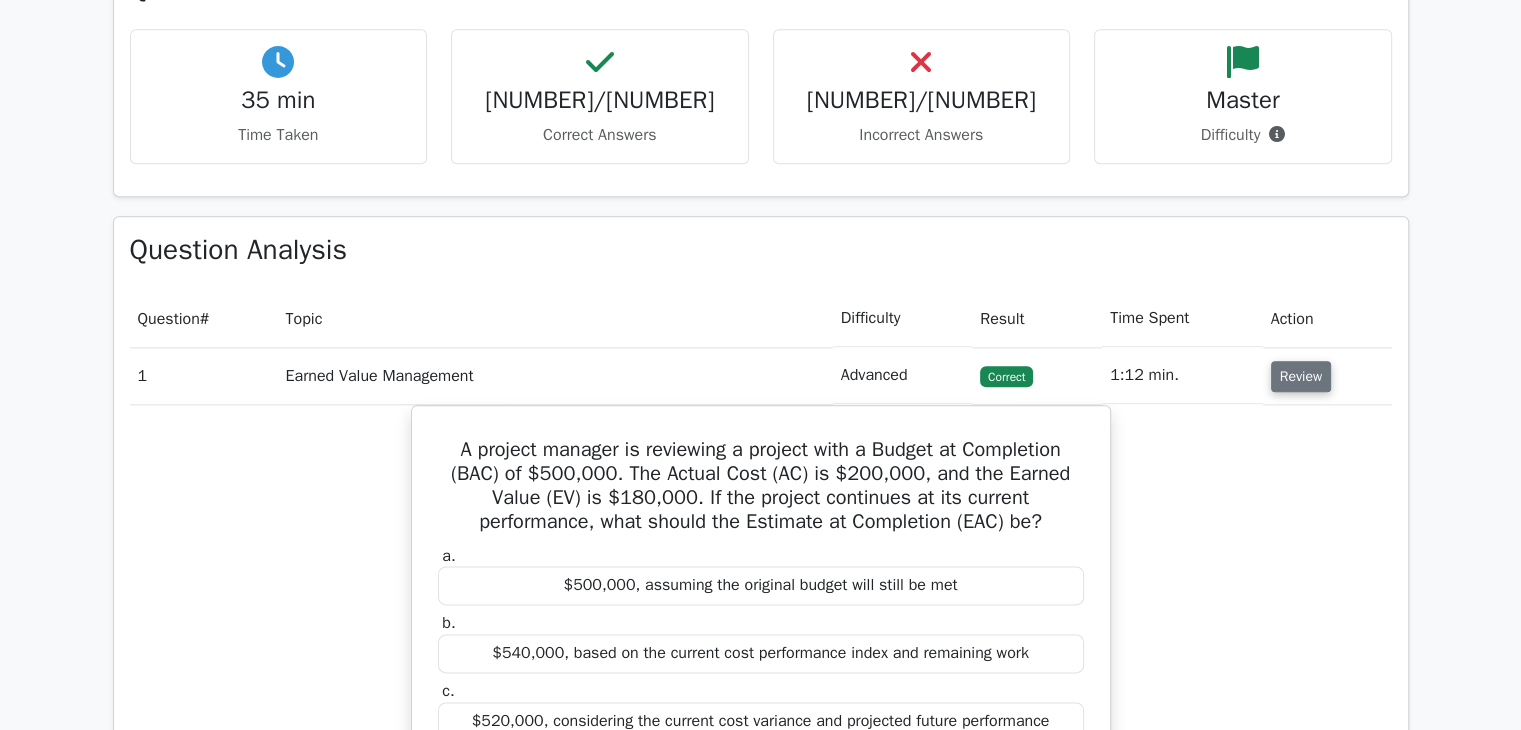 click on "Review" at bounding box center (1301, 376) 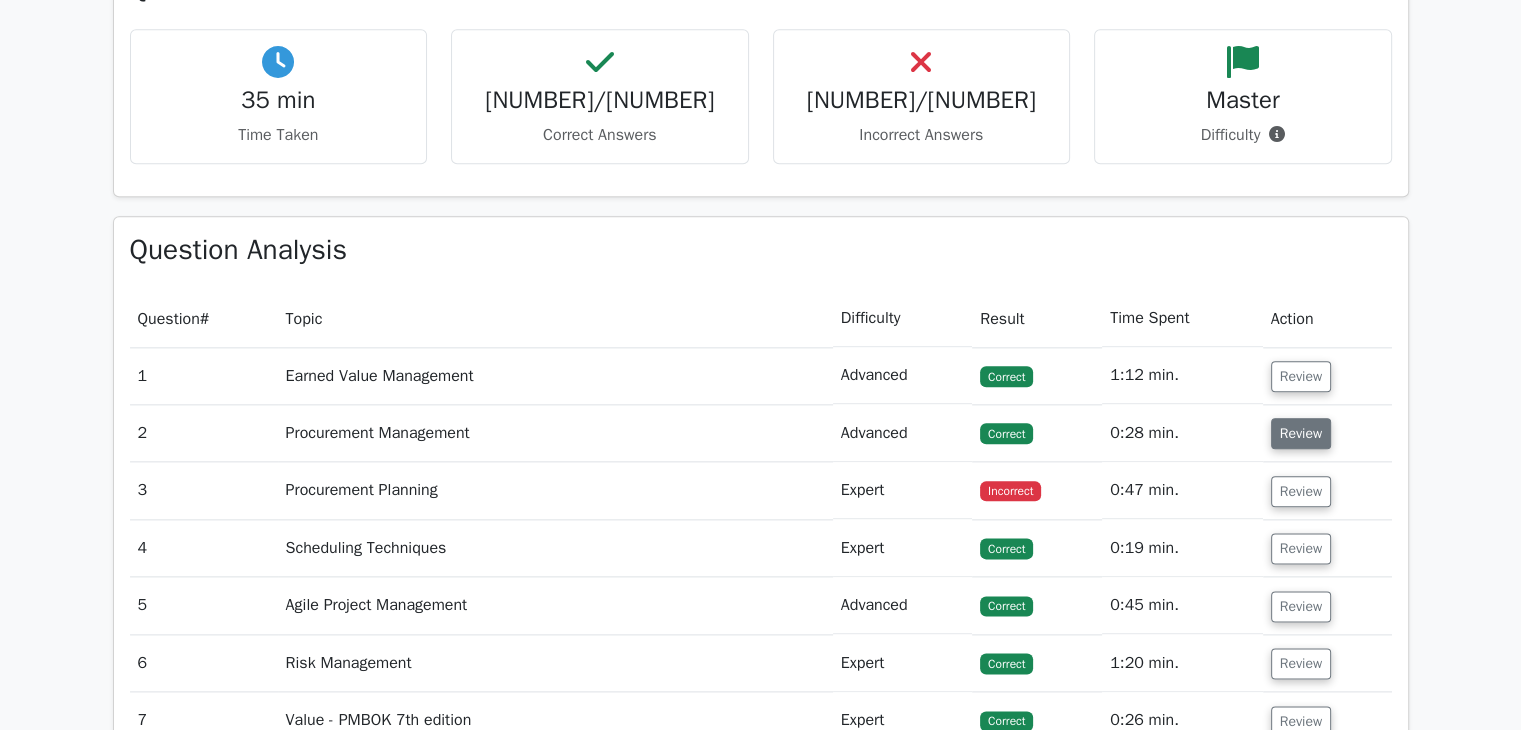 click on "Review" at bounding box center (1301, 433) 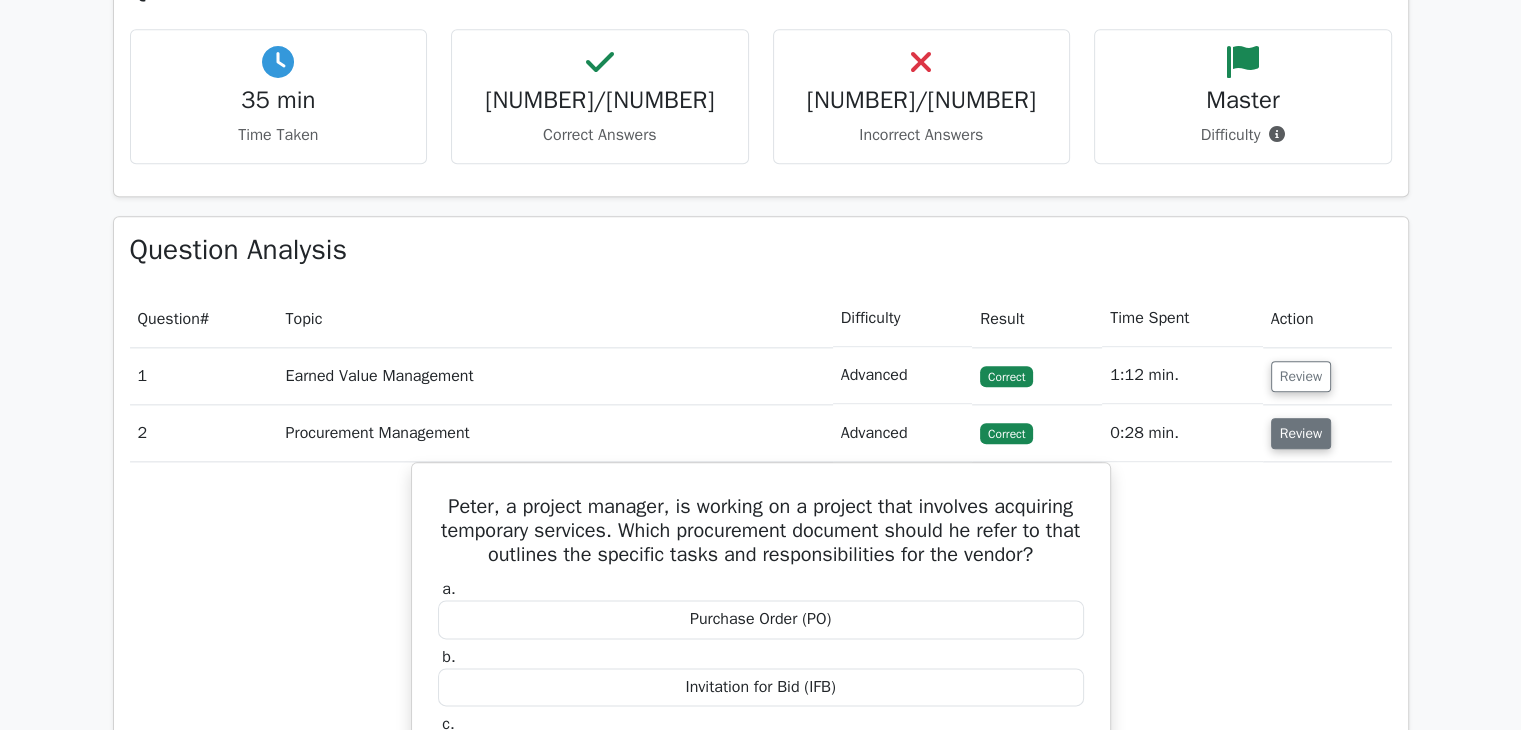 scroll, scrollTop: 2500, scrollLeft: 0, axis: vertical 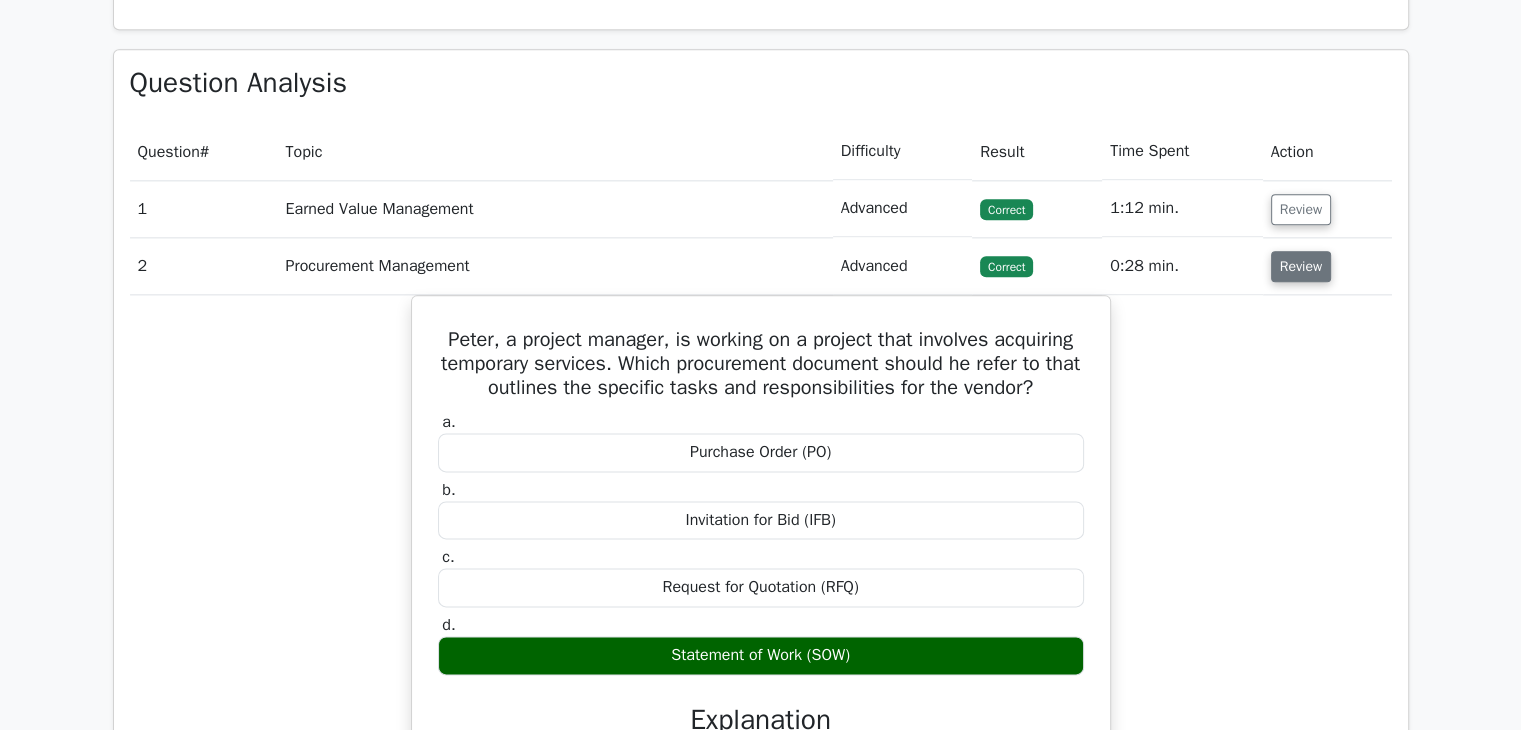 click on "Review" at bounding box center [1301, 266] 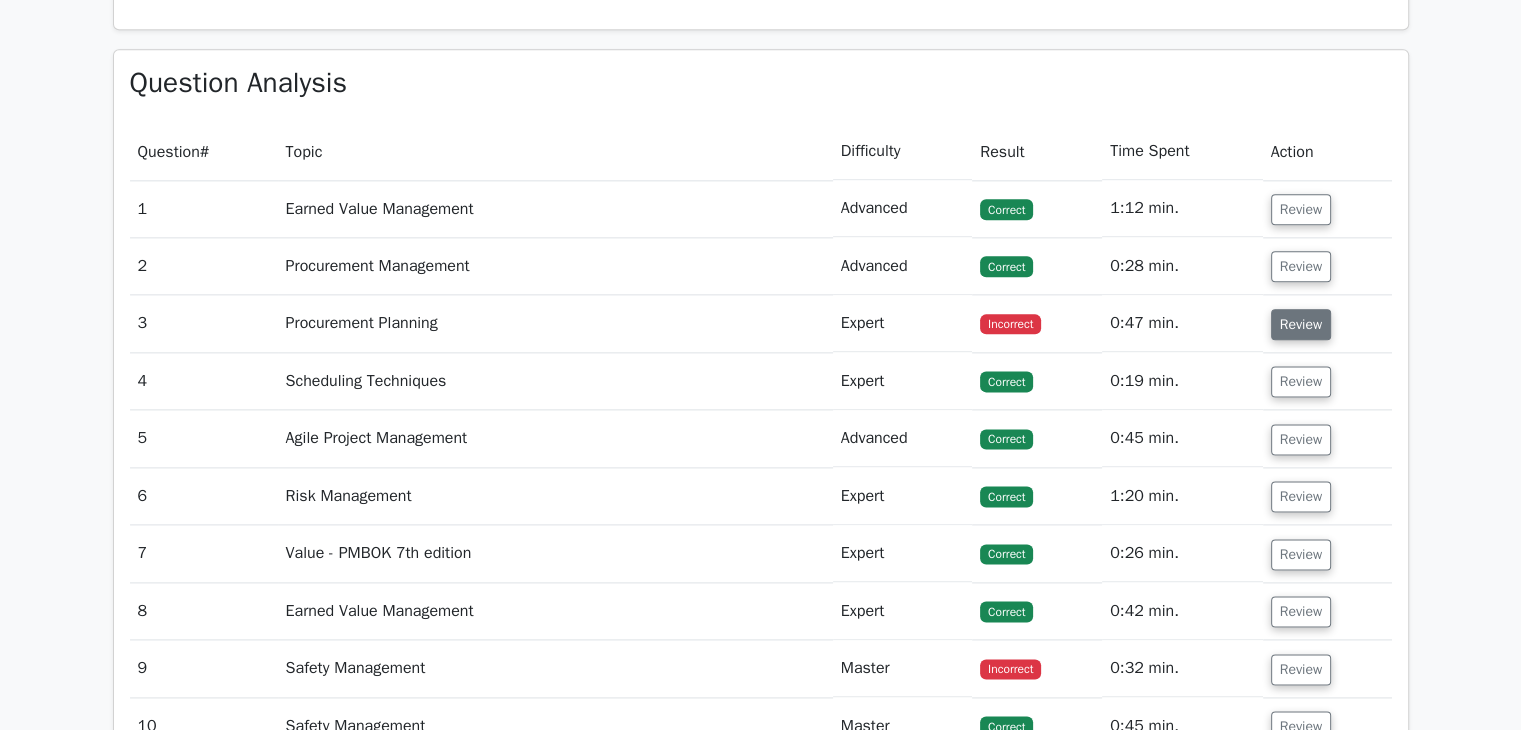 click on "Review" at bounding box center [1301, 324] 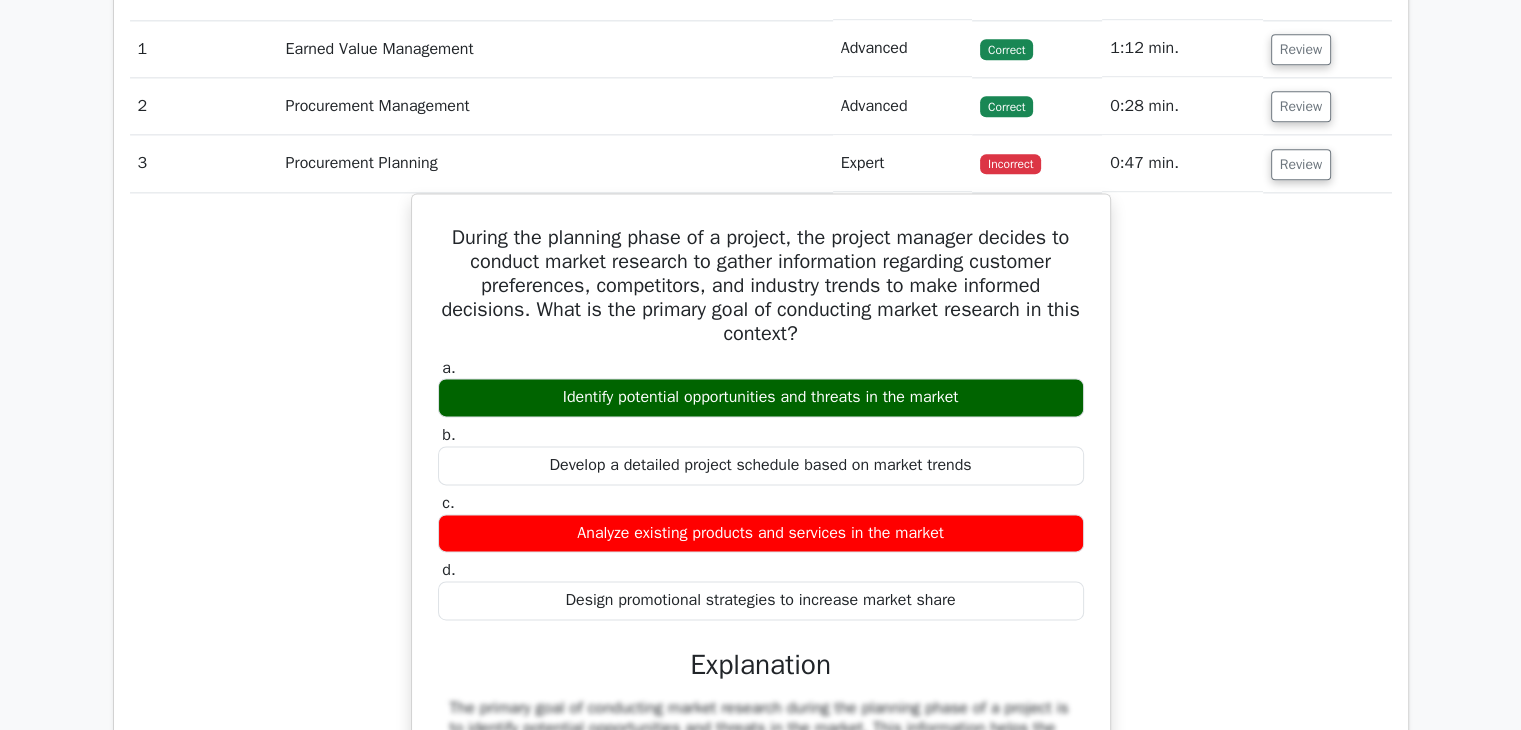 scroll, scrollTop: 2666, scrollLeft: 0, axis: vertical 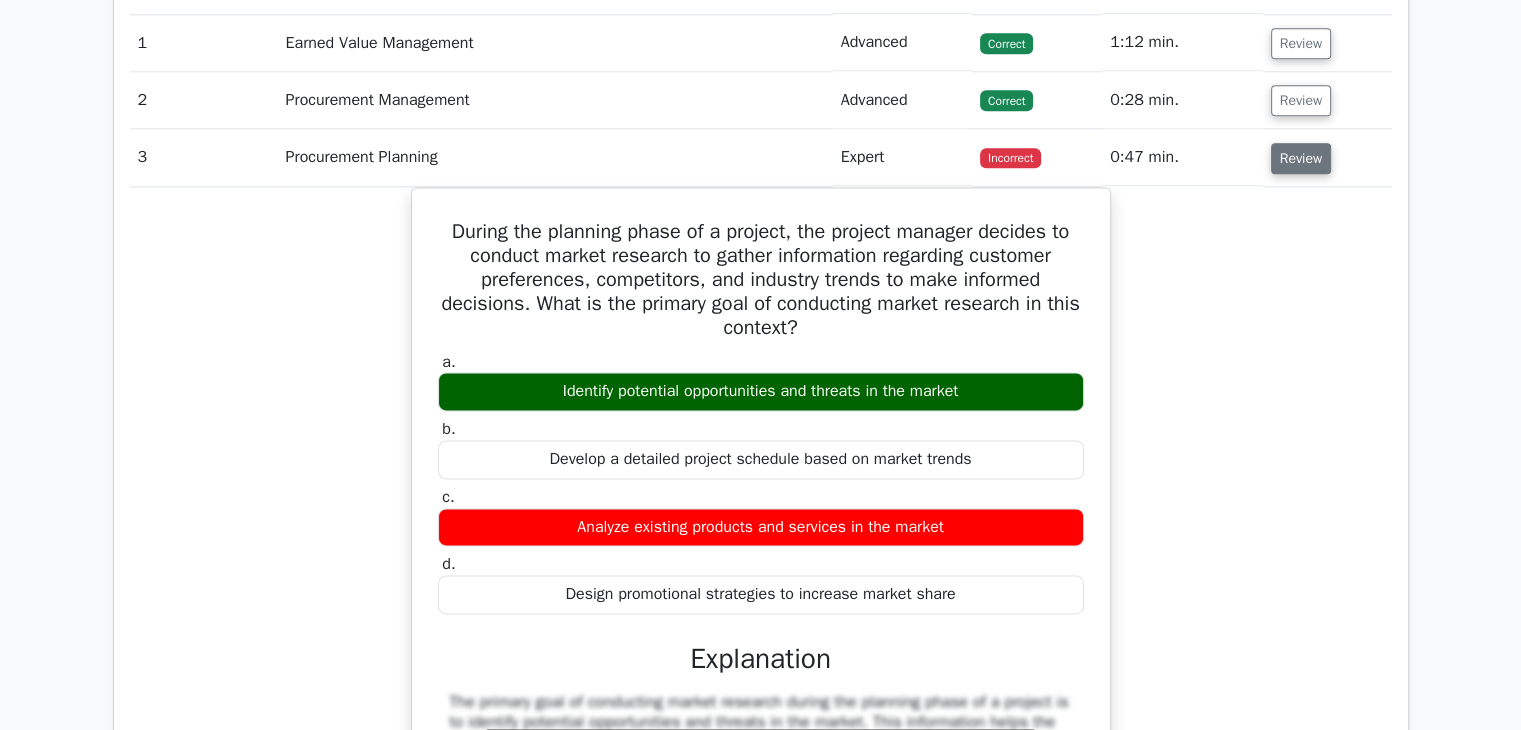 click on "Review" at bounding box center (1301, 158) 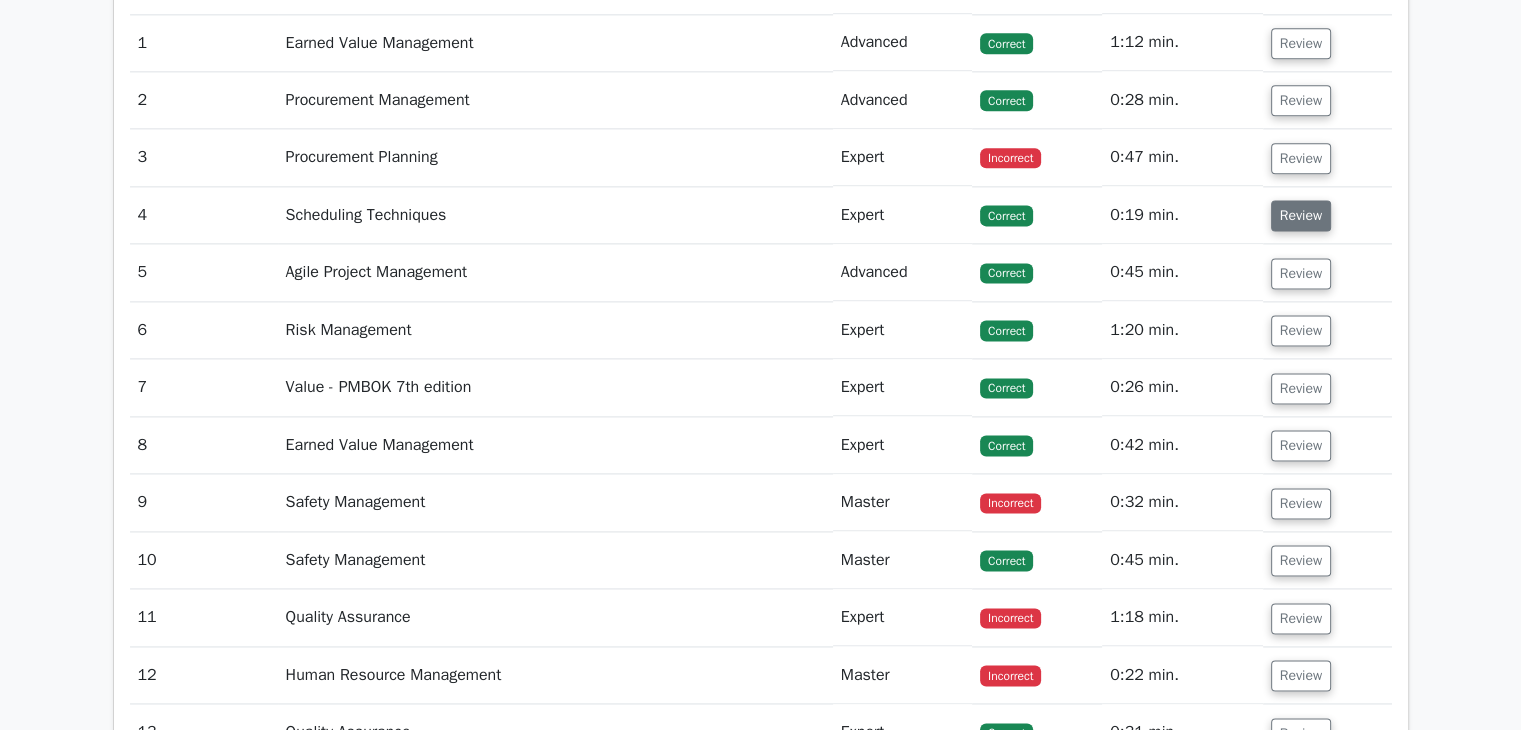 click on "Review" at bounding box center (1301, 215) 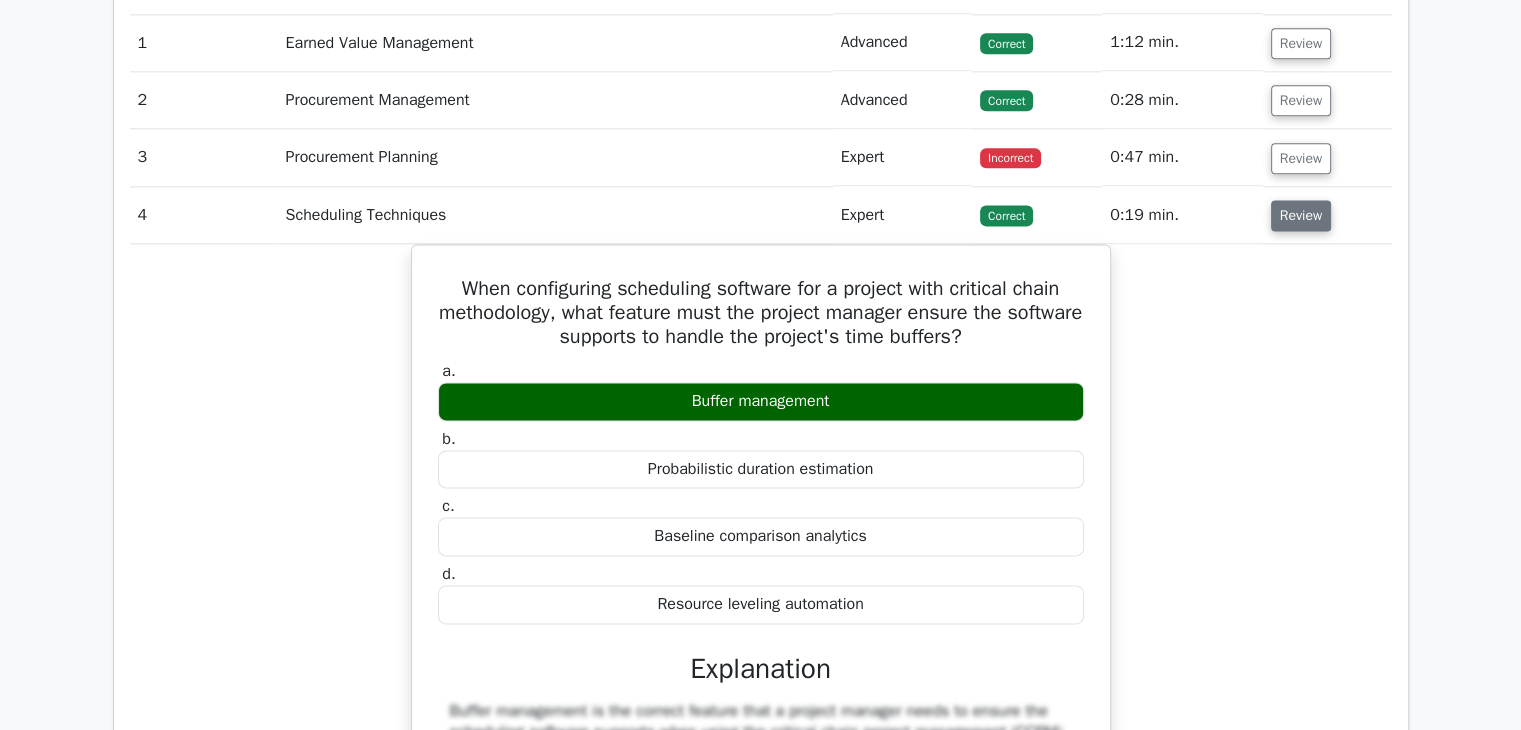 drag, startPoint x: 1300, startPoint y: 216, endPoint x: 1320, endPoint y: 285, distance: 71.8401 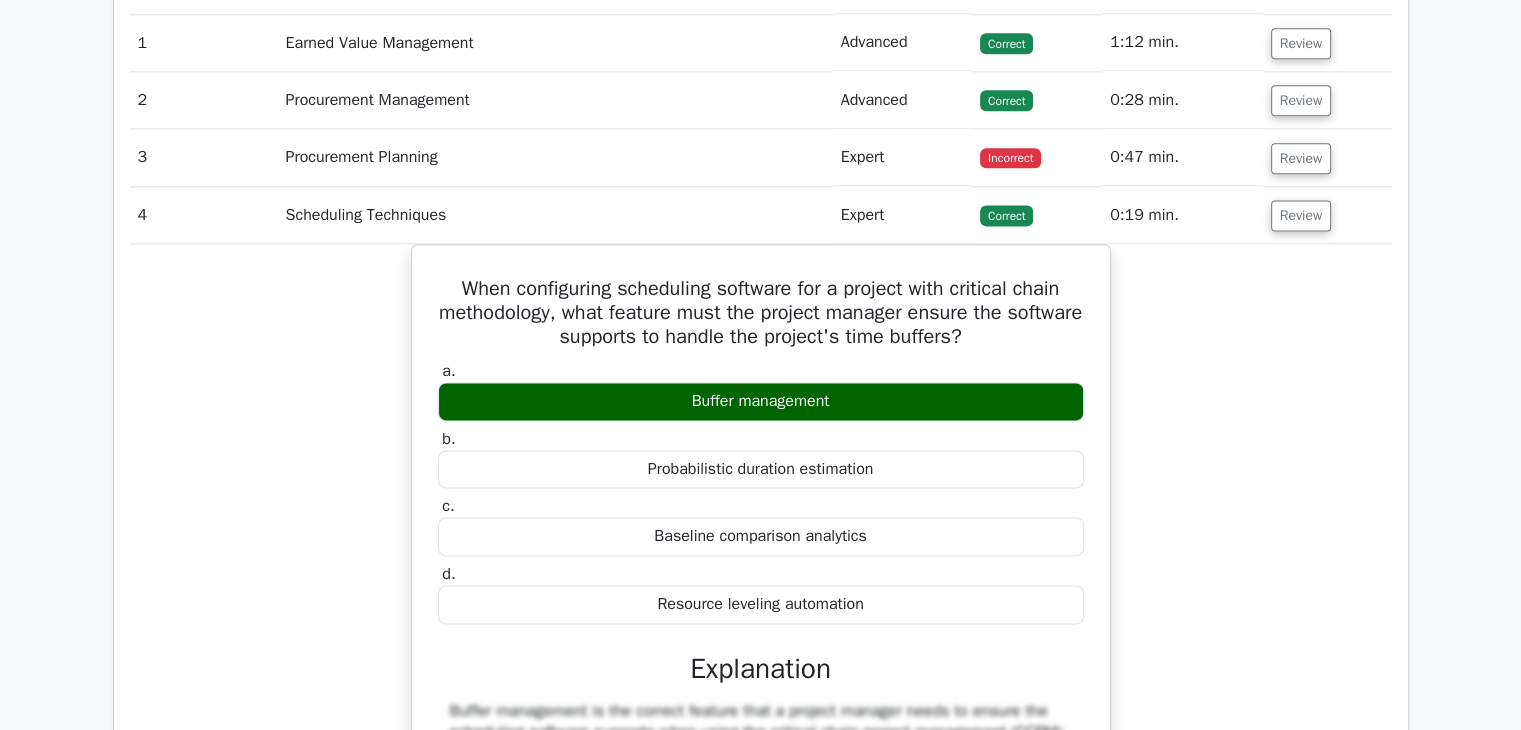 click on "Review" at bounding box center (1301, 215) 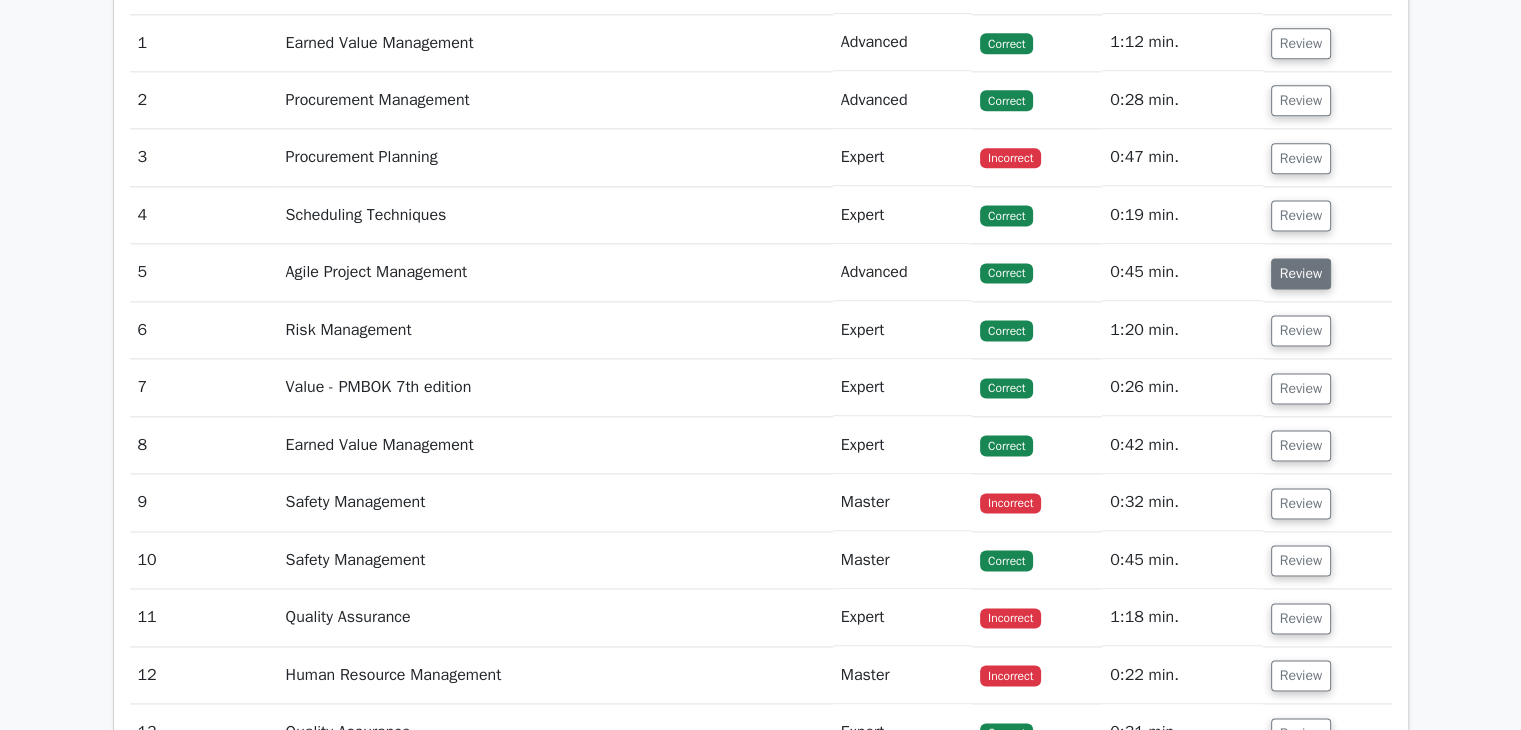 click on "Review" at bounding box center [1301, 273] 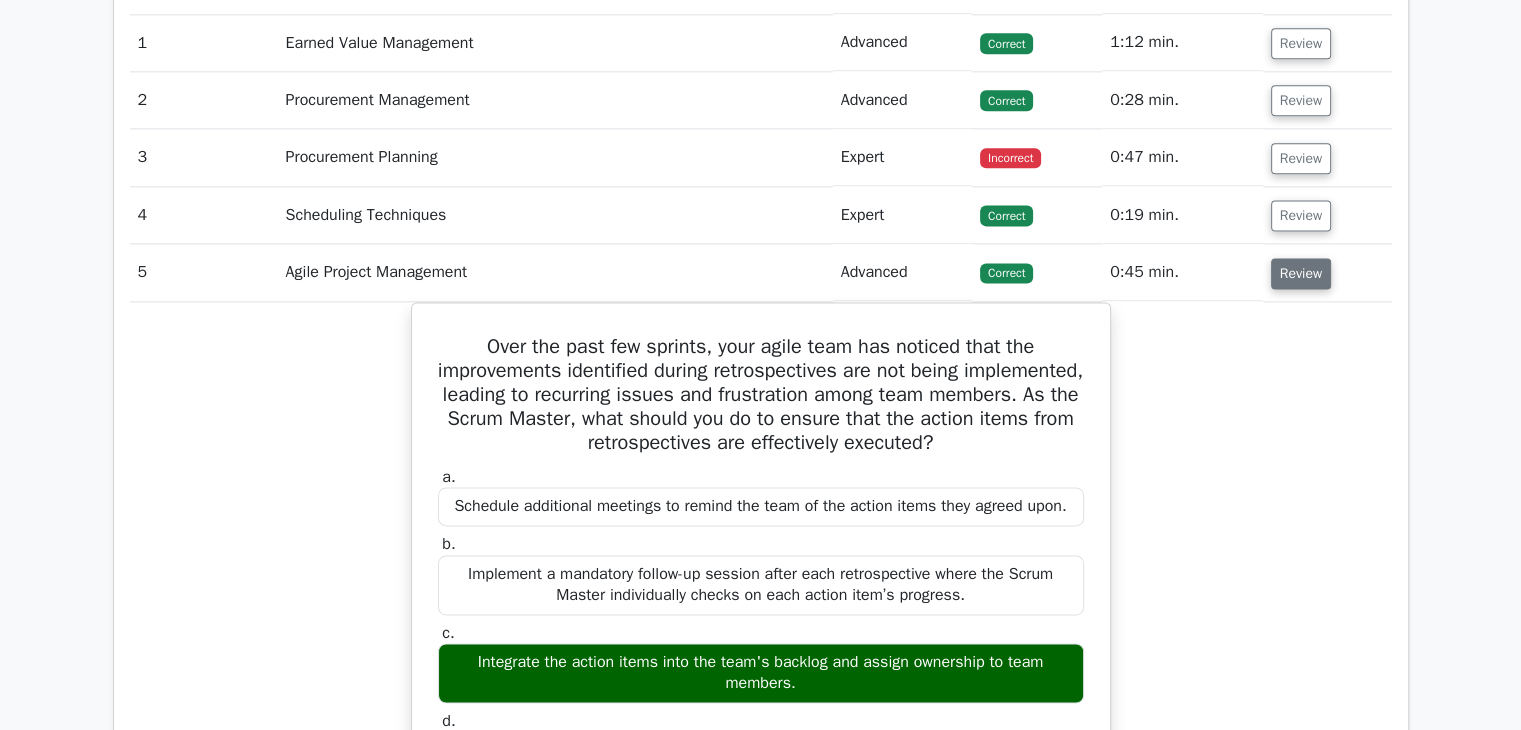 click on "Review" at bounding box center [1301, 273] 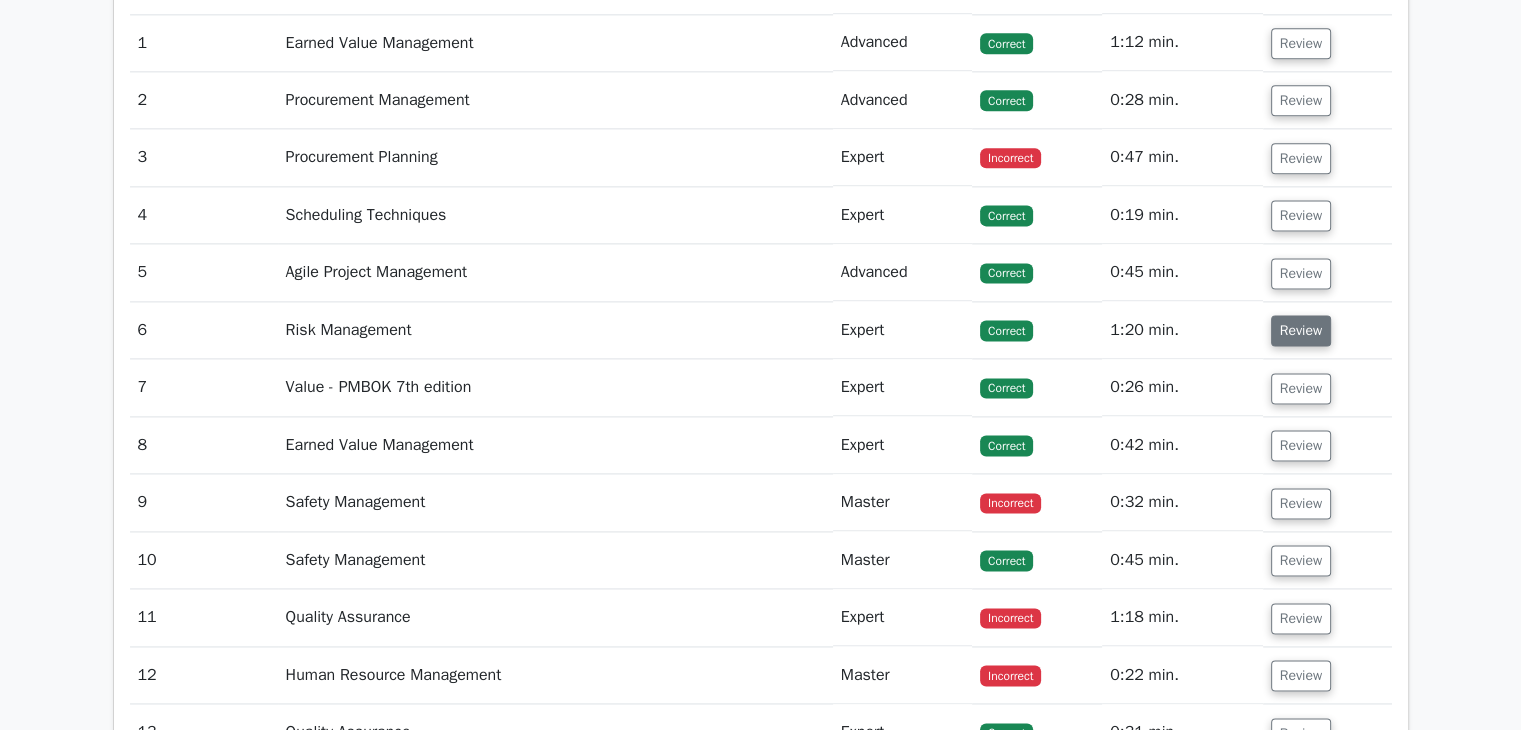 click on "Review" at bounding box center [1301, 330] 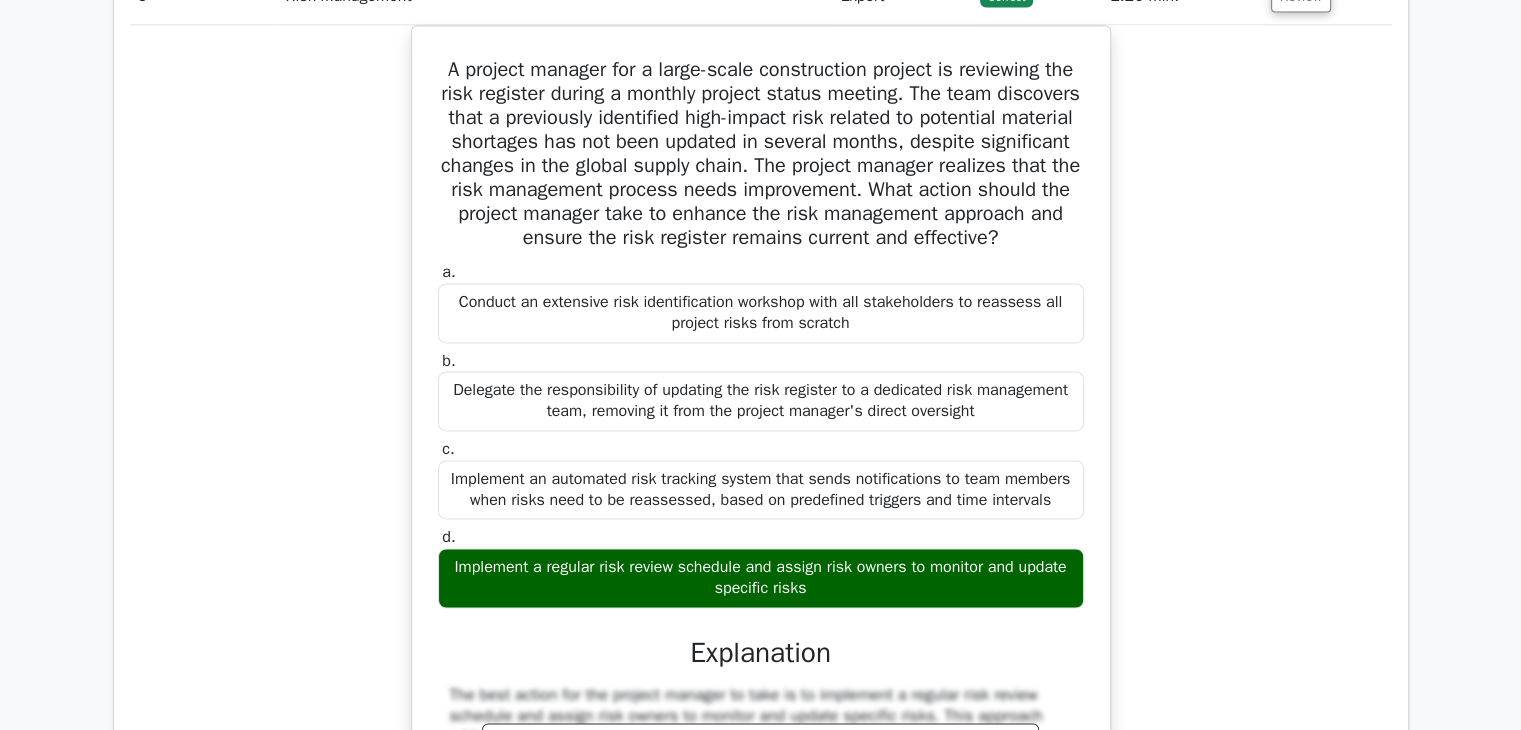 scroll, scrollTop: 2666, scrollLeft: 0, axis: vertical 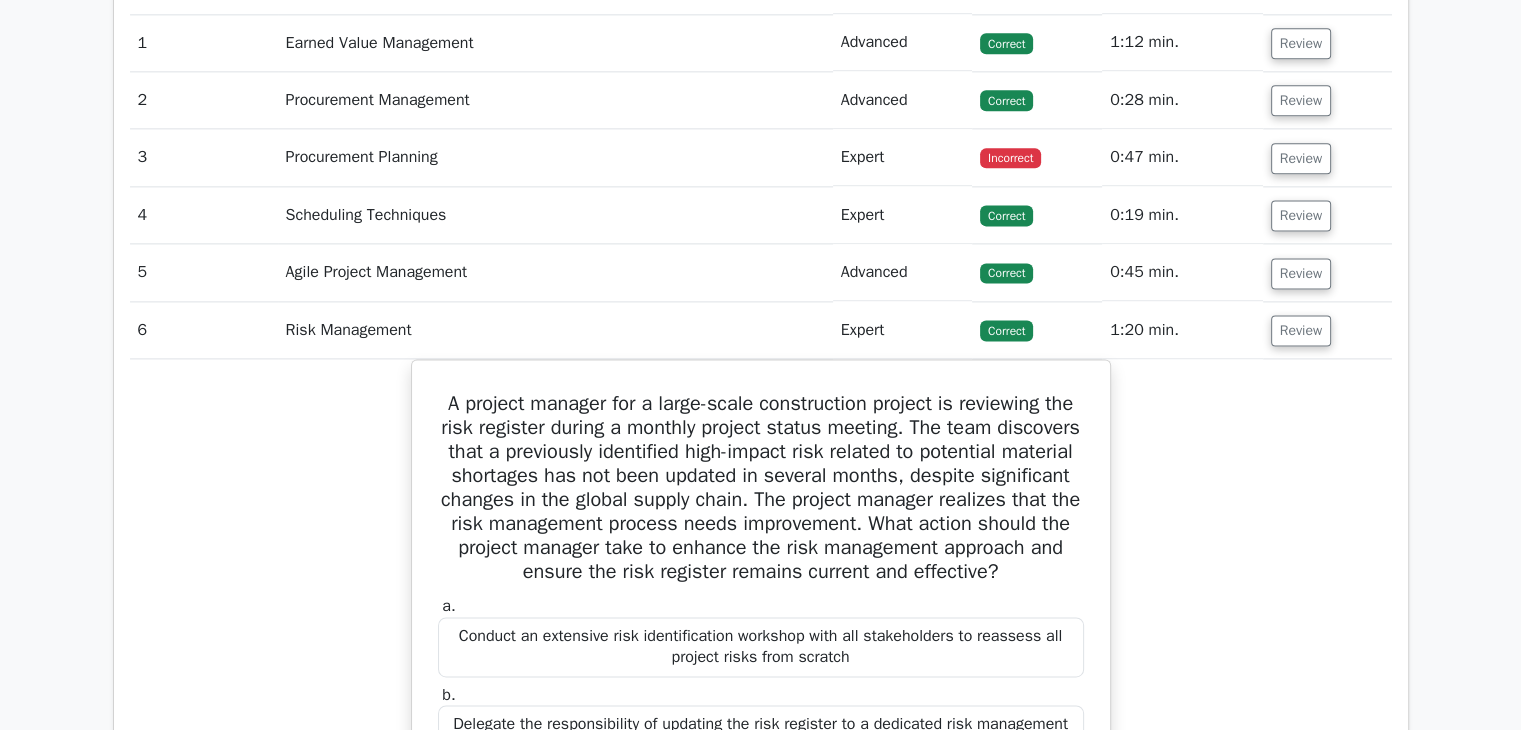 click on "Review" at bounding box center (1301, 330) 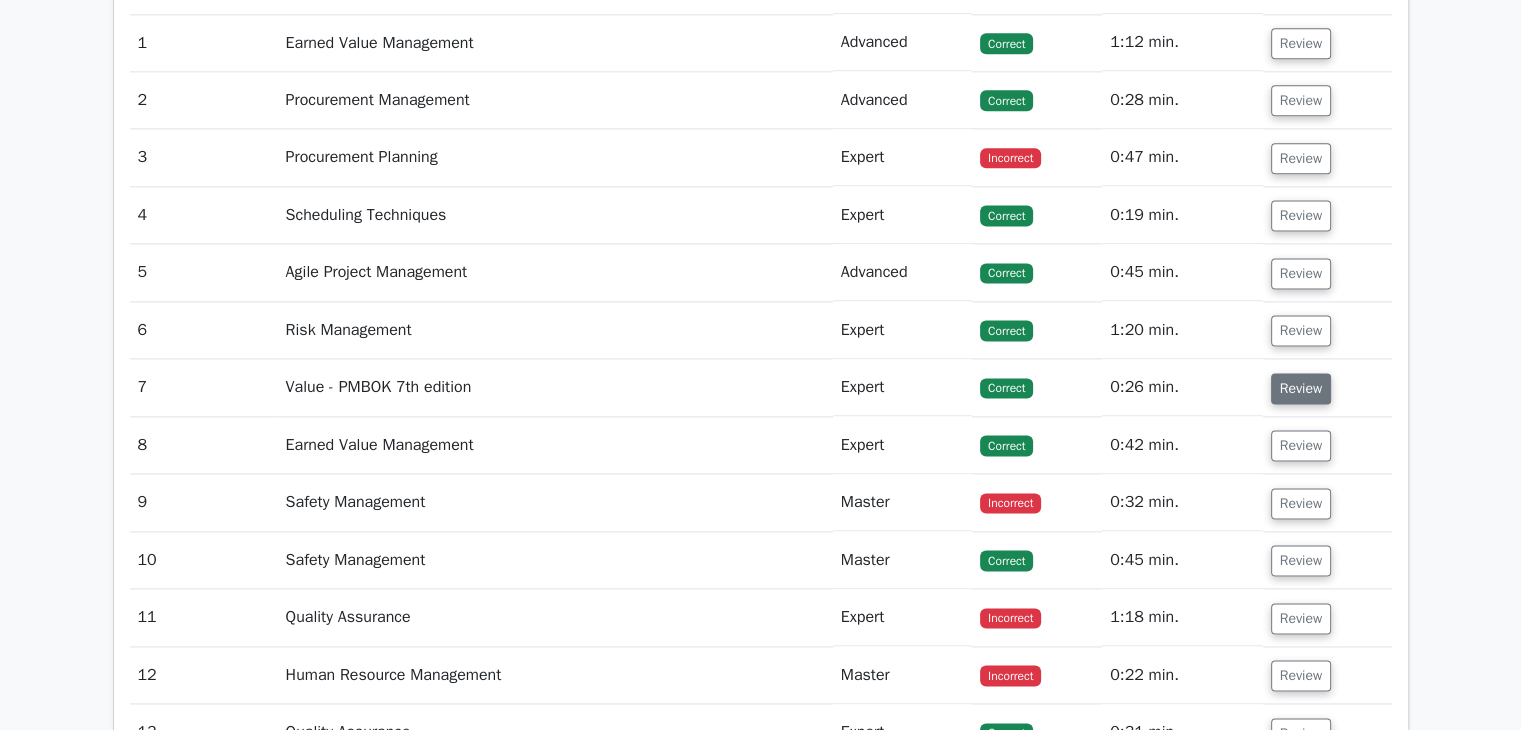 click on "Review" at bounding box center (1301, 388) 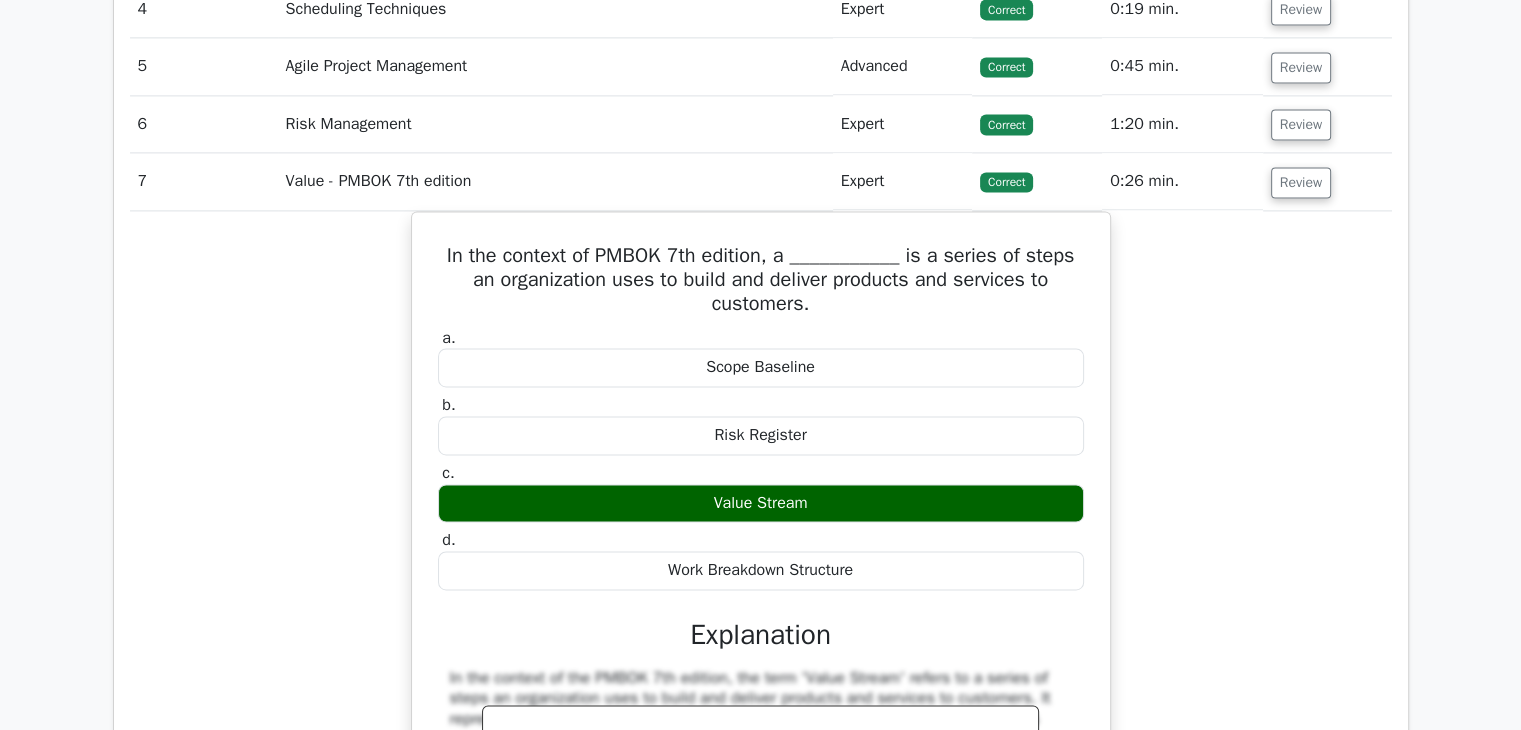 scroll, scrollTop: 2833, scrollLeft: 0, axis: vertical 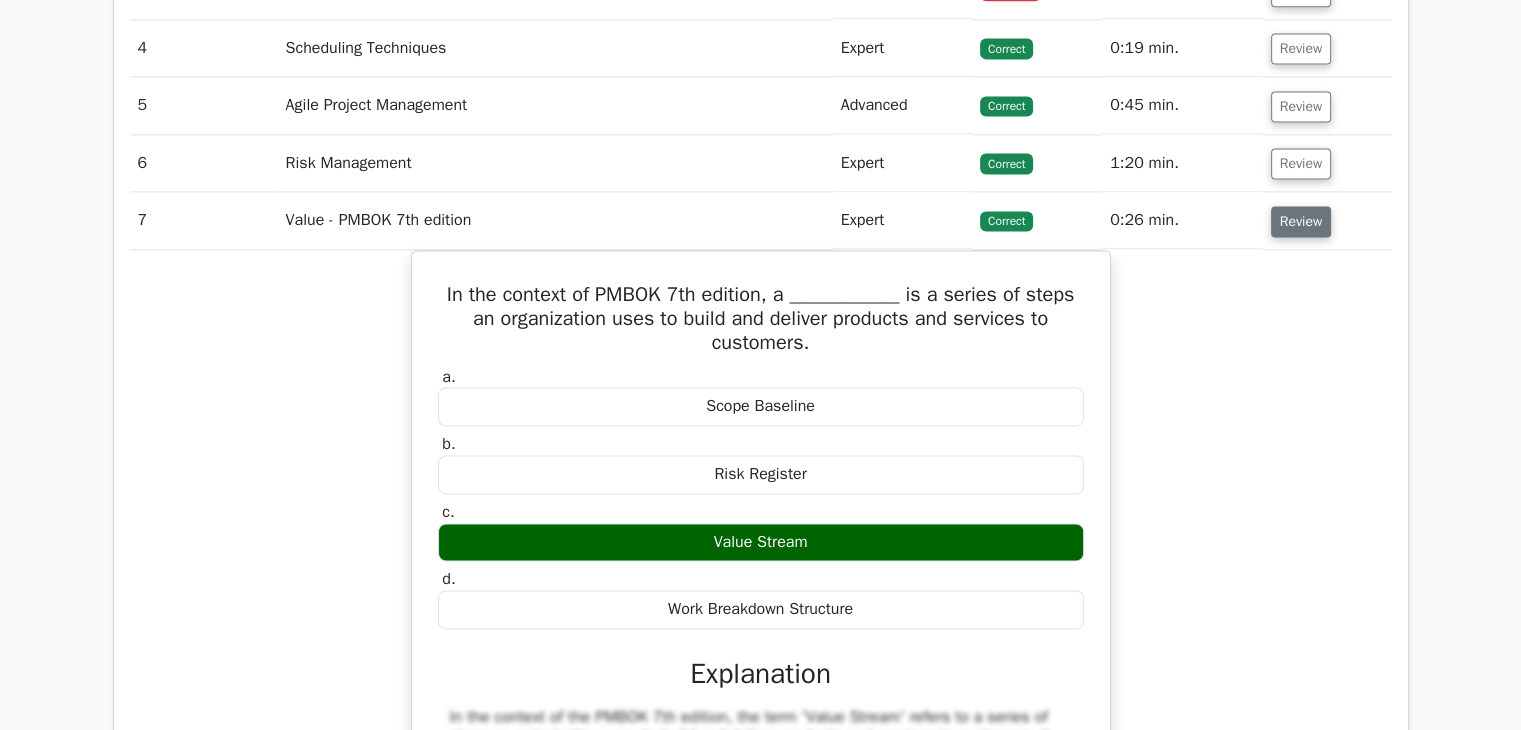 click on "Review" at bounding box center [1301, 221] 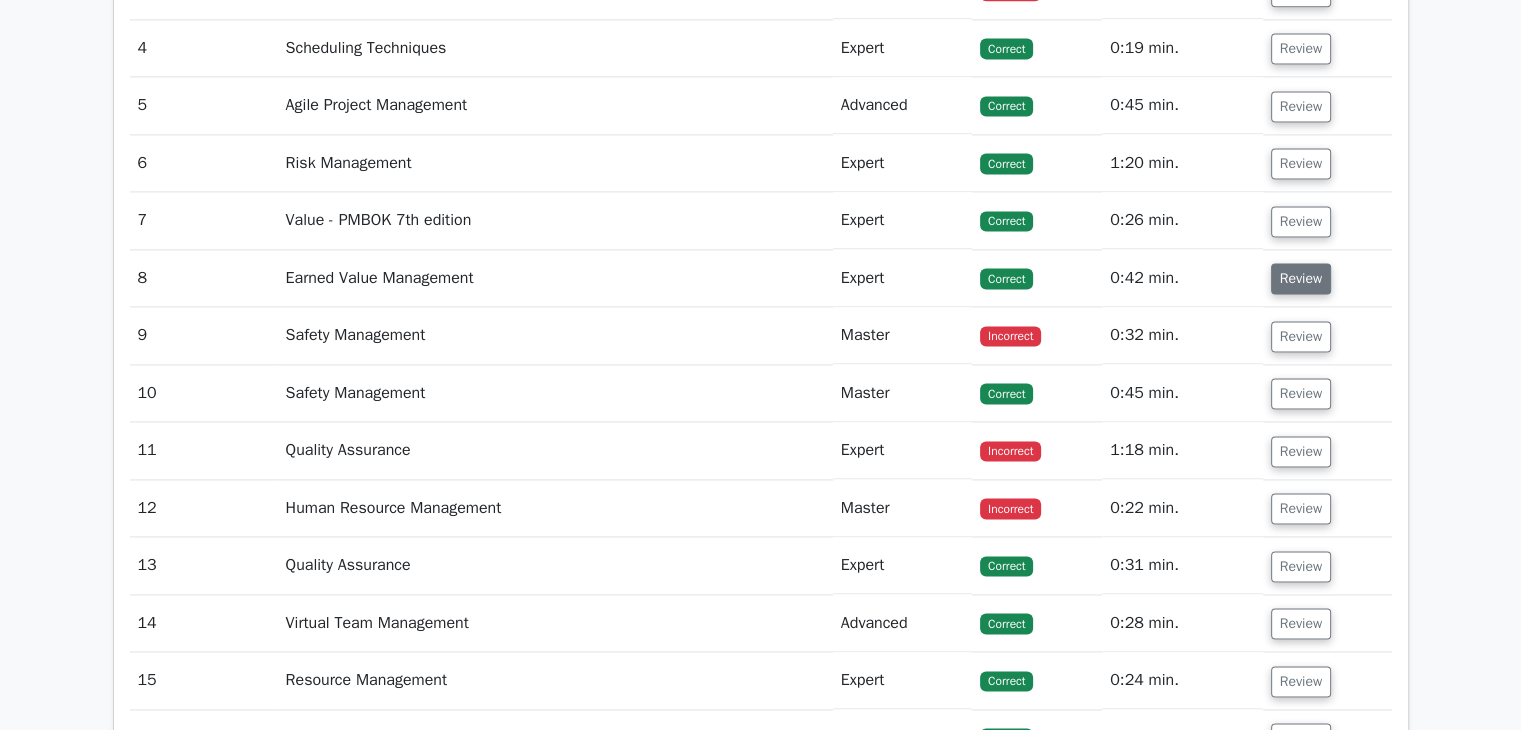 click on "Review" at bounding box center (1301, 278) 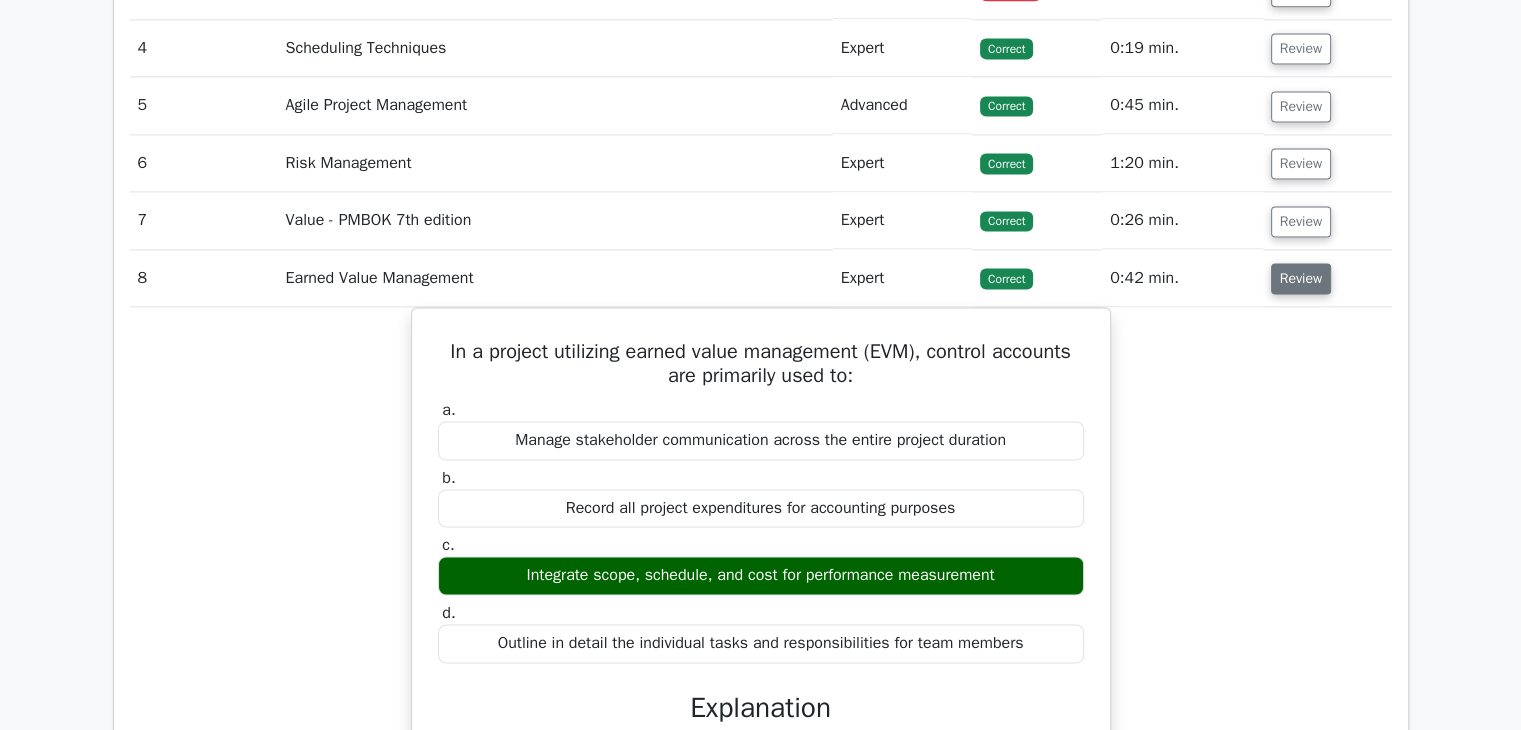 click on "Review" at bounding box center (1301, 278) 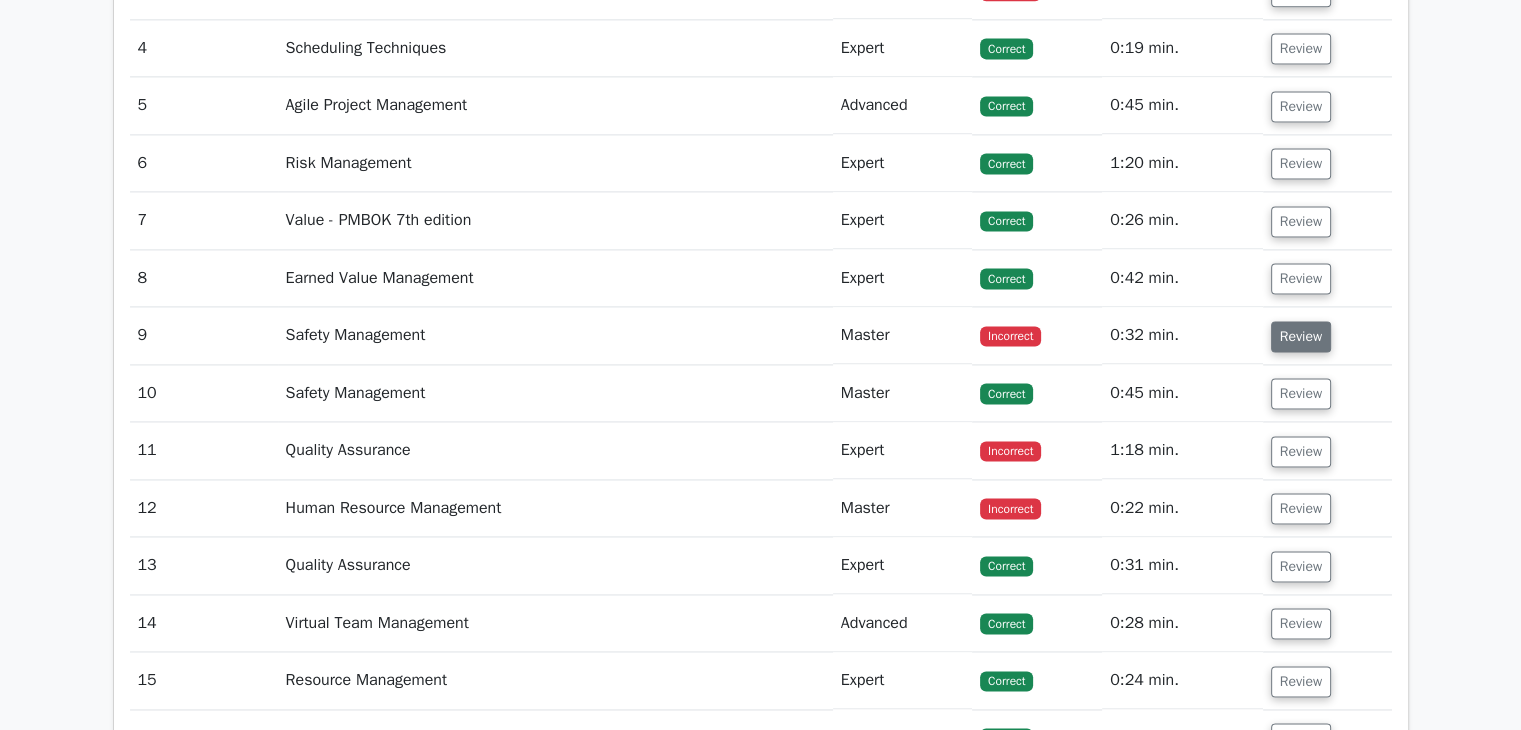 click on "Review" at bounding box center (1301, 336) 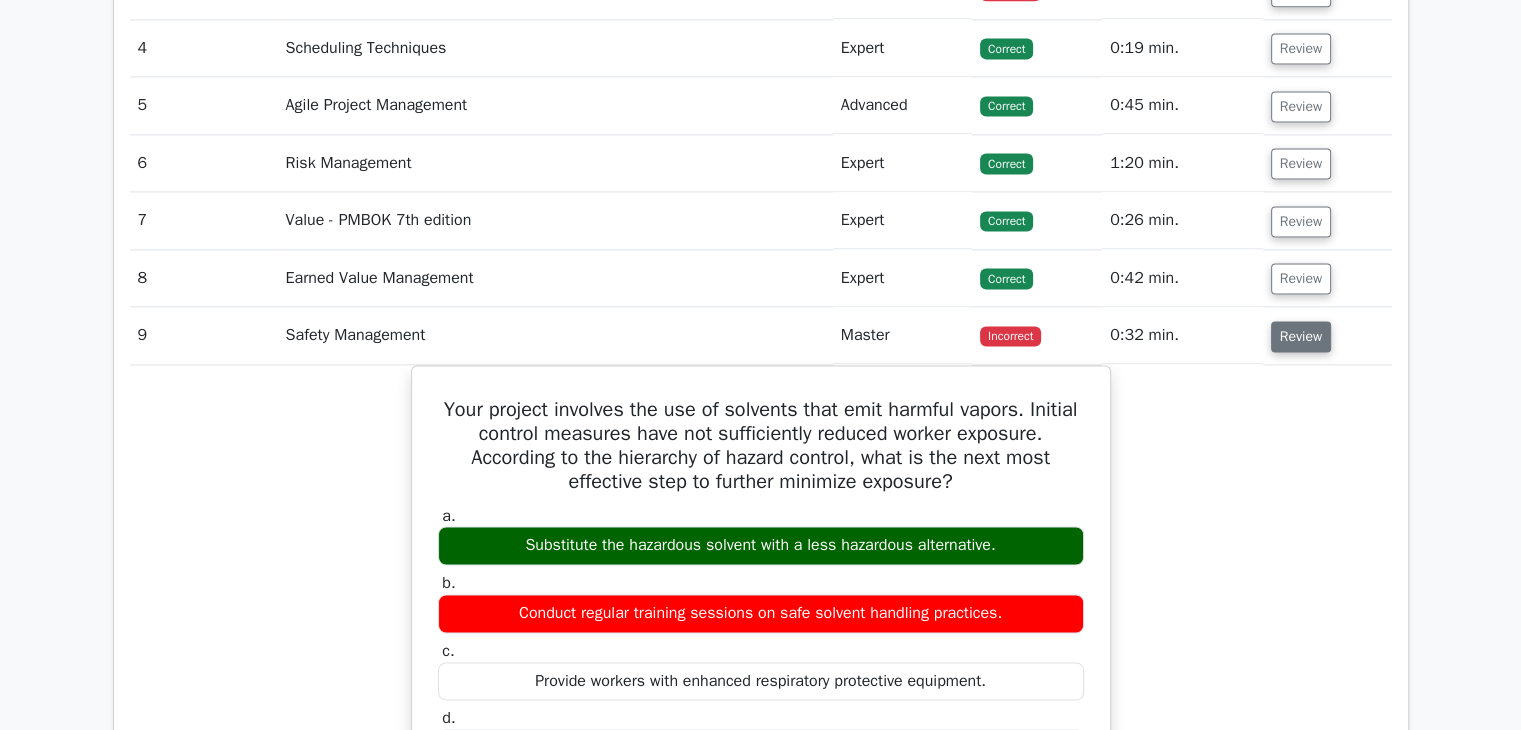 click on "Review" at bounding box center [1301, 336] 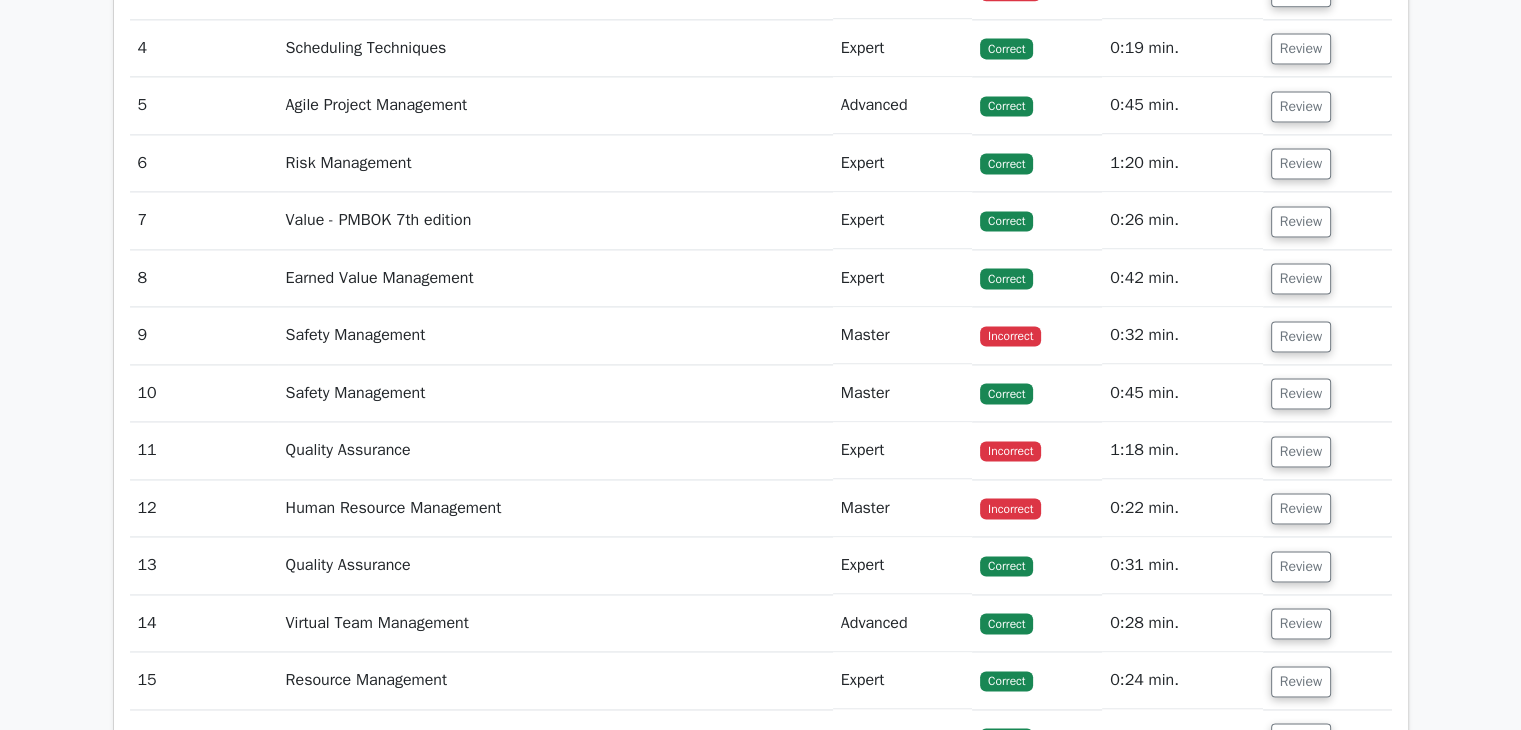 click on "Review" at bounding box center (1327, 393) 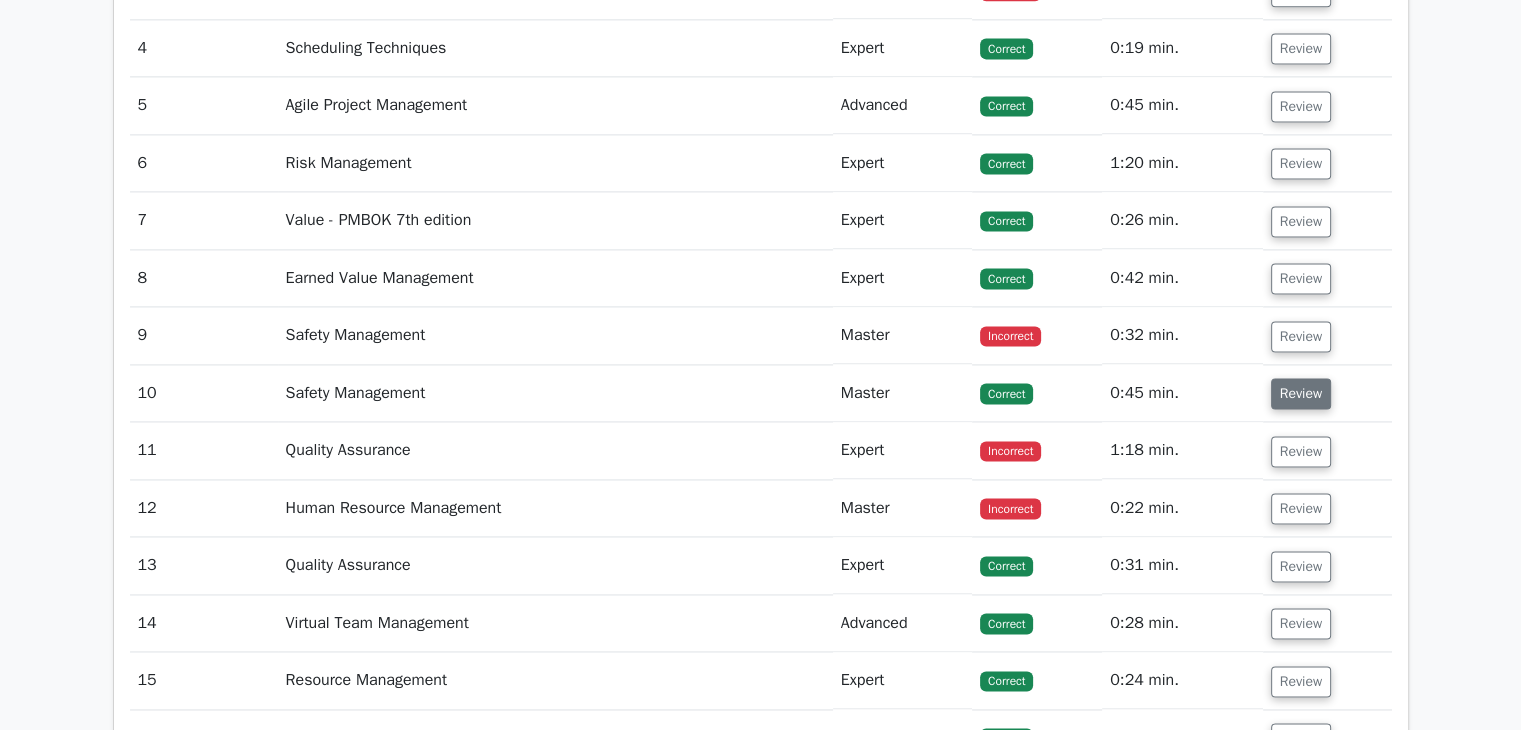 click on "Review" at bounding box center [1301, 393] 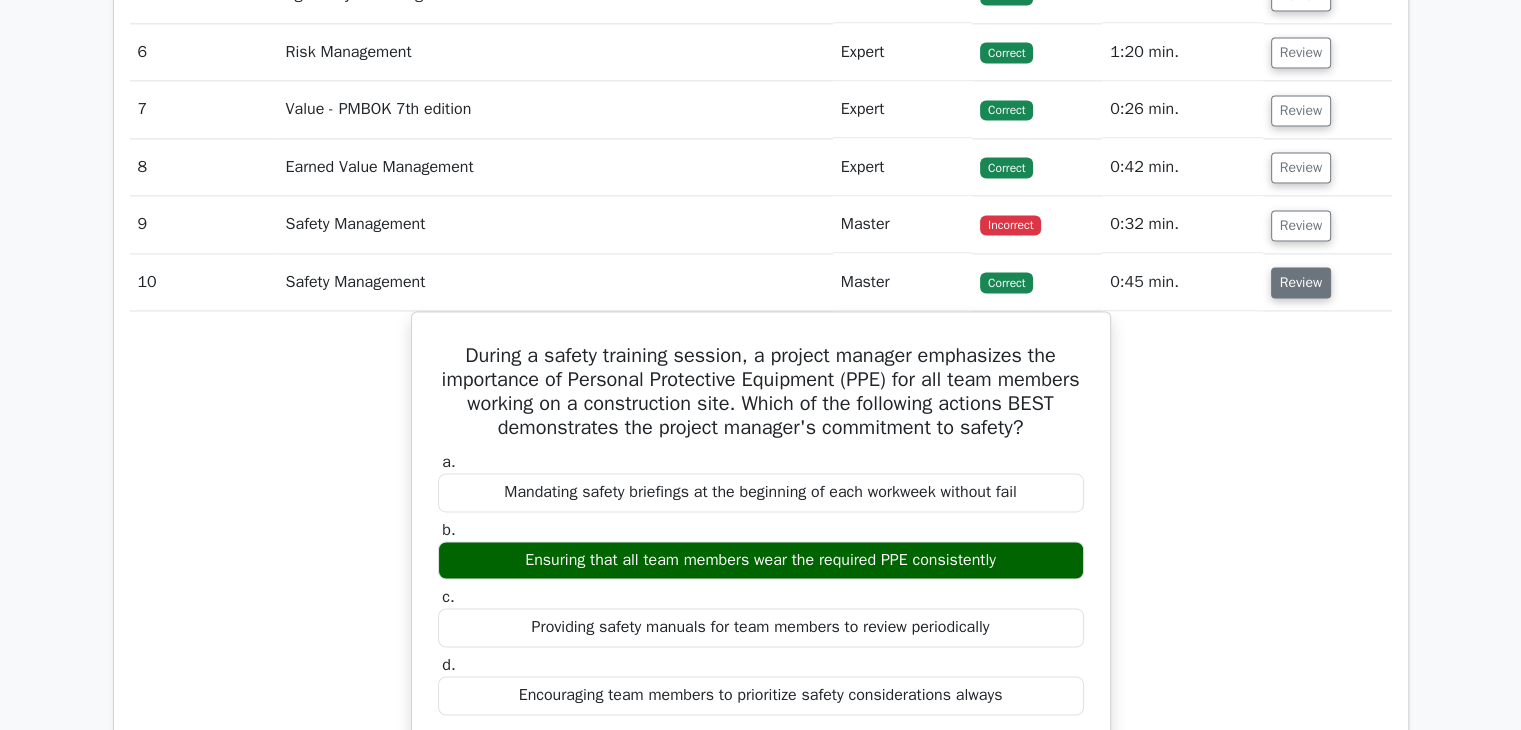scroll, scrollTop: 3000, scrollLeft: 0, axis: vertical 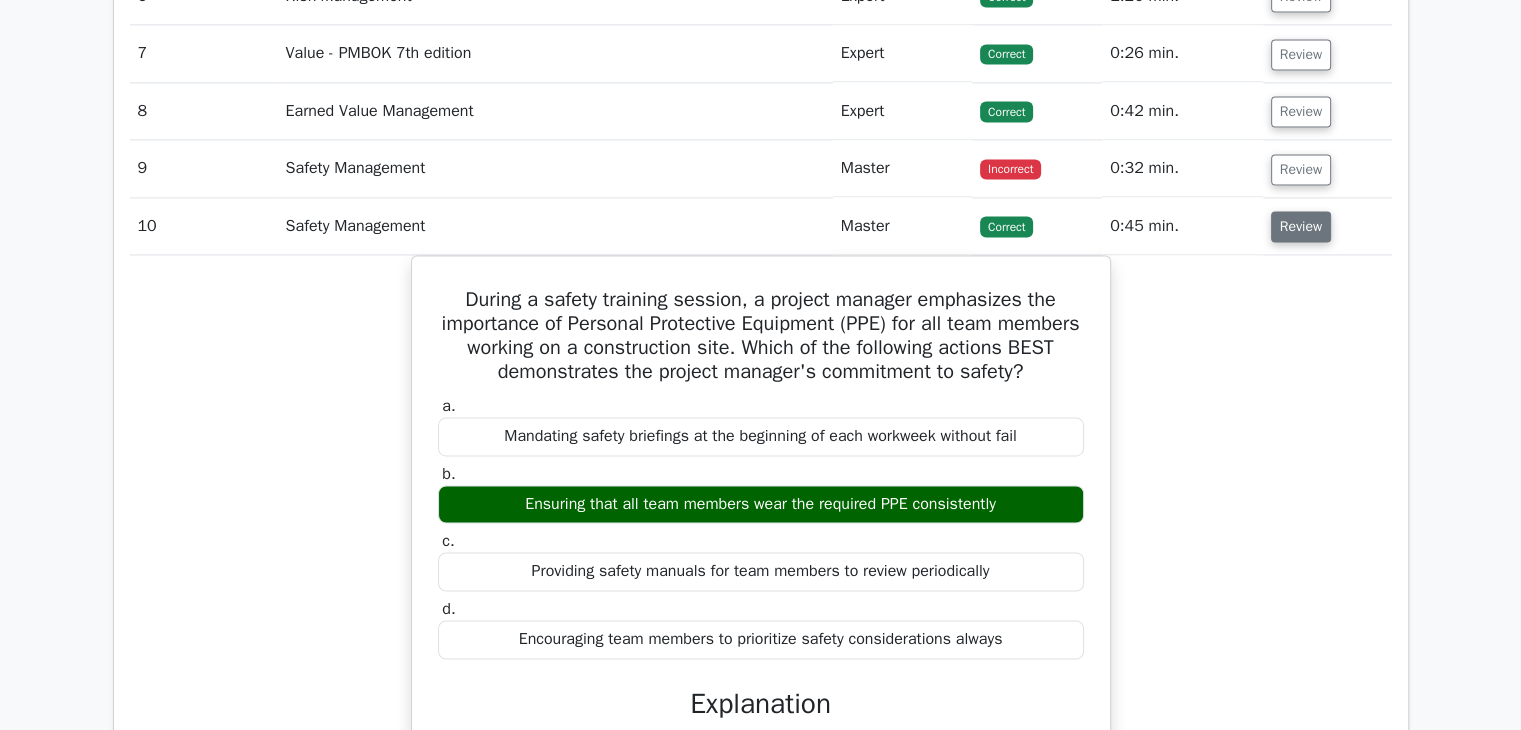 click on "Review" at bounding box center [1301, 226] 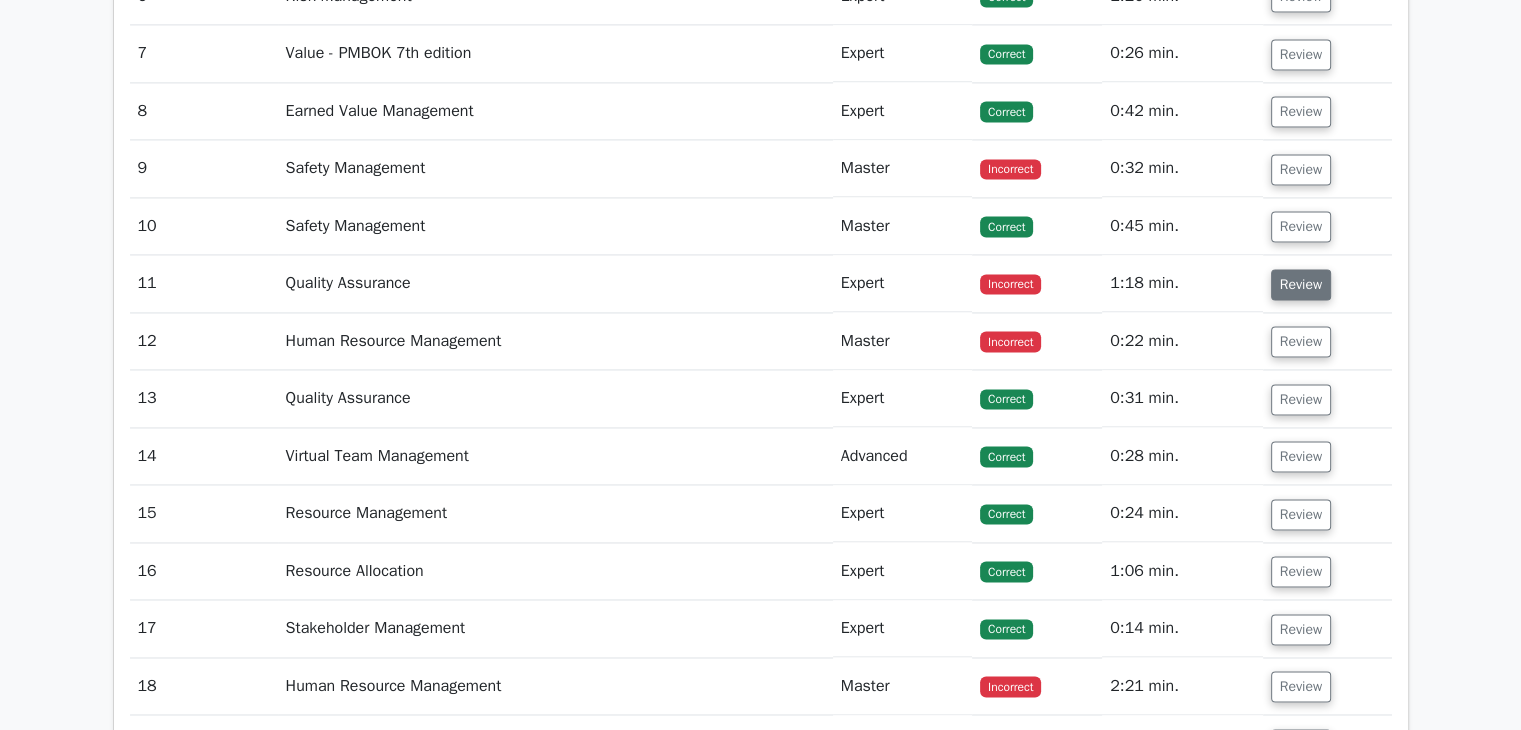 click on "Review" at bounding box center [1301, 284] 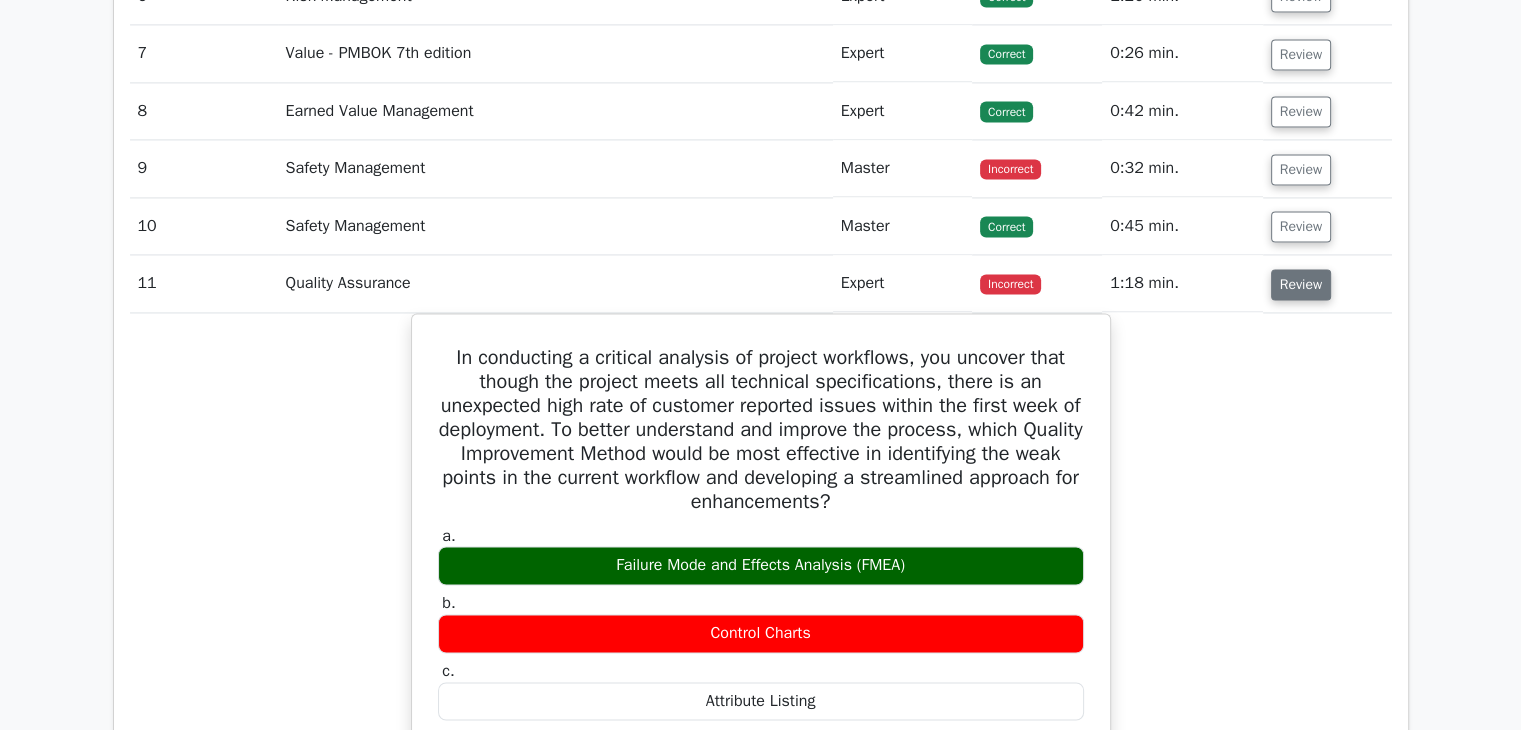 click on "Review" at bounding box center [1301, 284] 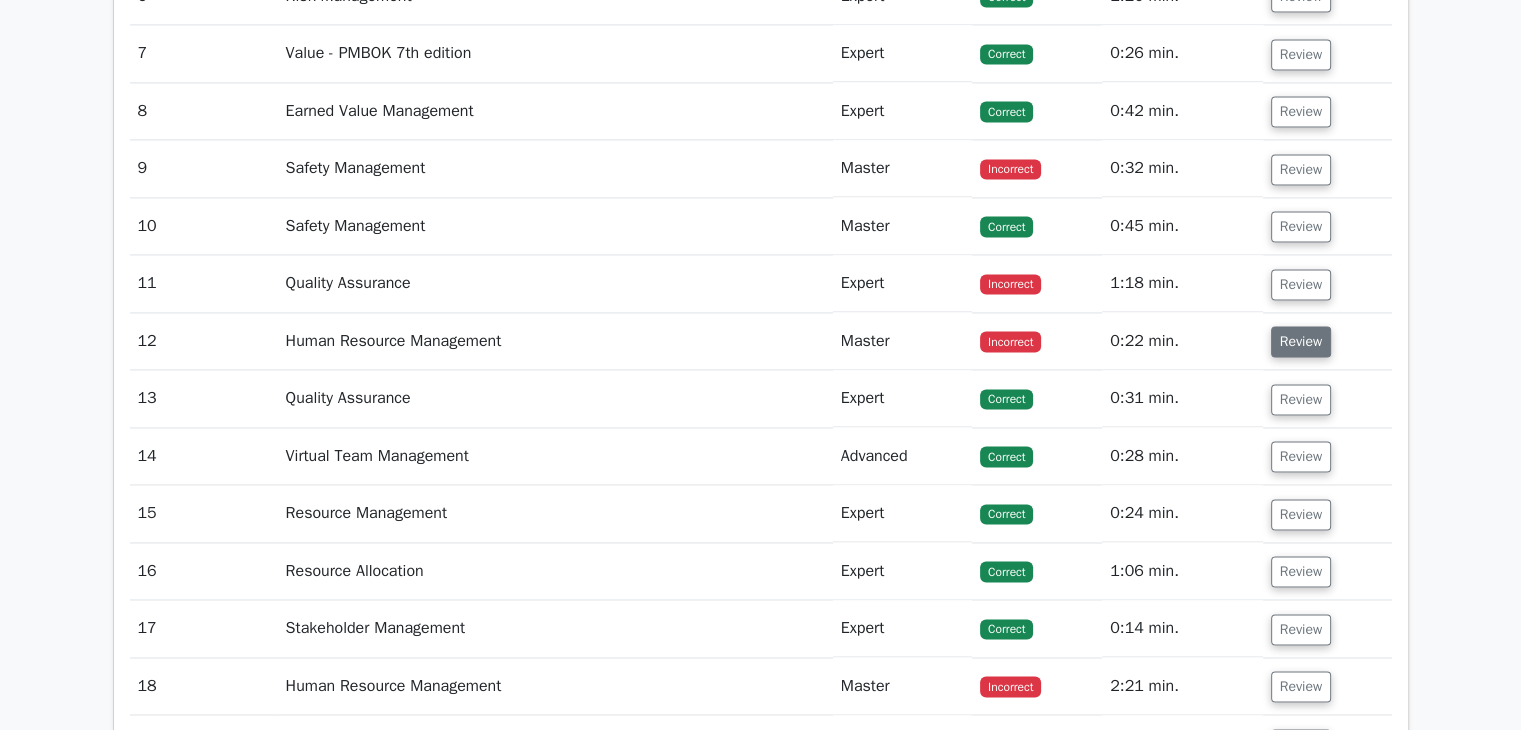 click on "Review" at bounding box center (1301, 341) 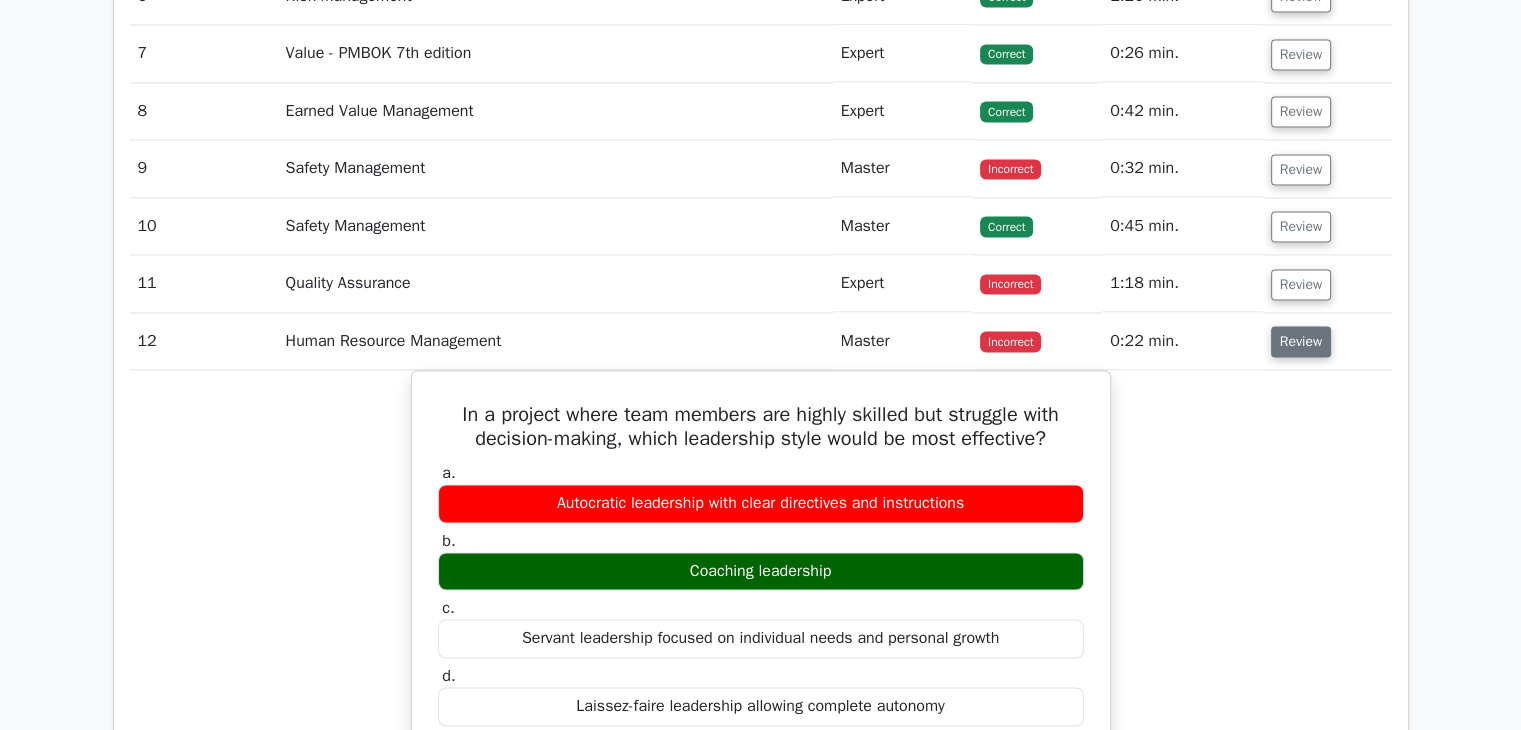 click on "Review" at bounding box center (1301, 341) 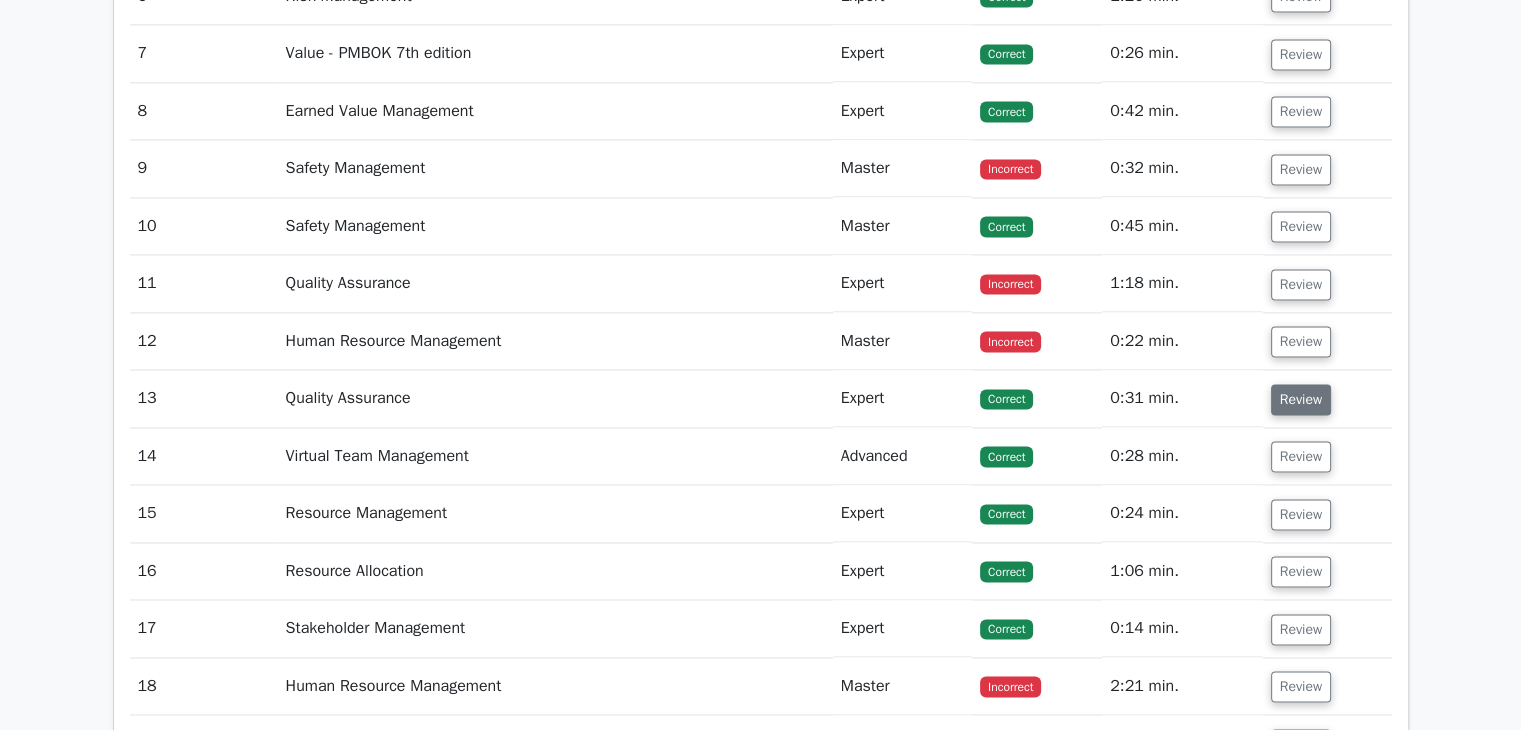 click on "Review" at bounding box center (1301, 399) 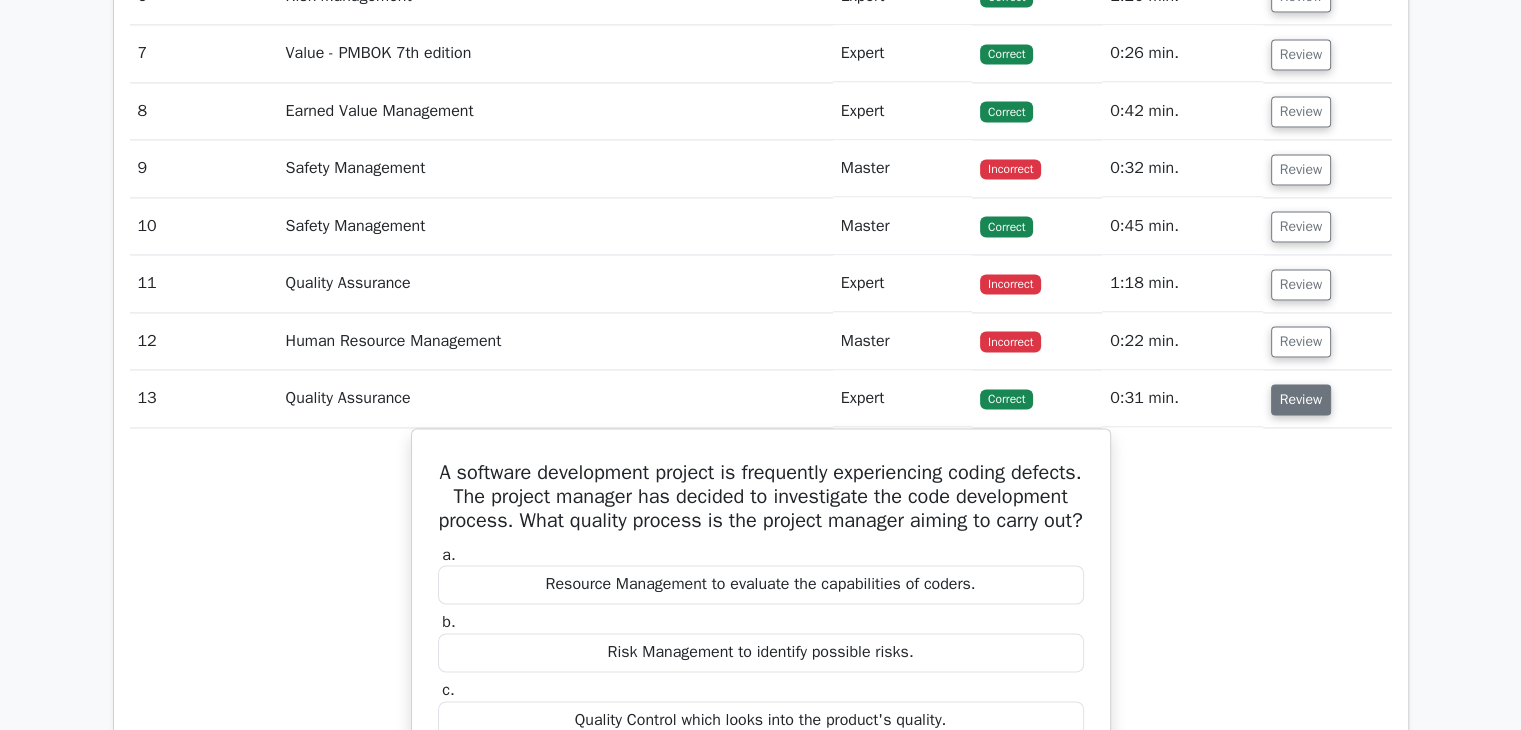 scroll, scrollTop: 3333, scrollLeft: 0, axis: vertical 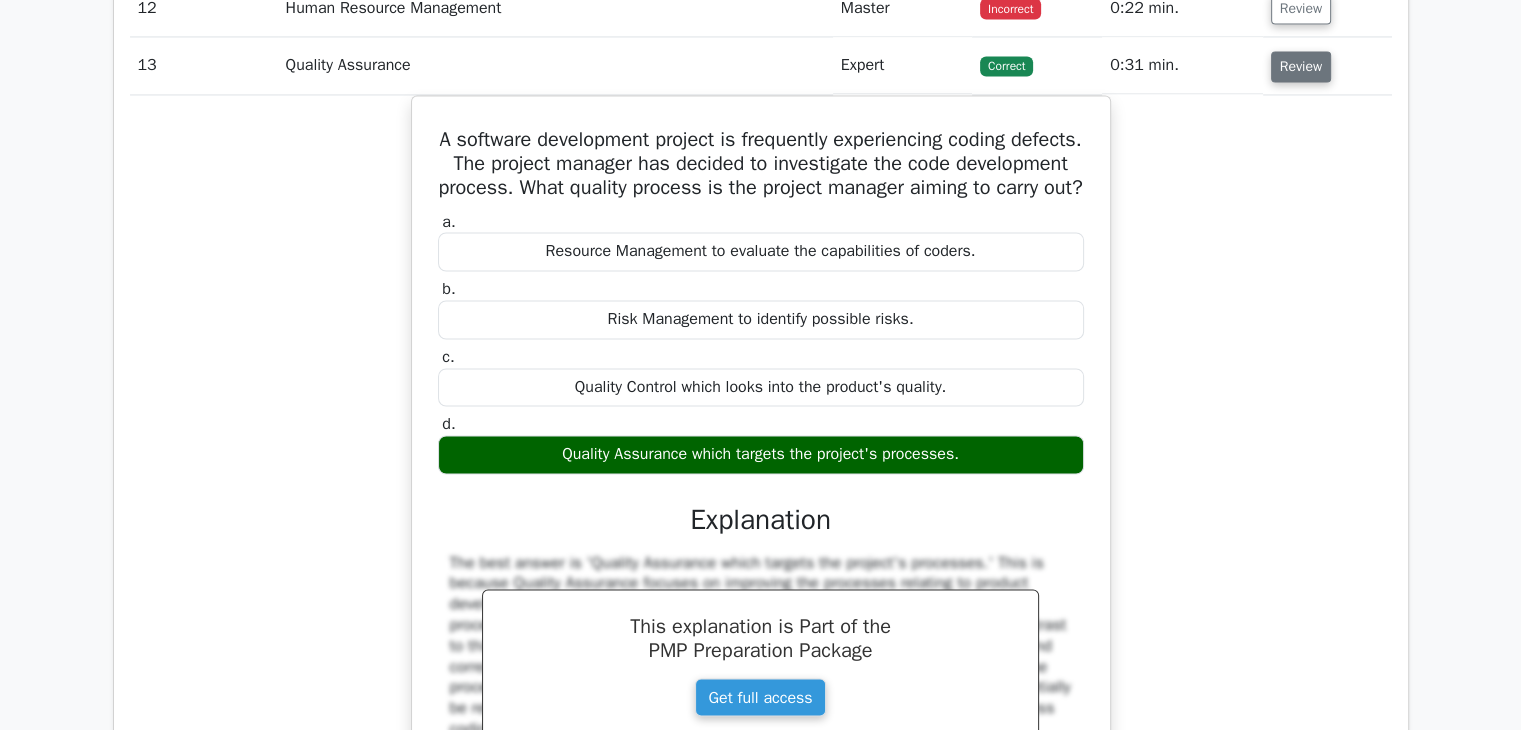 click on "Review" at bounding box center (1301, 66) 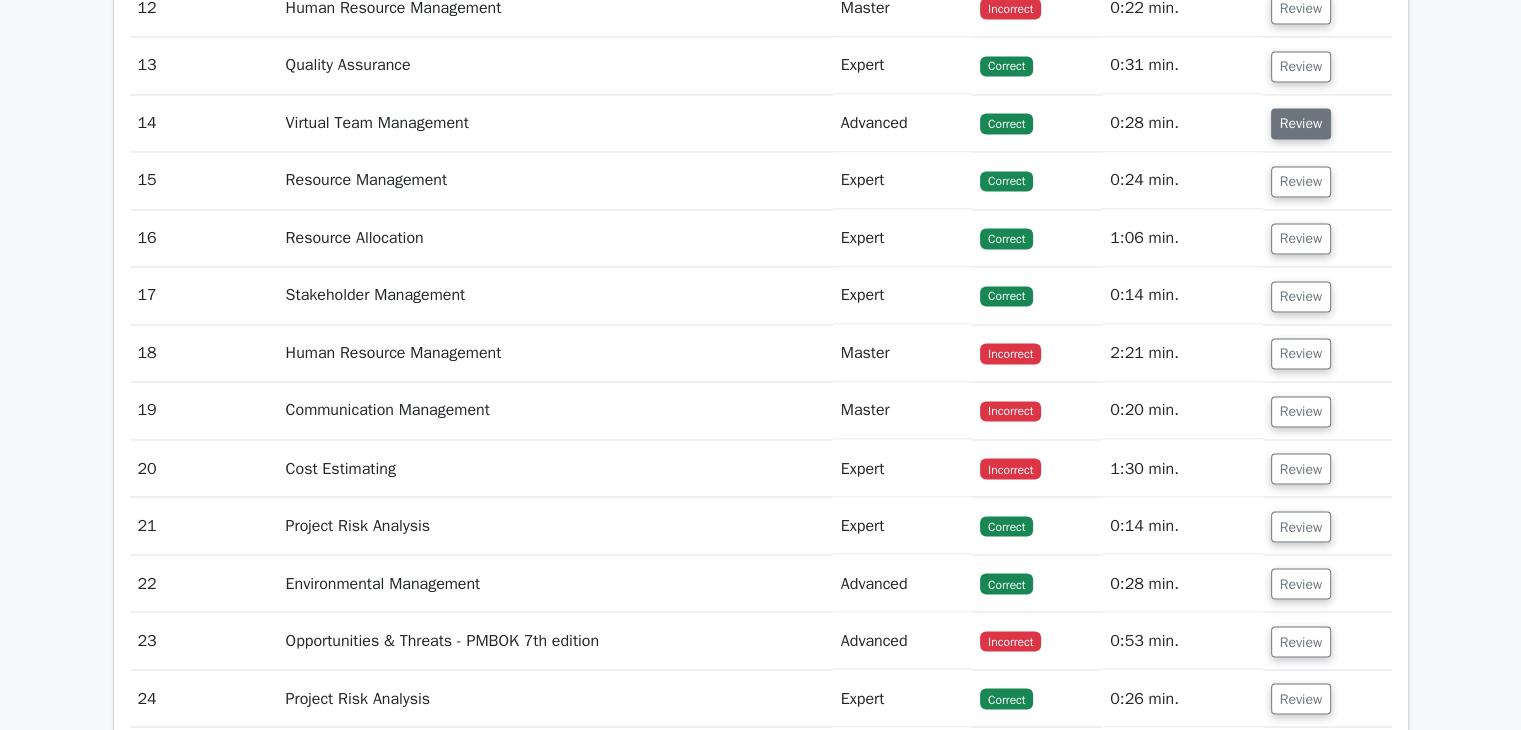 click on "Review" at bounding box center (1301, 123) 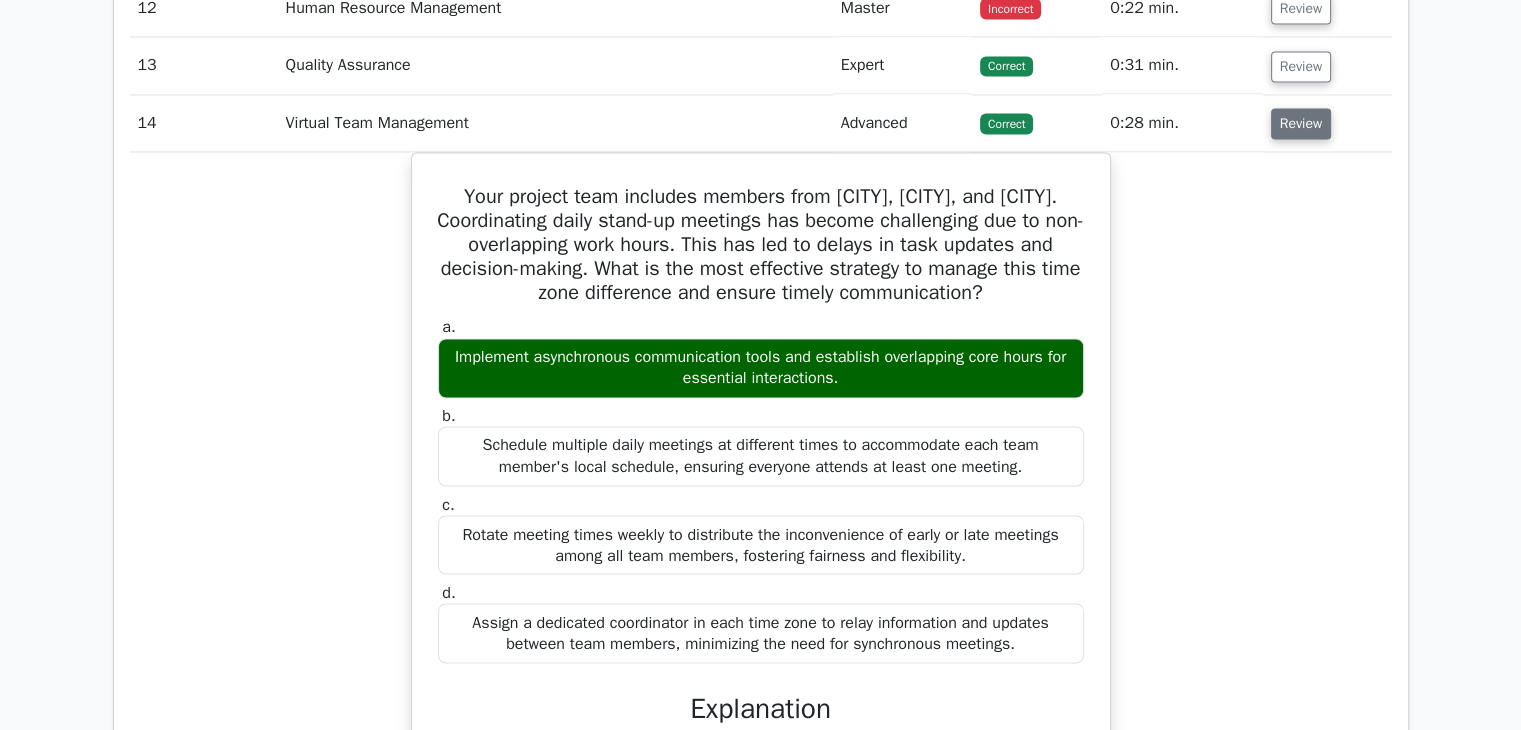 click on "Review" at bounding box center (1301, 123) 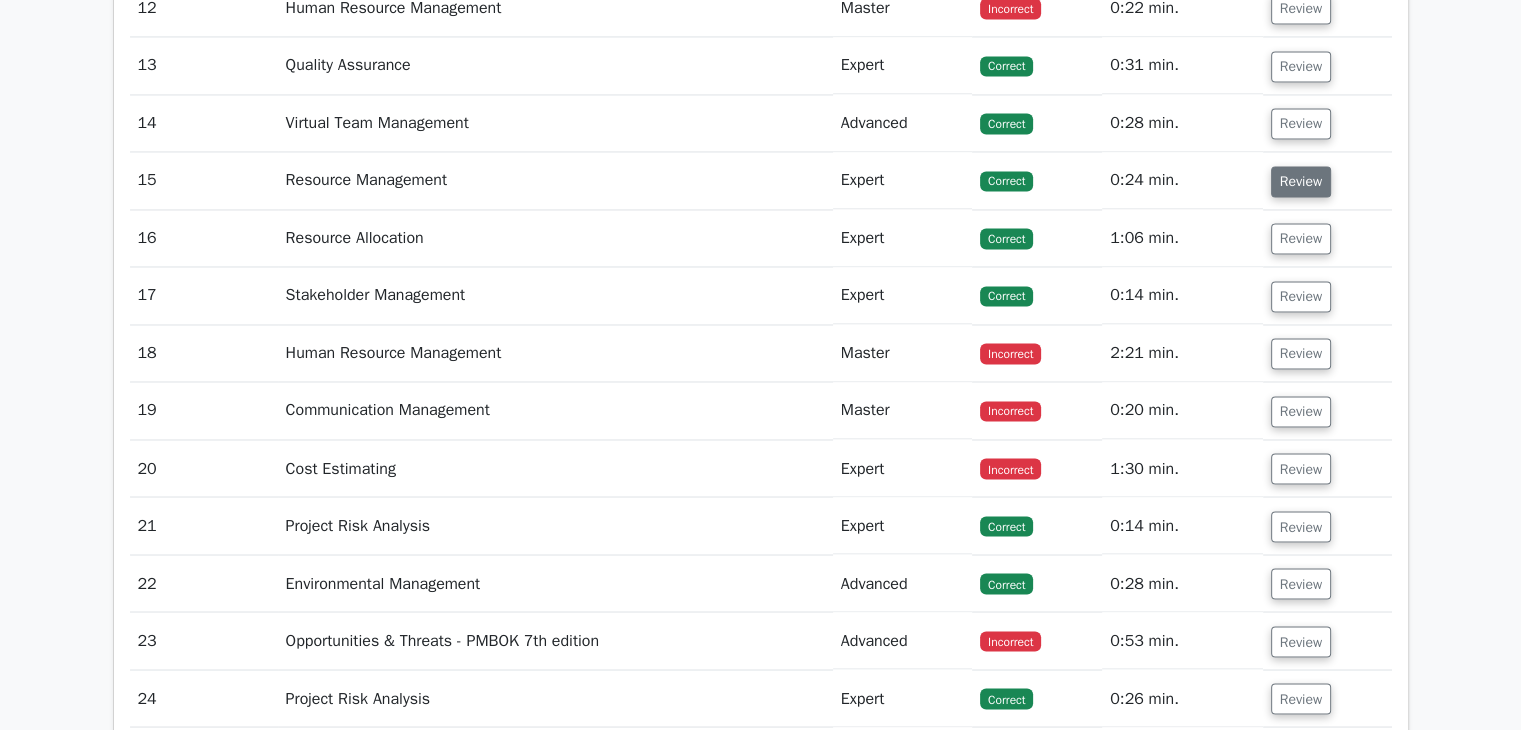 click on "Review" at bounding box center (1301, 181) 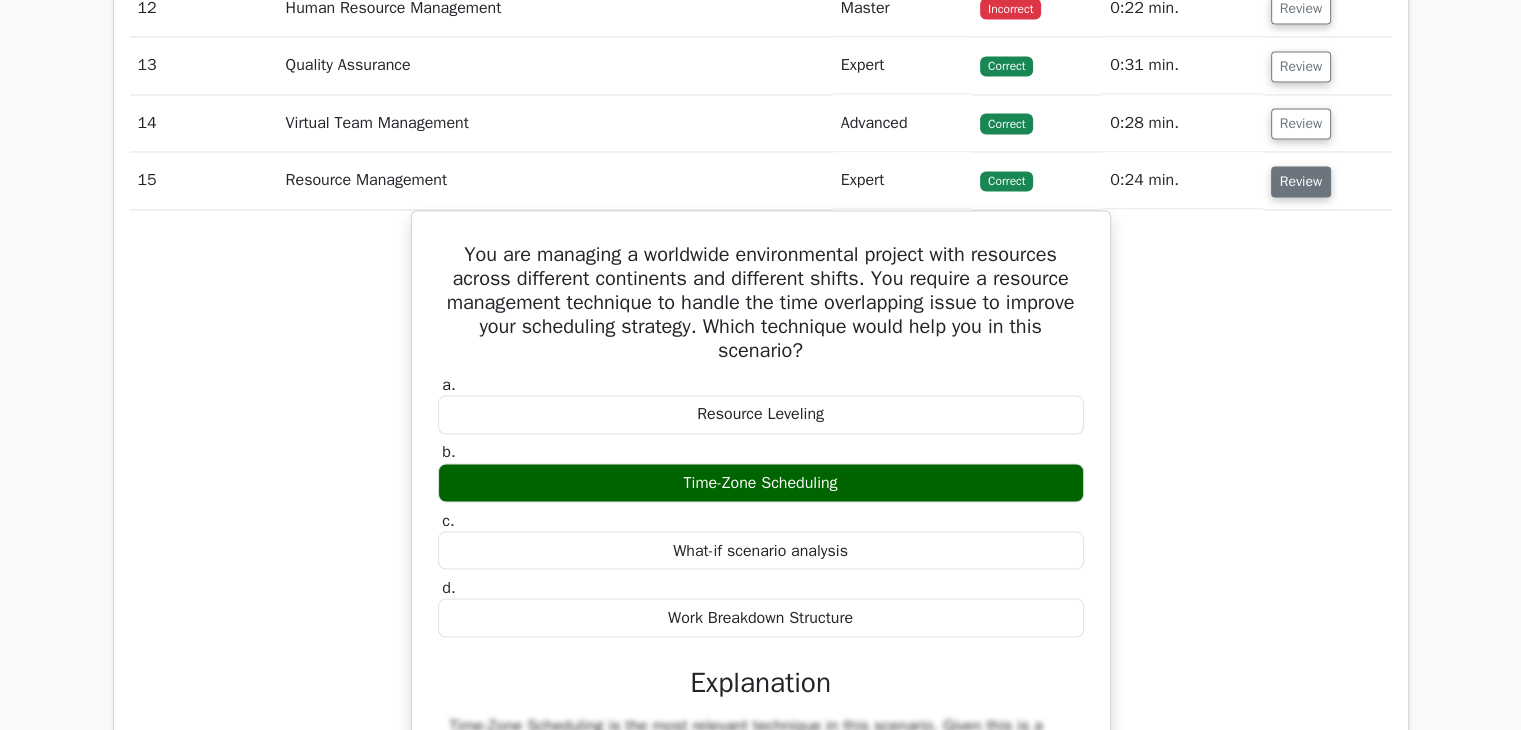 click on "Review" at bounding box center (1301, 181) 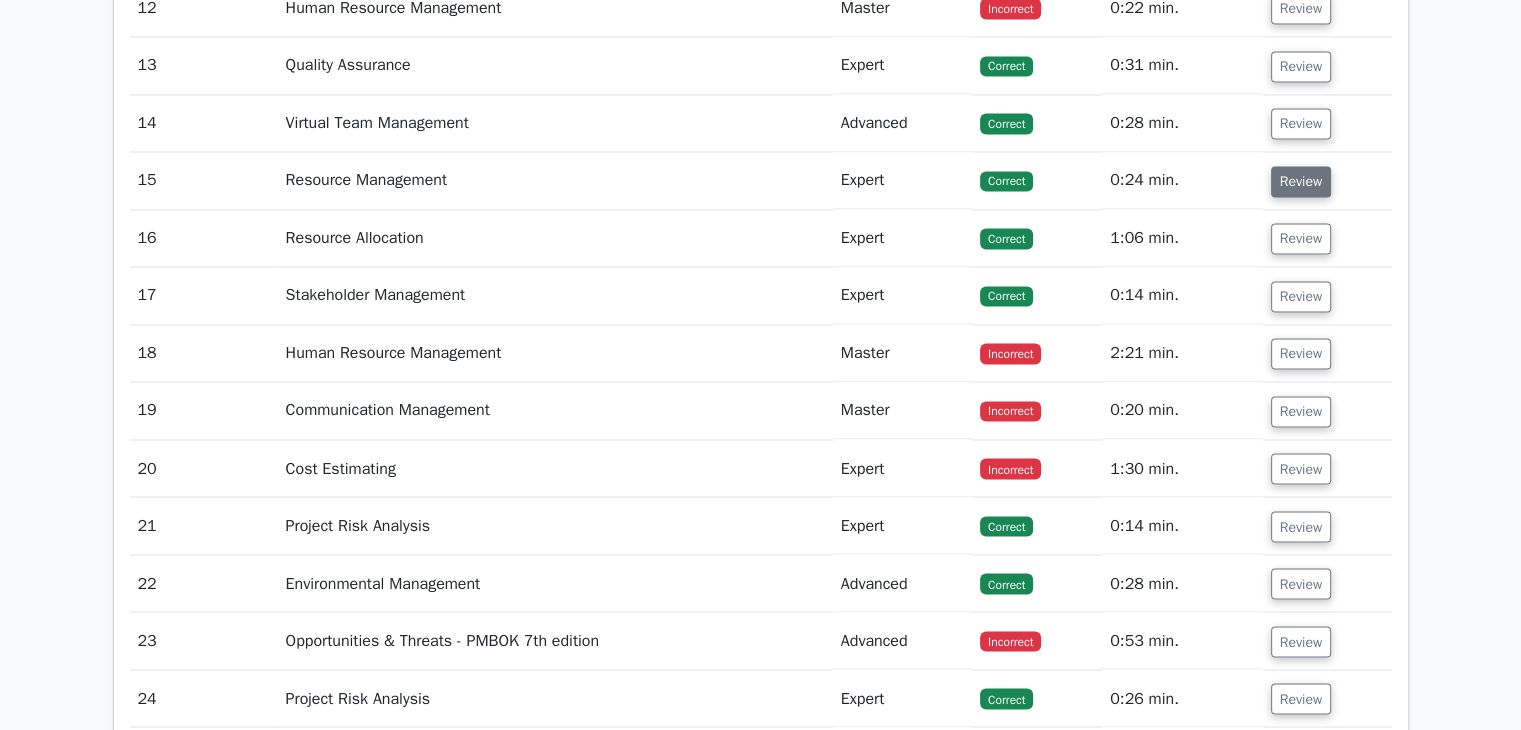 click on "Review" at bounding box center (1301, 181) 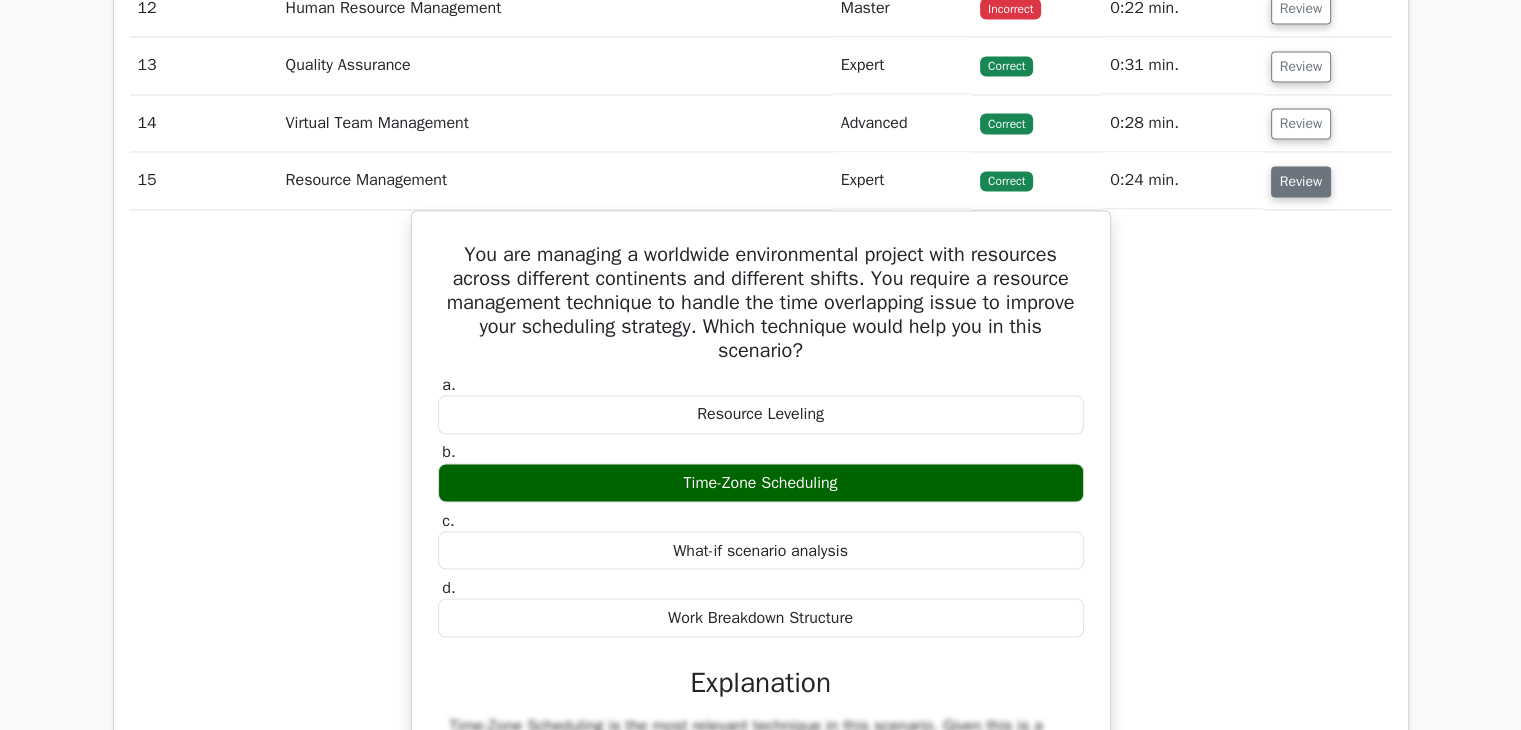 click on "Review" at bounding box center (1301, 181) 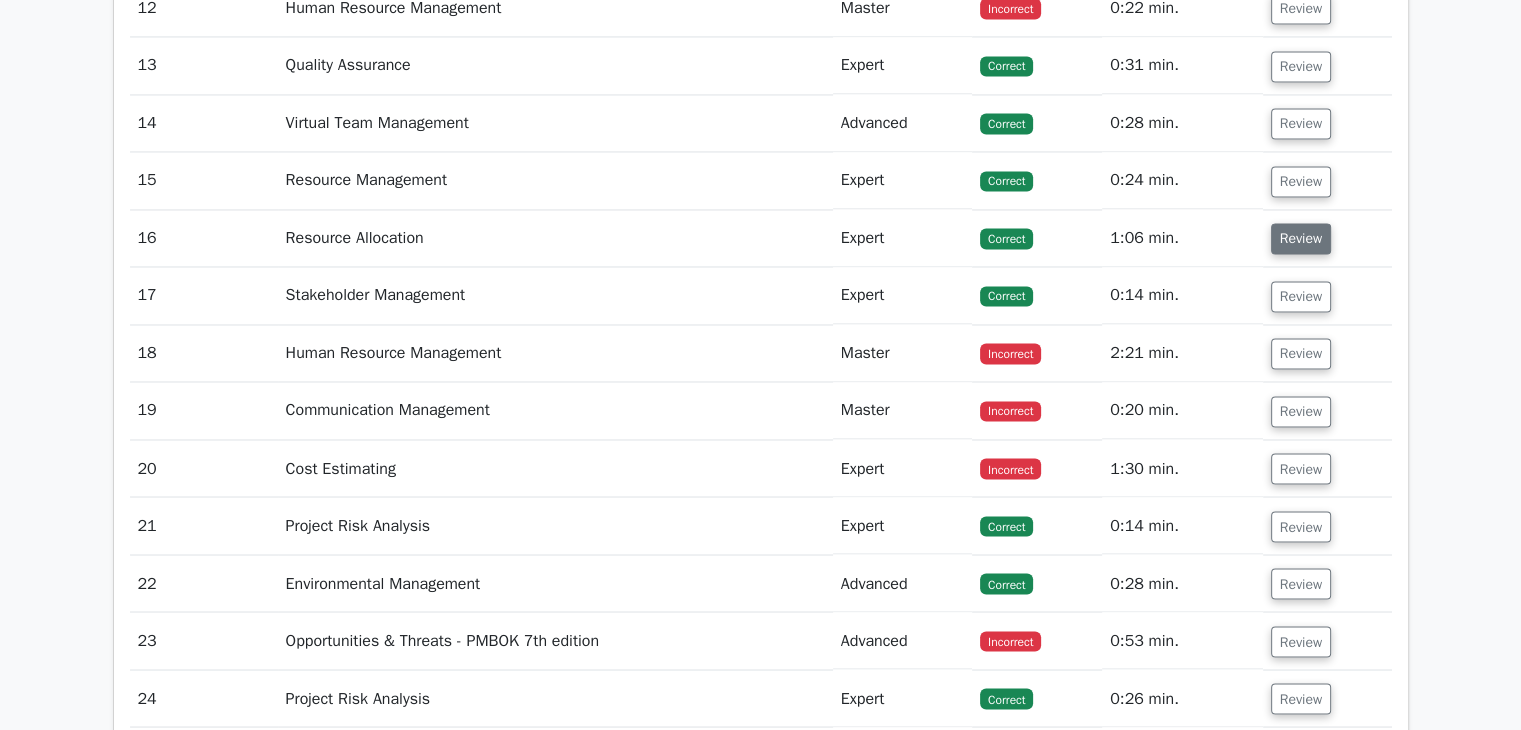 click on "Review" at bounding box center (1301, 238) 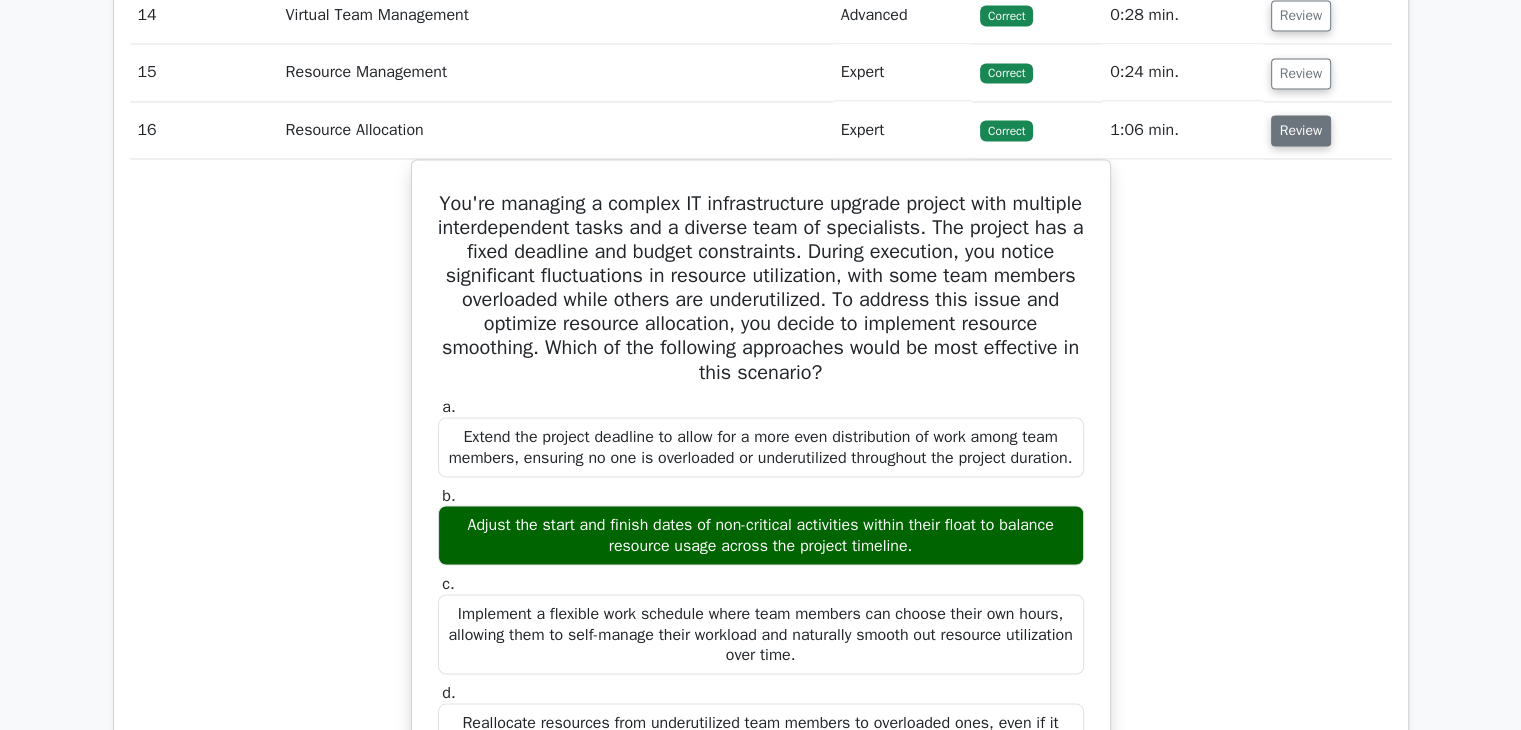 scroll, scrollTop: 3500, scrollLeft: 0, axis: vertical 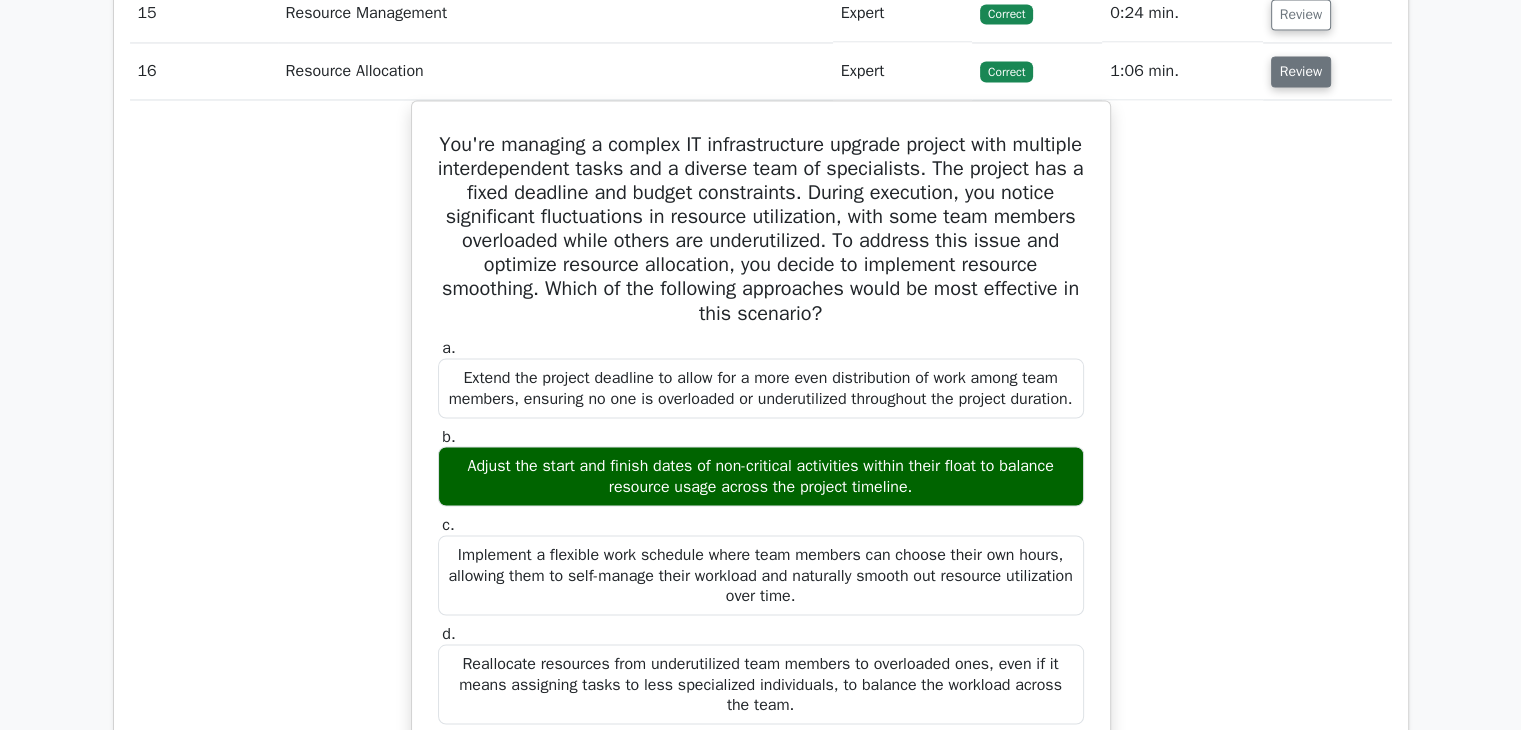 click on "Review" at bounding box center [1301, 71] 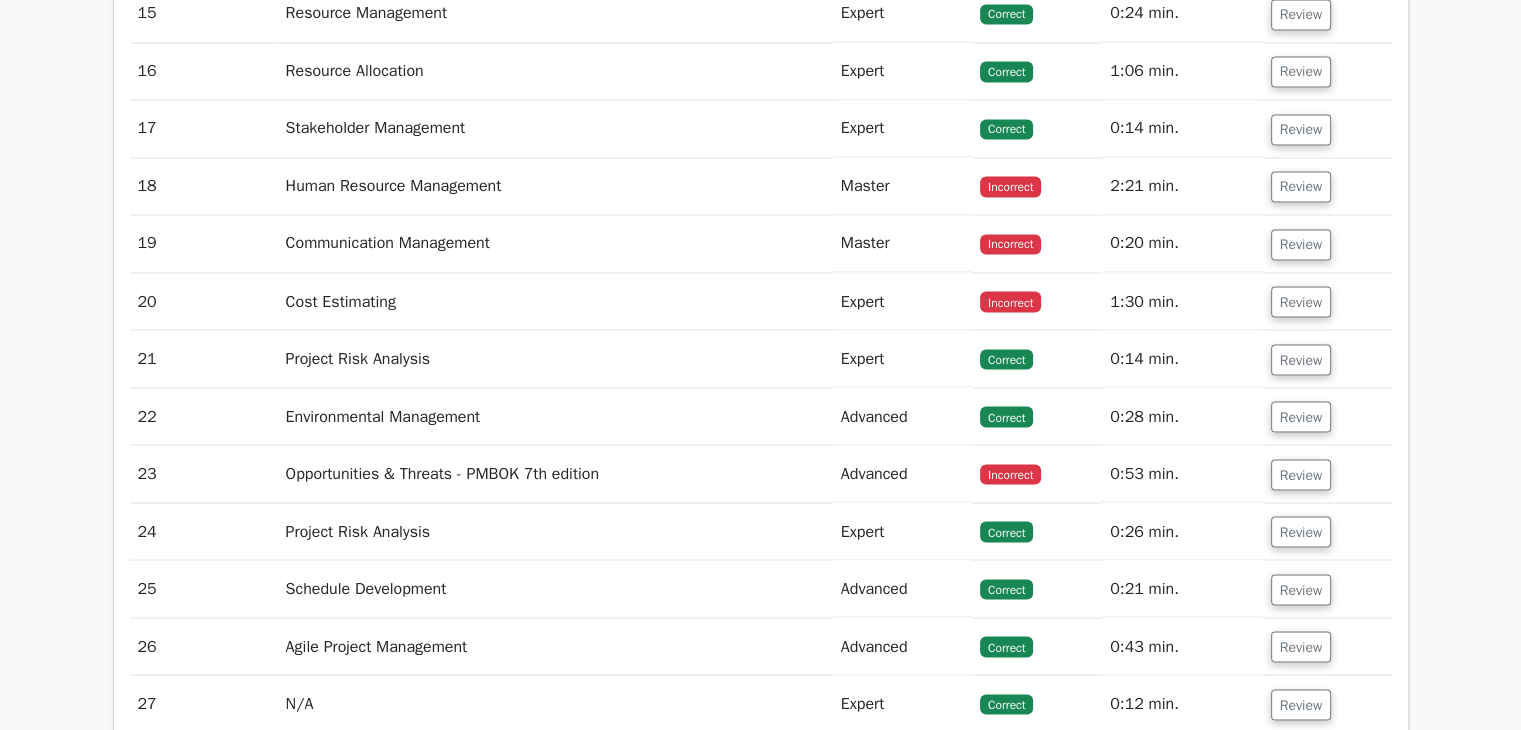 click on "Review" at bounding box center (1327, 128) 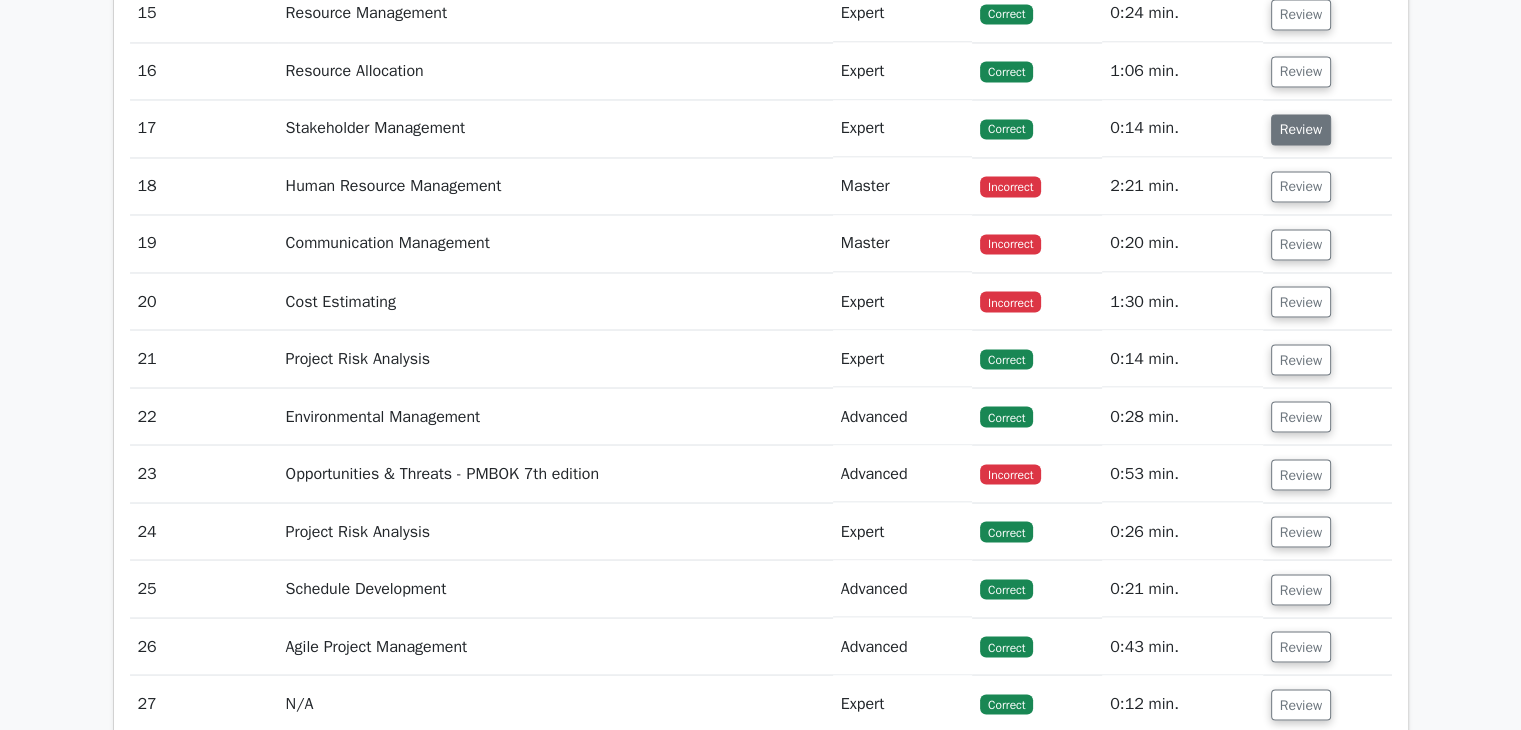 click on "Review" at bounding box center (1301, 129) 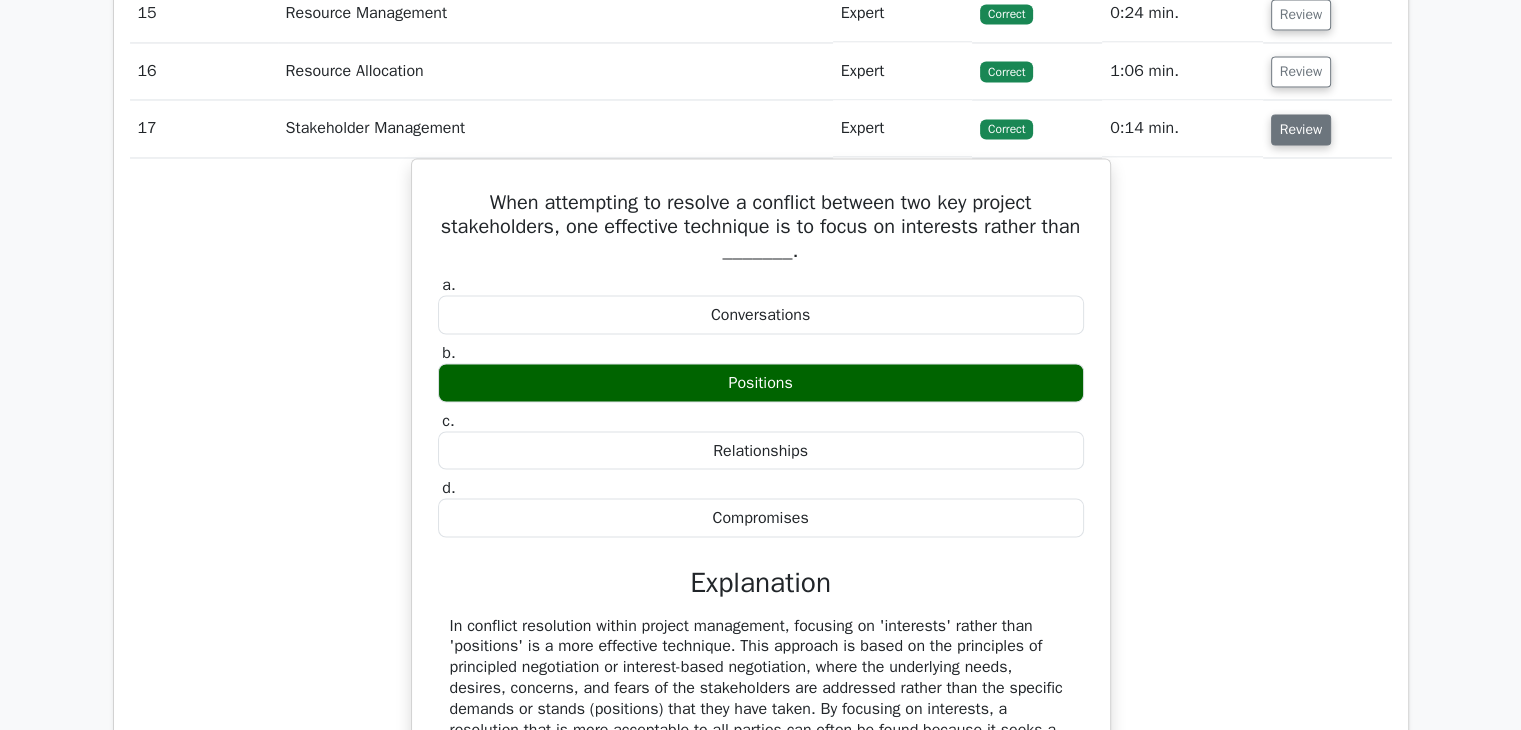 click on "Review" at bounding box center [1301, 129] 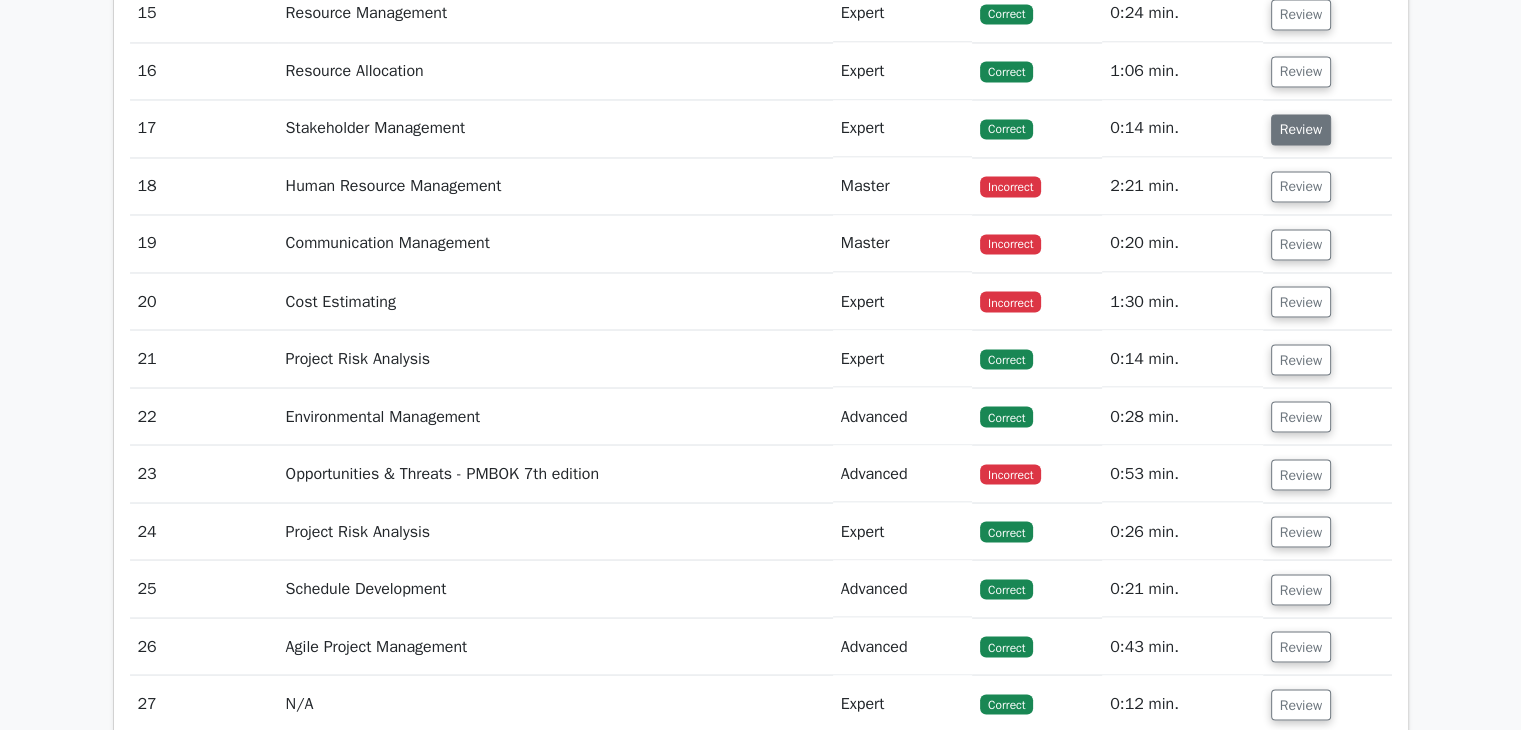click on "Review" at bounding box center [1301, 129] 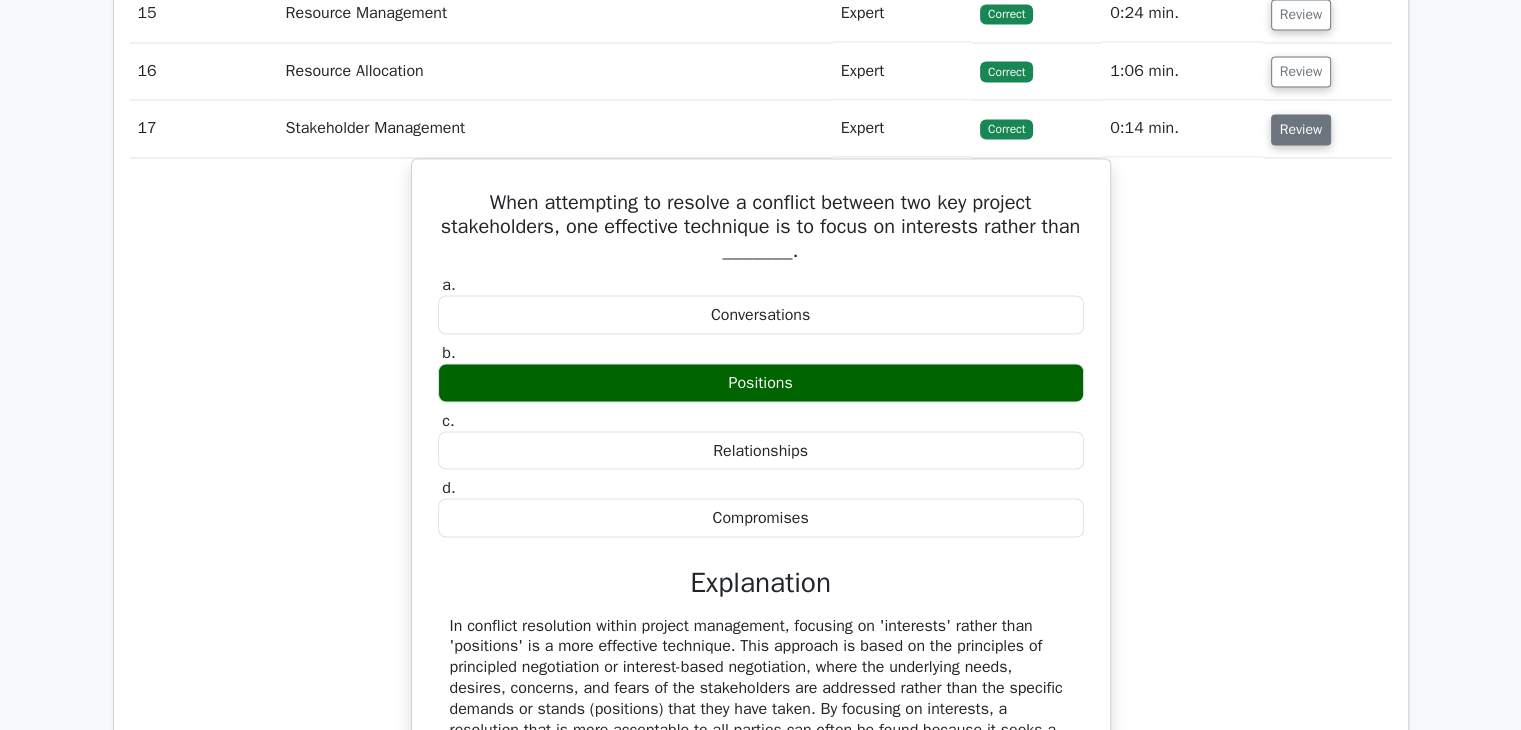 click on "Review" at bounding box center [1301, 129] 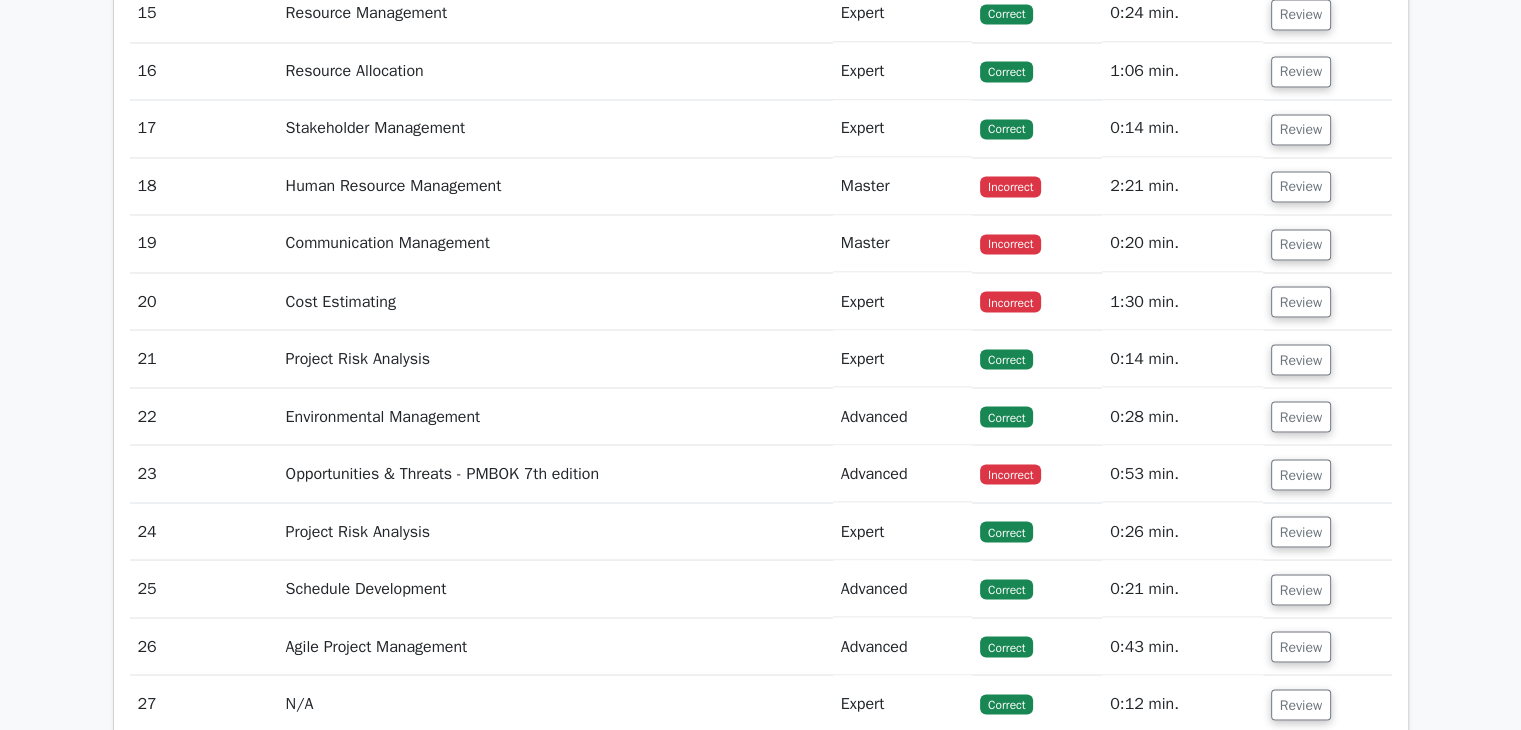 click on "Review" at bounding box center (1327, 186) 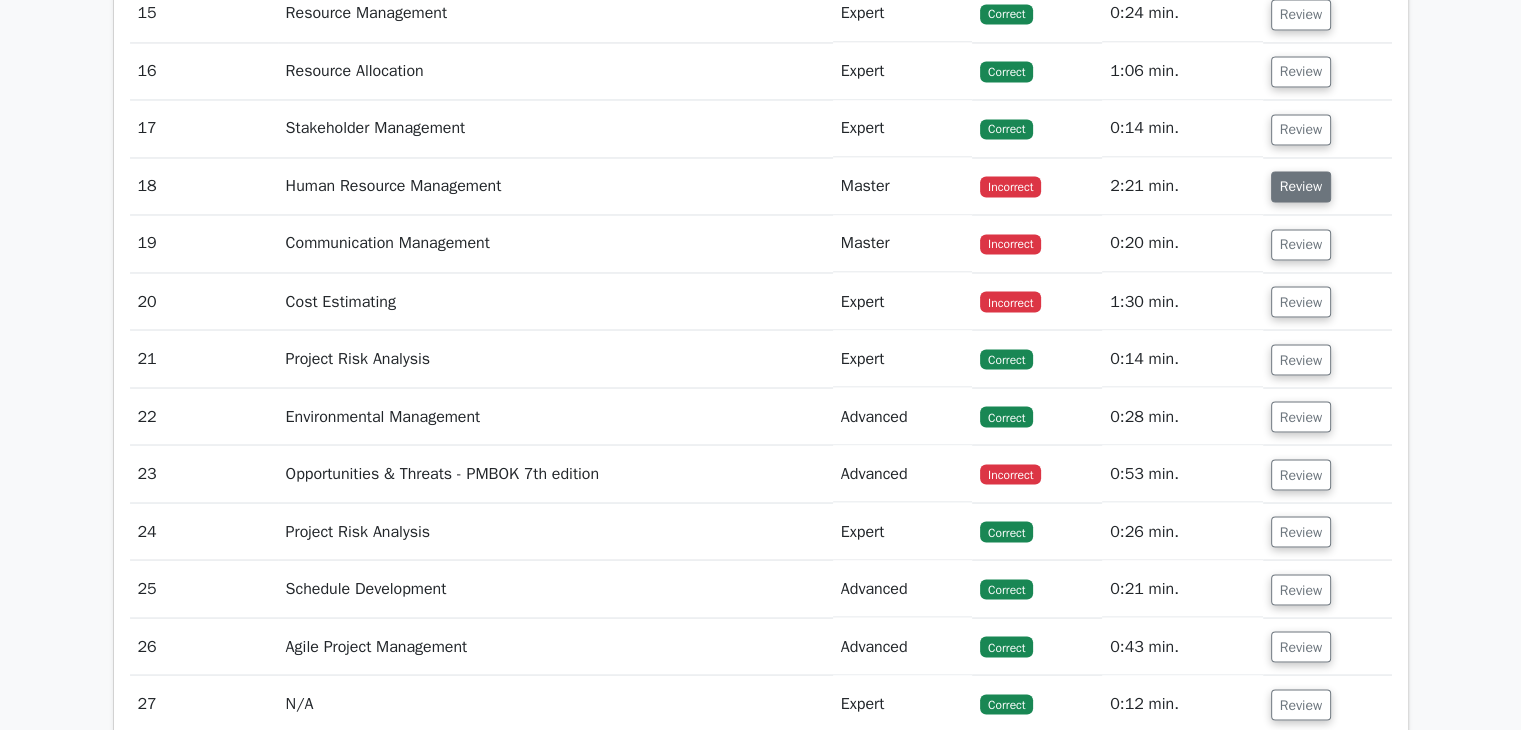 click on "Review" at bounding box center (1301, 186) 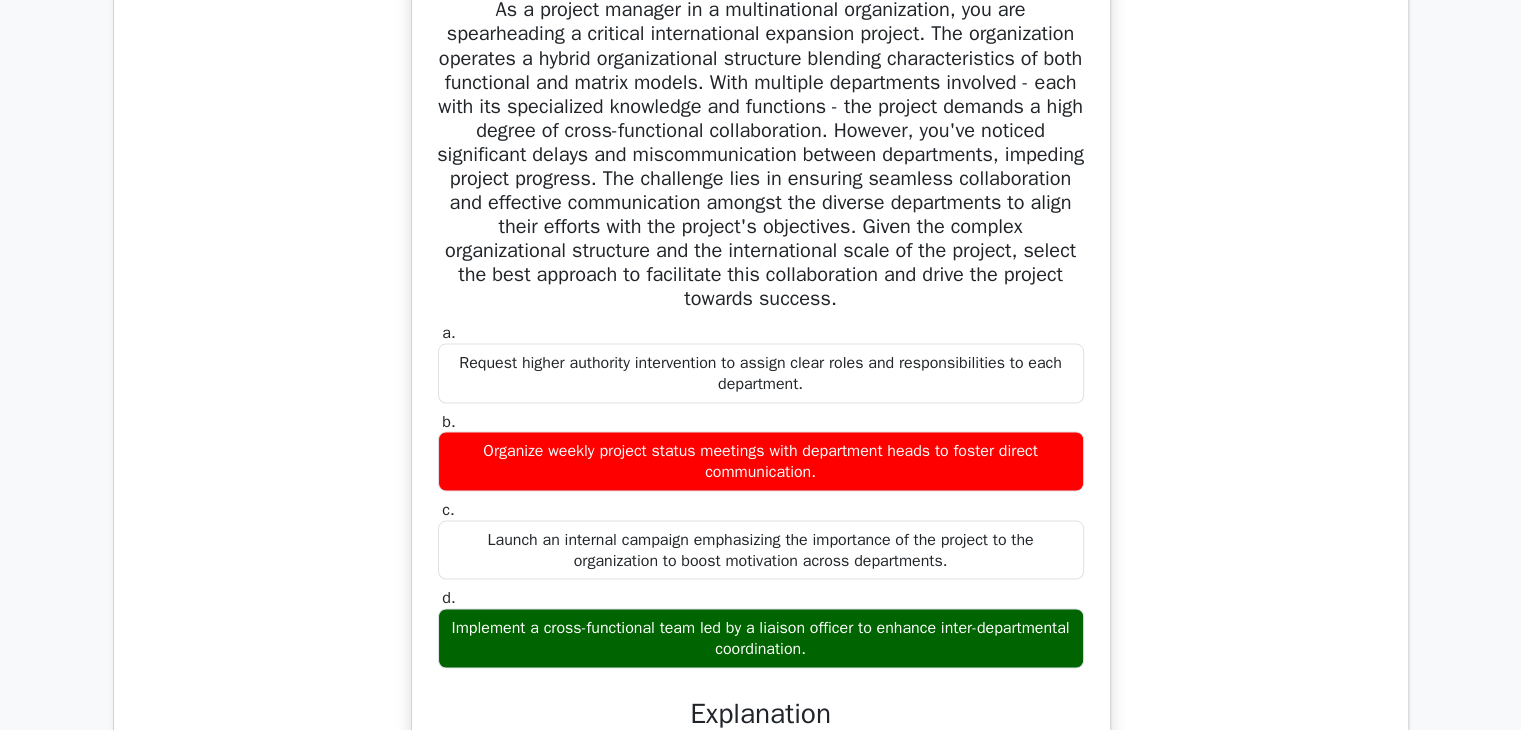 scroll, scrollTop: 3583, scrollLeft: 0, axis: vertical 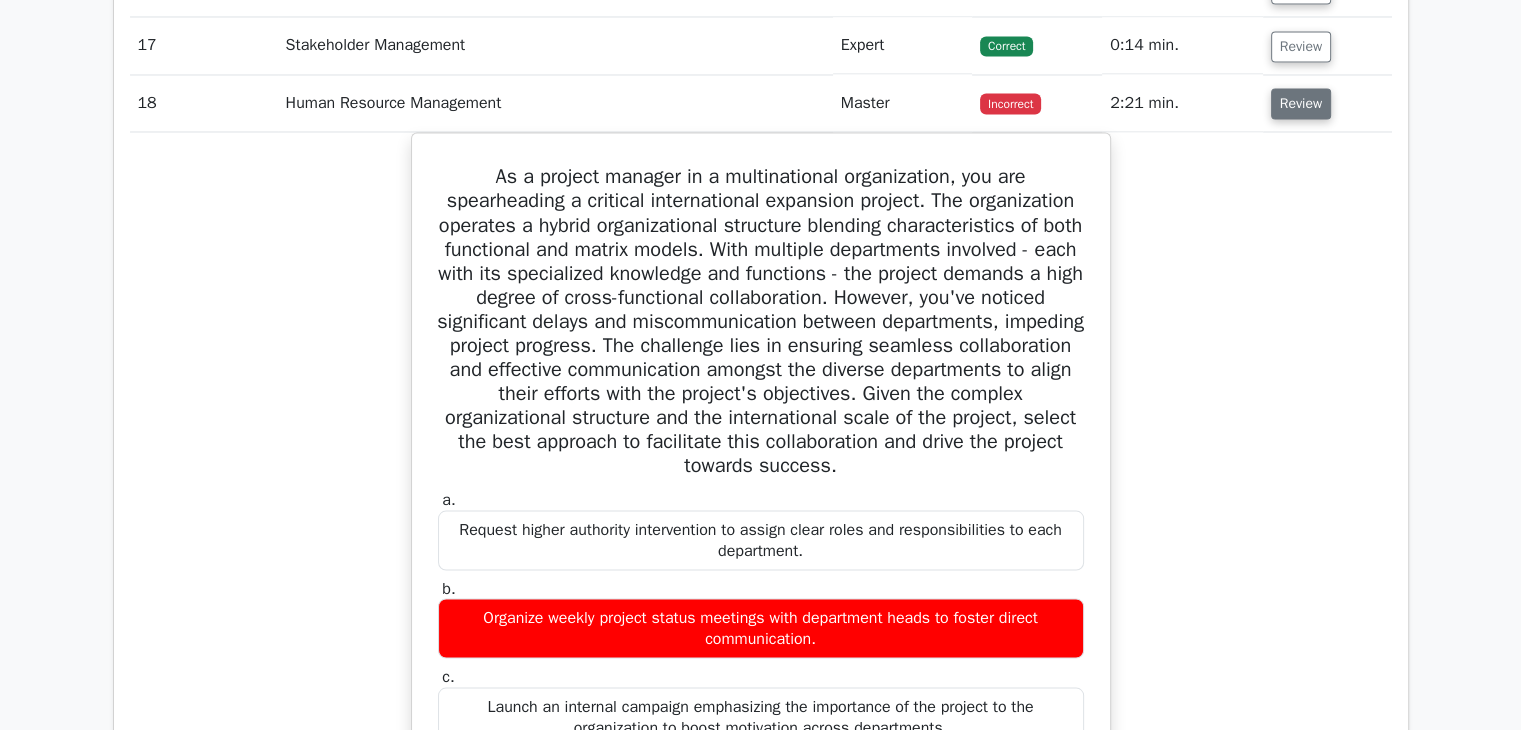 click on "Review" at bounding box center (1301, 103) 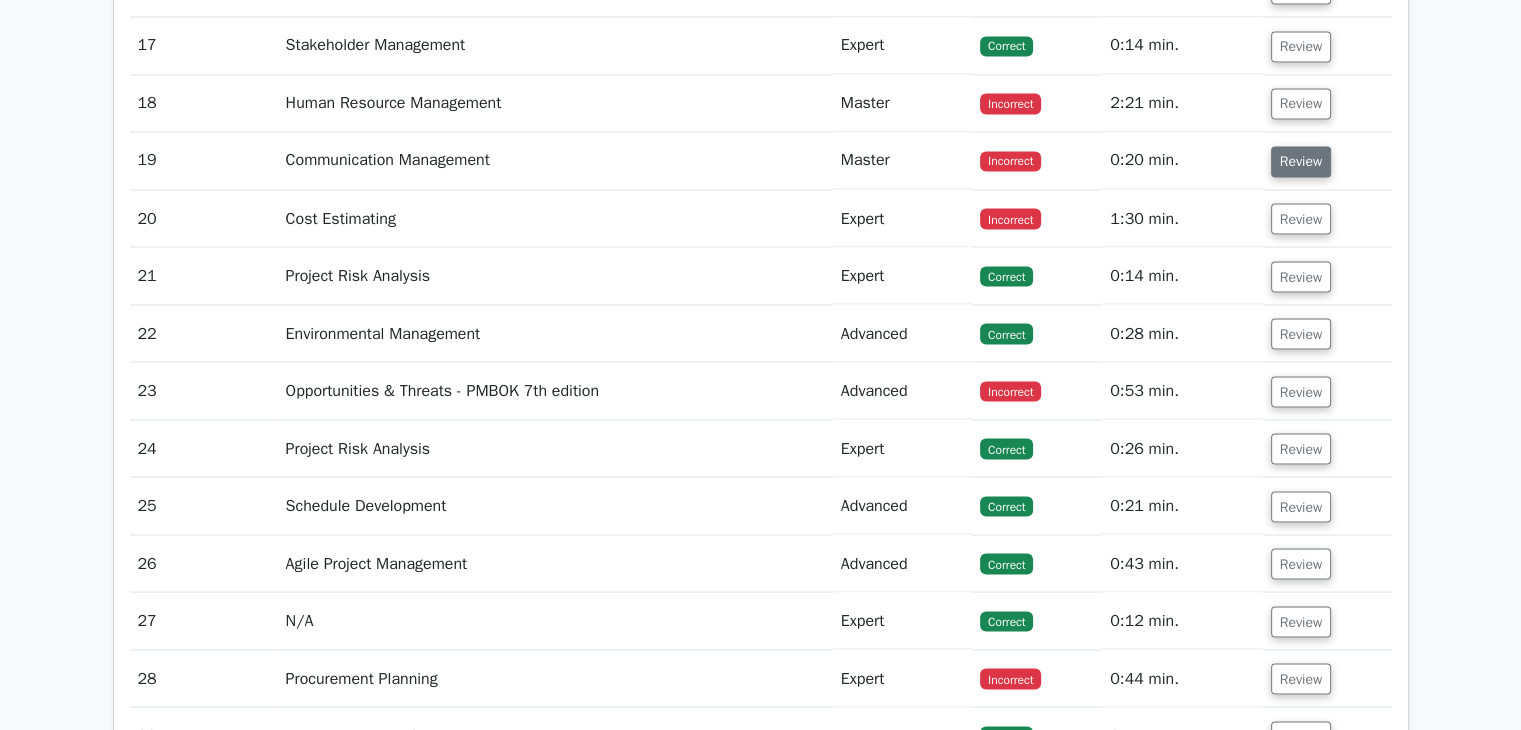 click on "Review" at bounding box center (1301, 161) 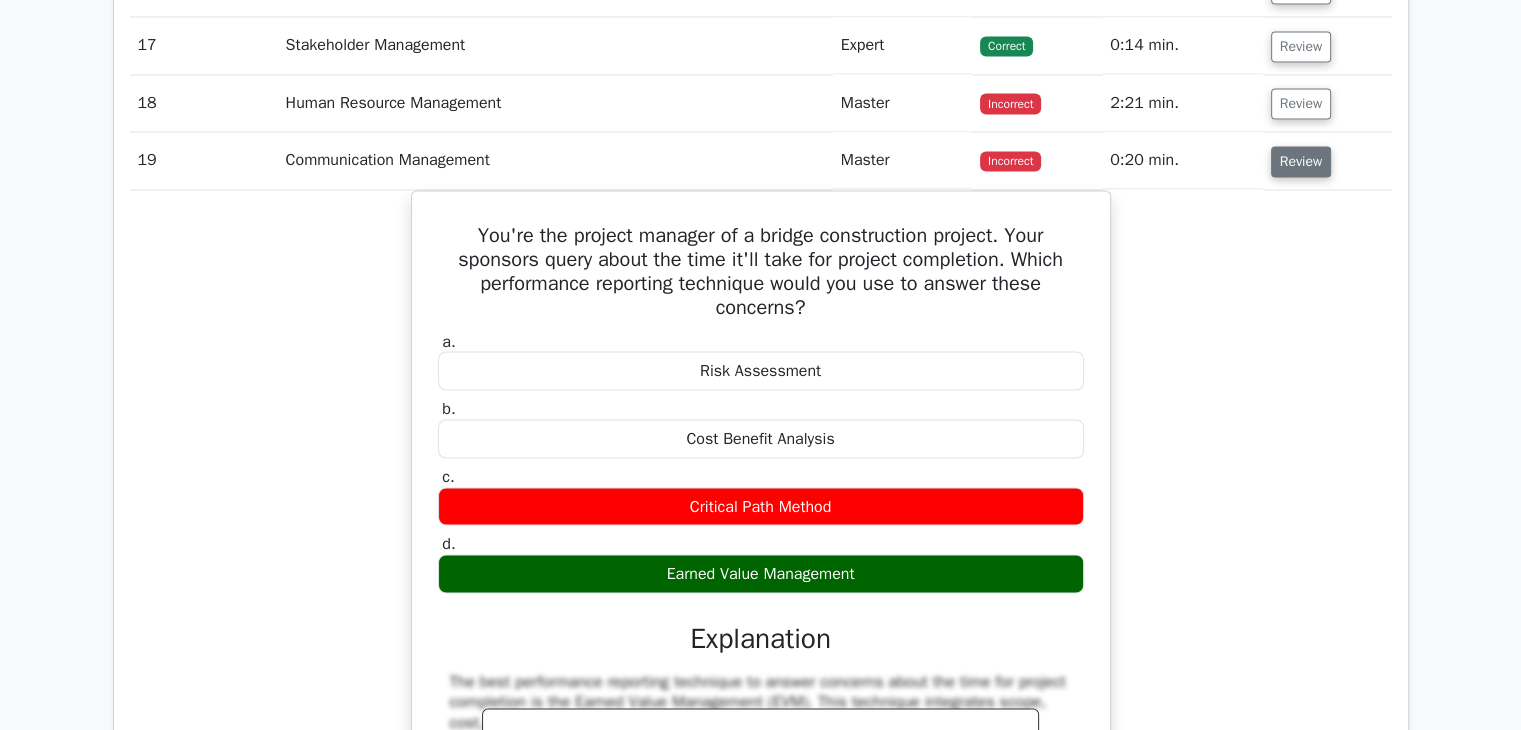 click on "Review" at bounding box center (1301, 161) 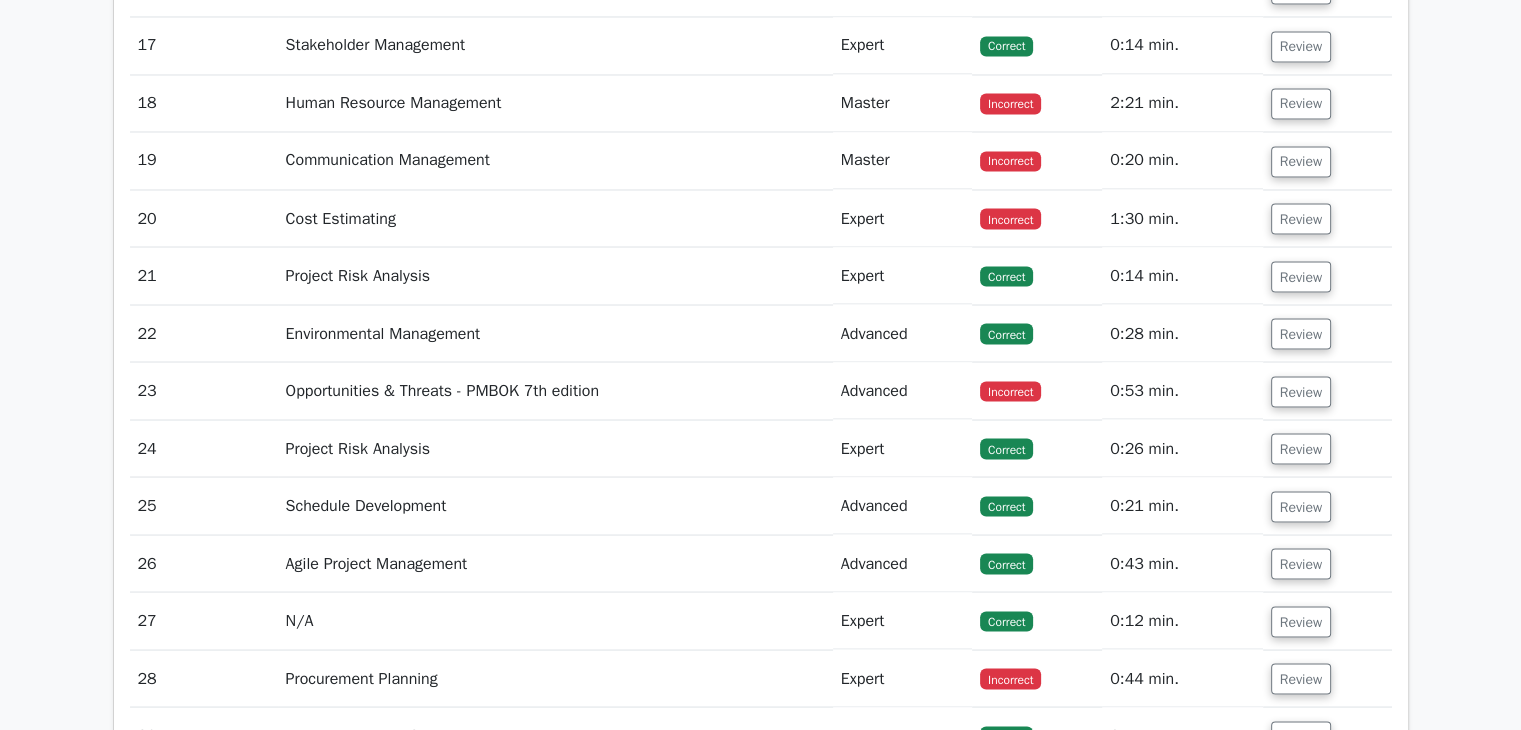 click on "Review" at bounding box center (1327, 218) 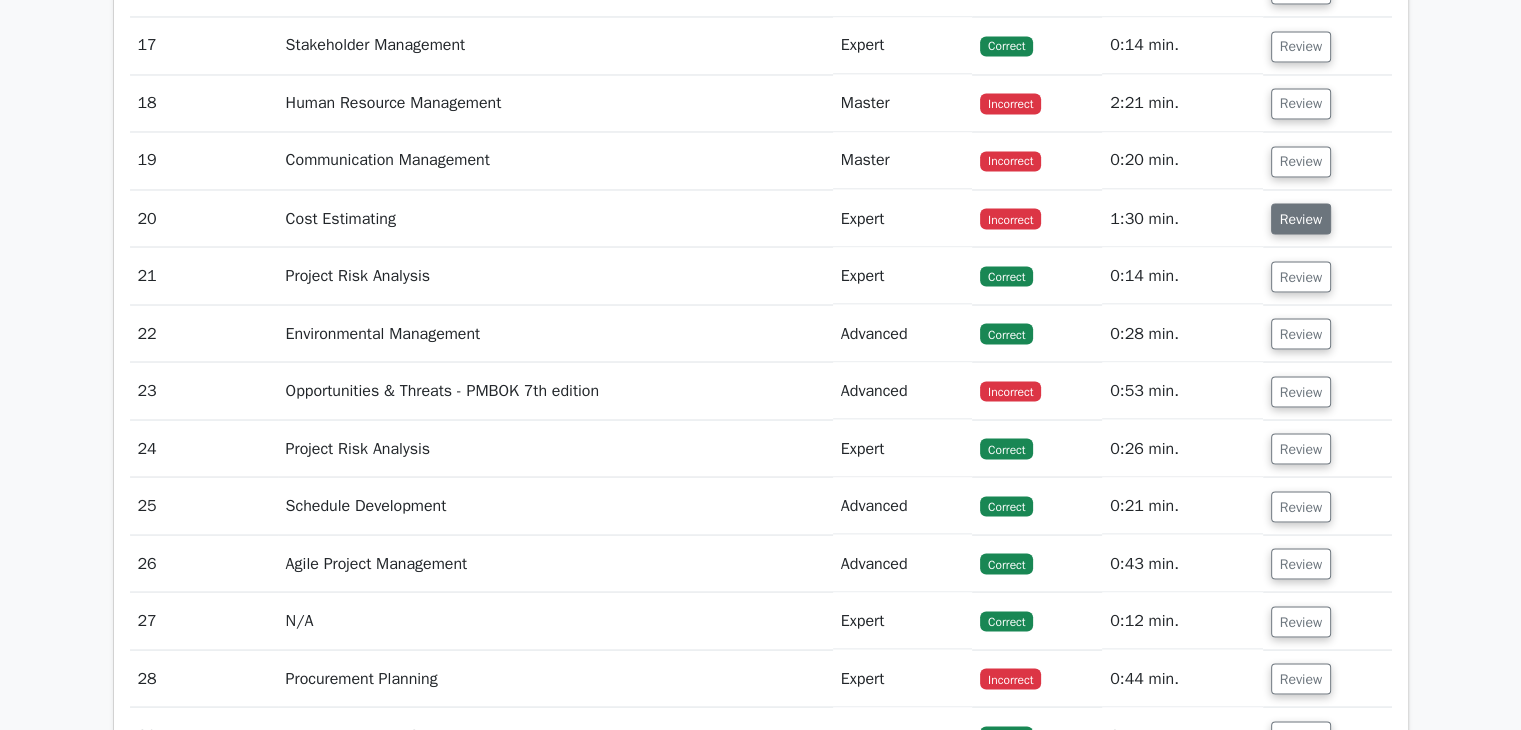 click on "Review" at bounding box center [1301, 218] 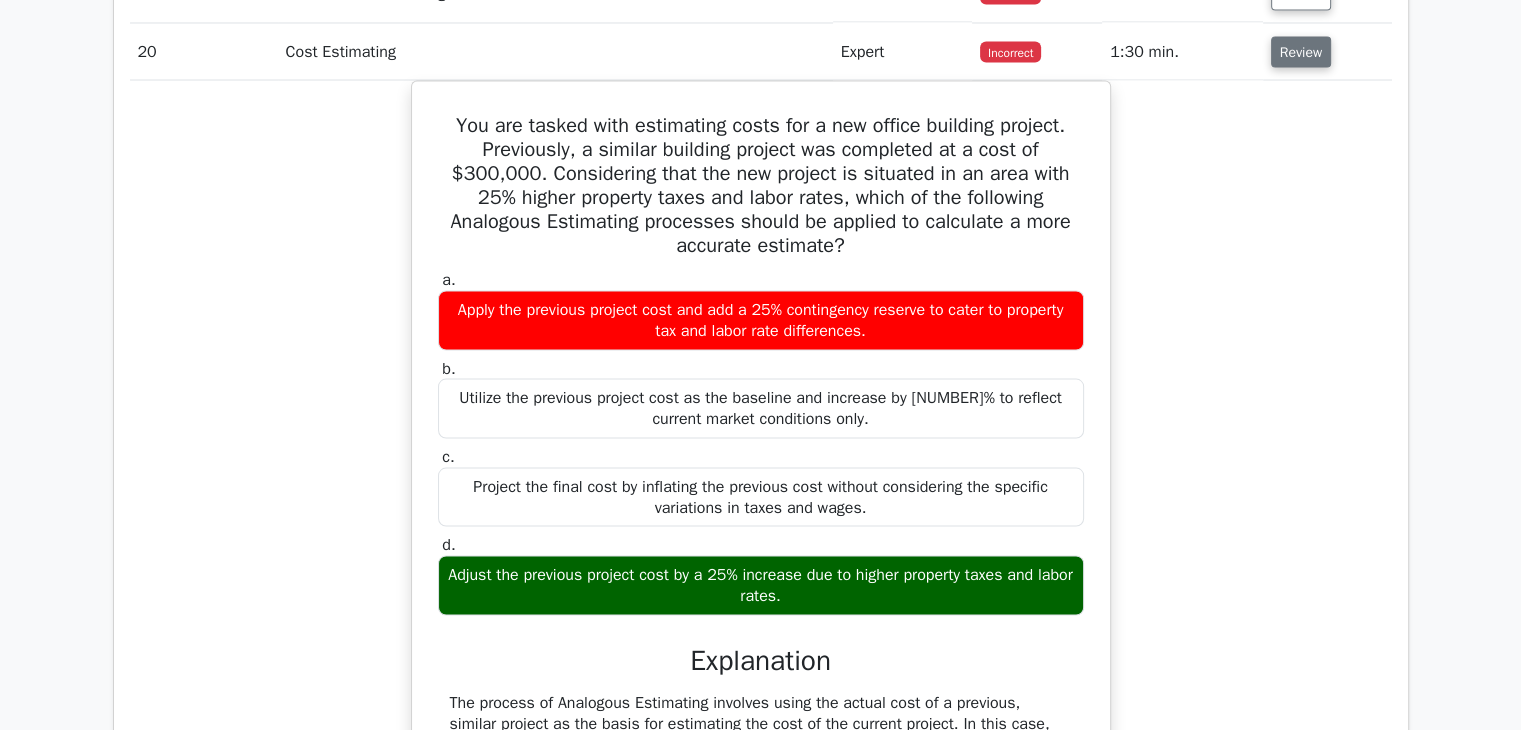 scroll, scrollTop: 3583, scrollLeft: 0, axis: vertical 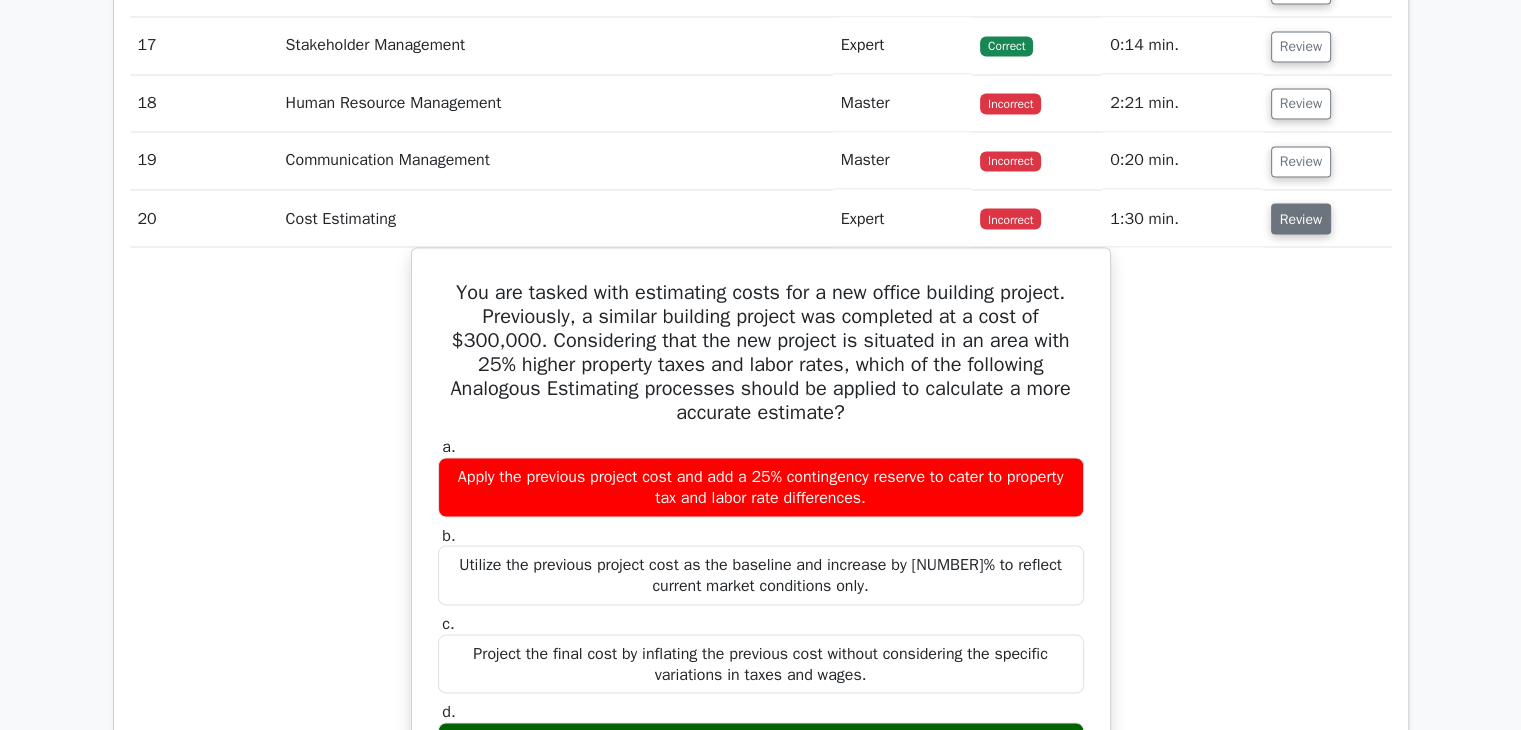click on "Review" at bounding box center [1301, 218] 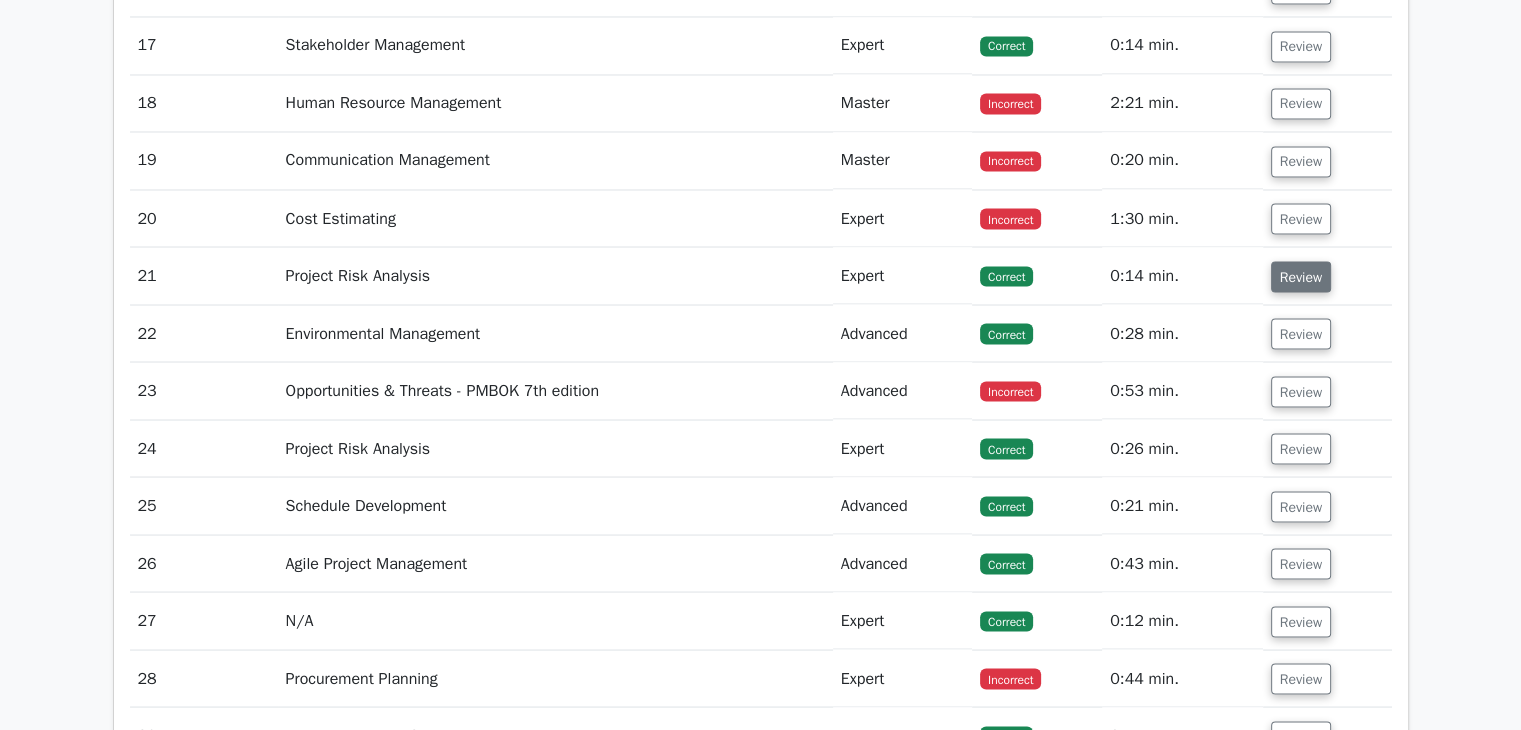 click on "Review" at bounding box center [1301, 276] 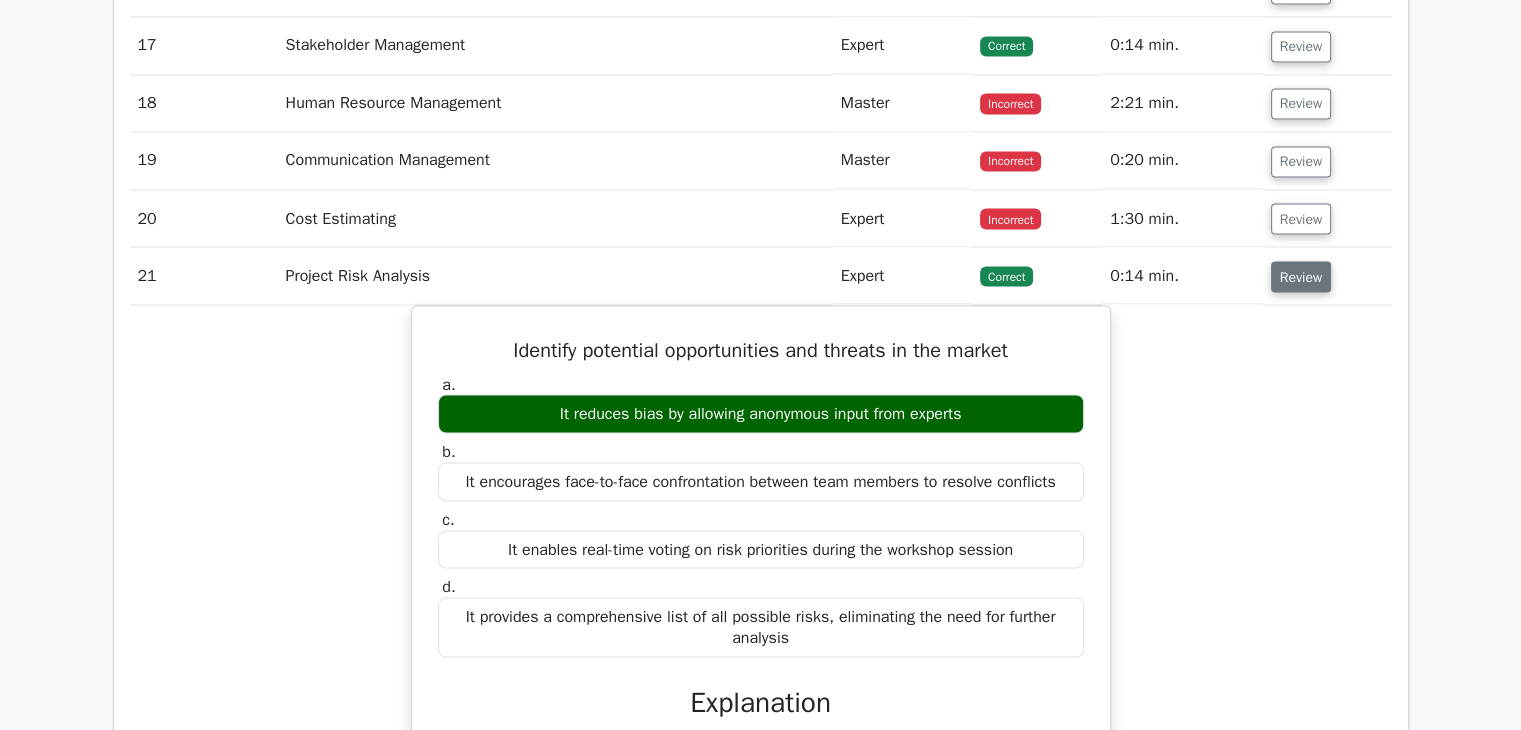 click on "Review" at bounding box center (1301, 276) 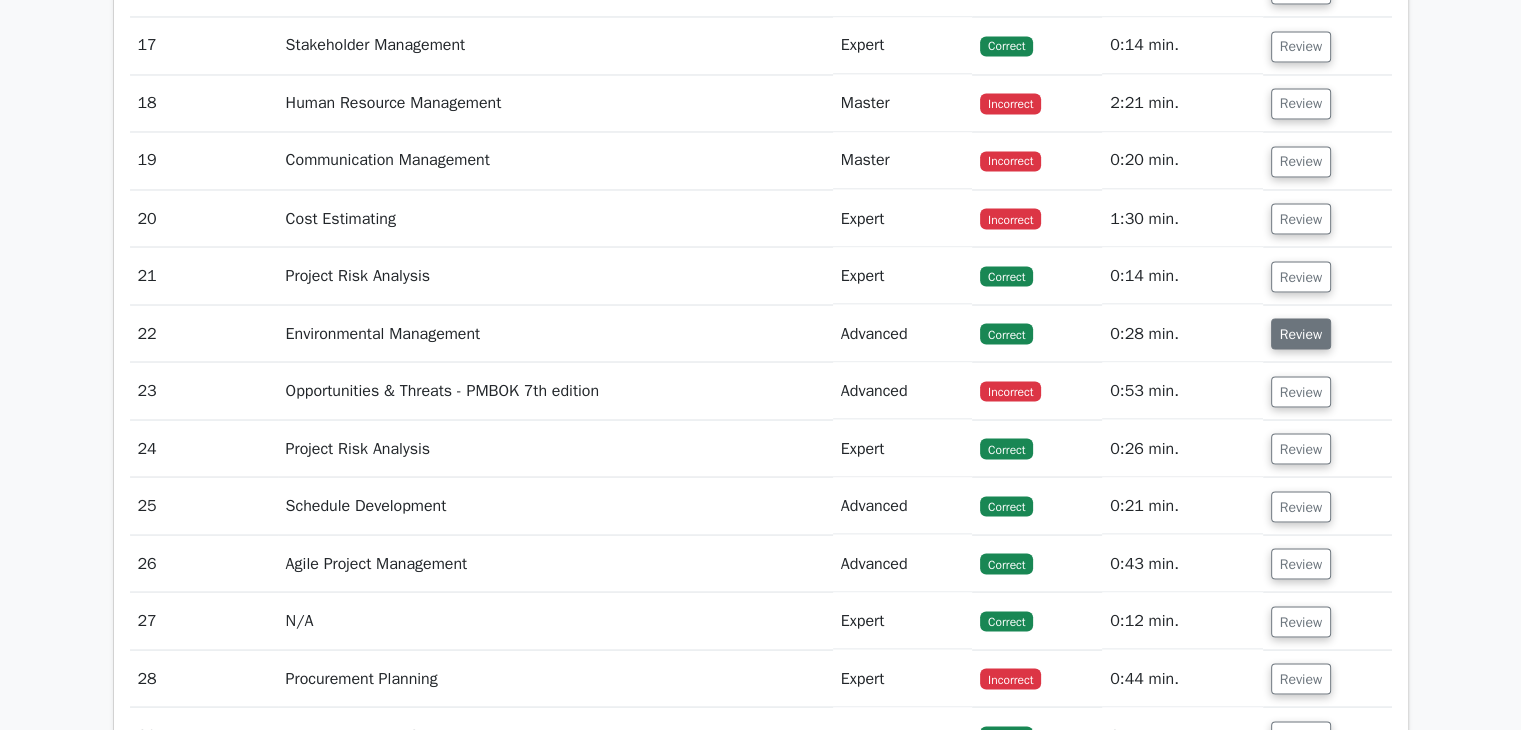 click on "Review" at bounding box center [1301, 333] 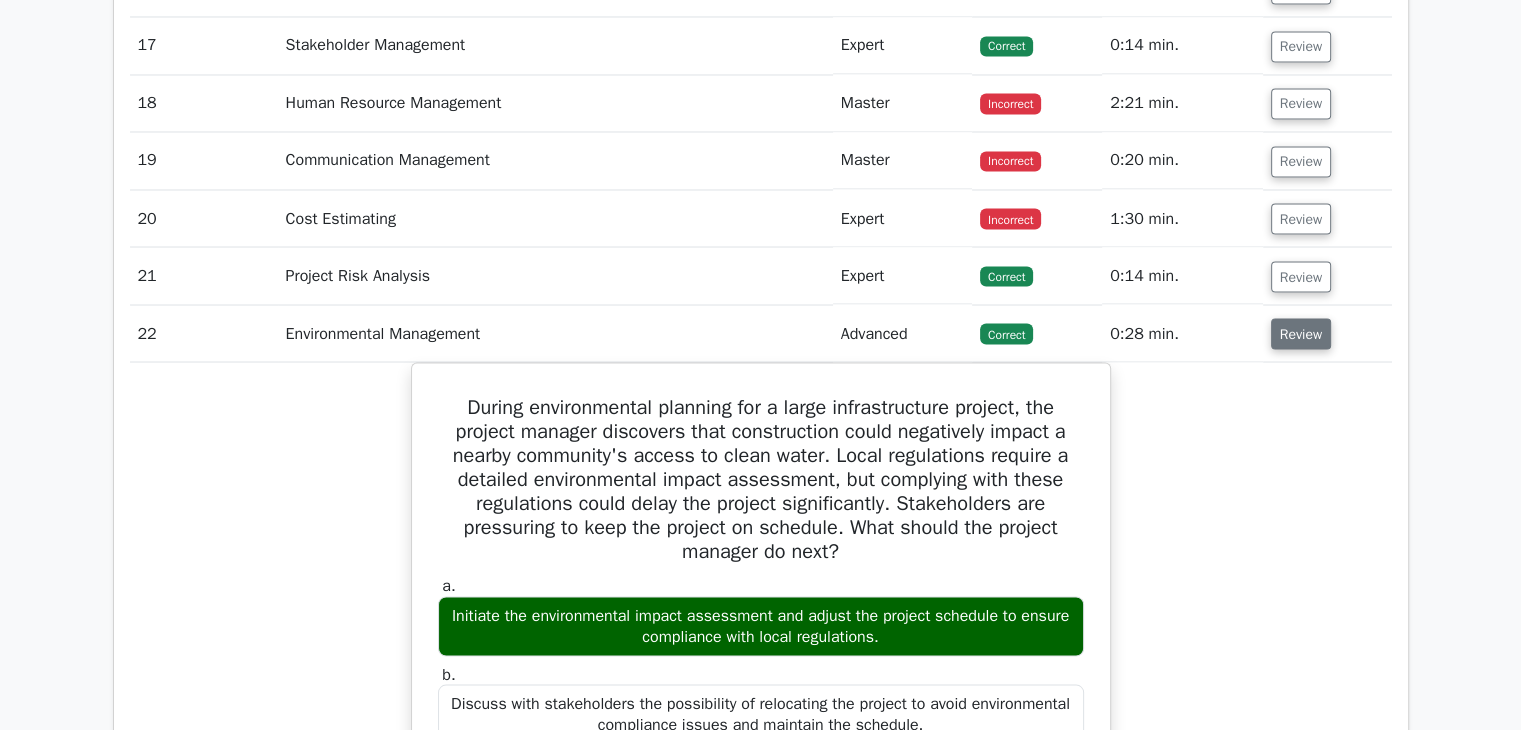 click on "Review" at bounding box center (1301, 333) 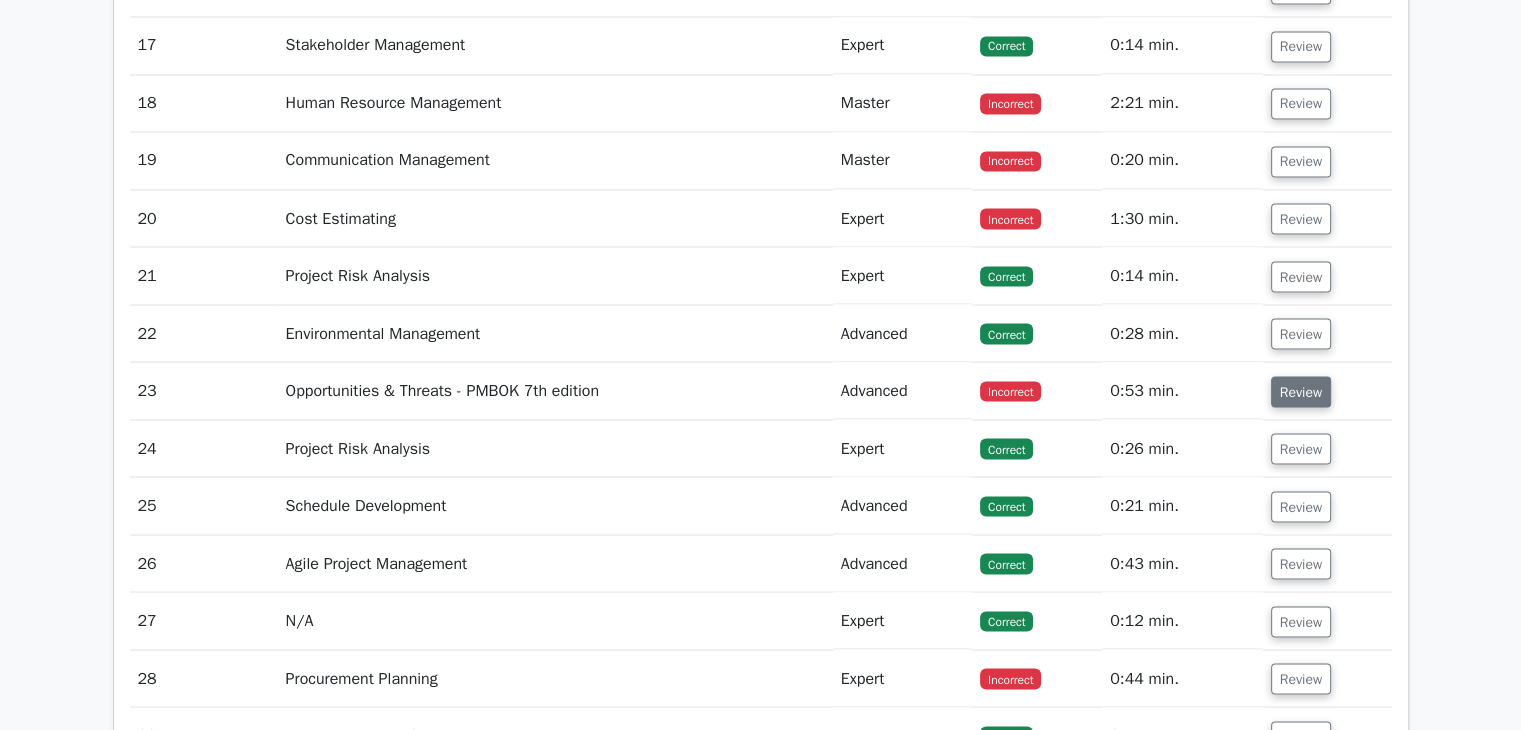 click on "Review" at bounding box center [1301, 391] 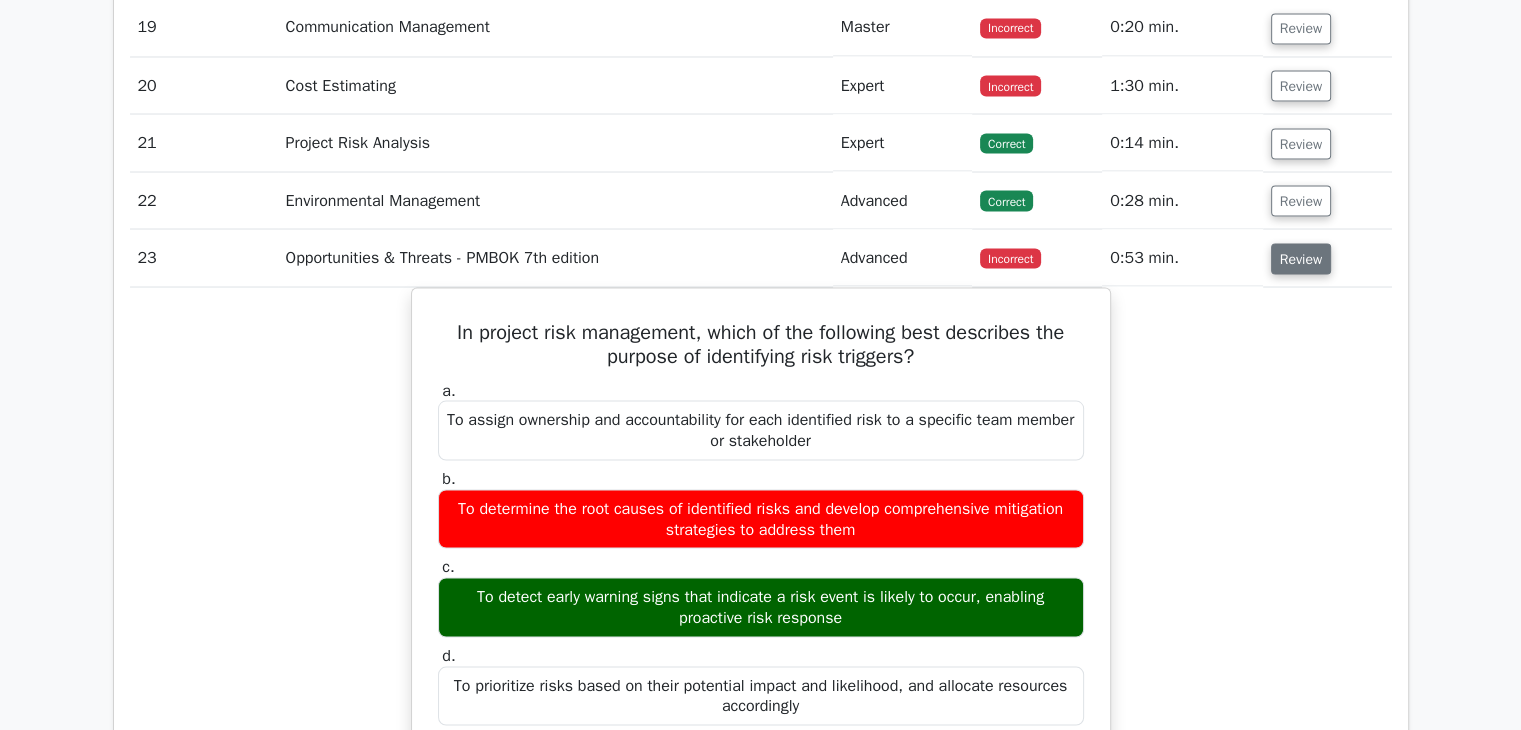 scroll, scrollTop: 3750, scrollLeft: 0, axis: vertical 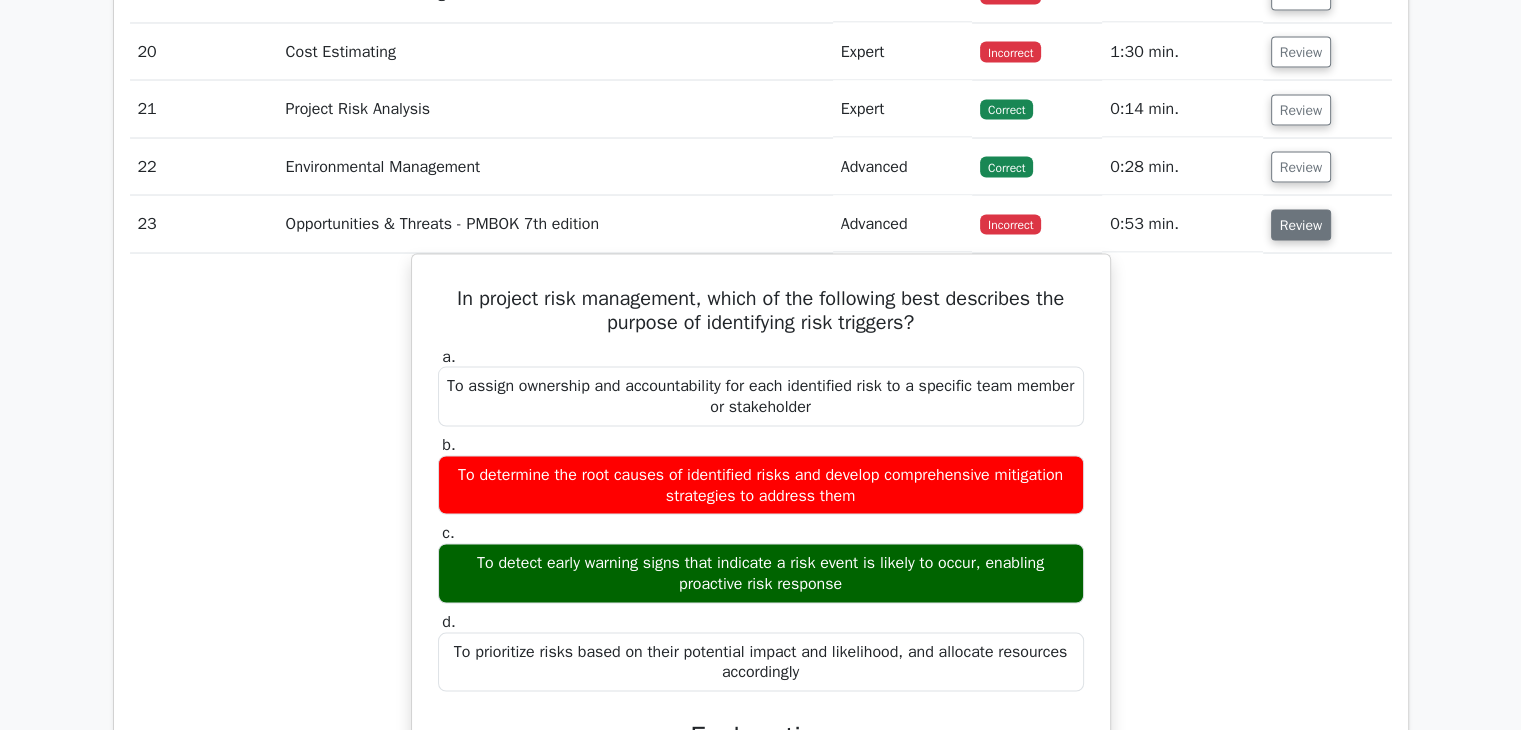 click on "Review" at bounding box center [1301, 224] 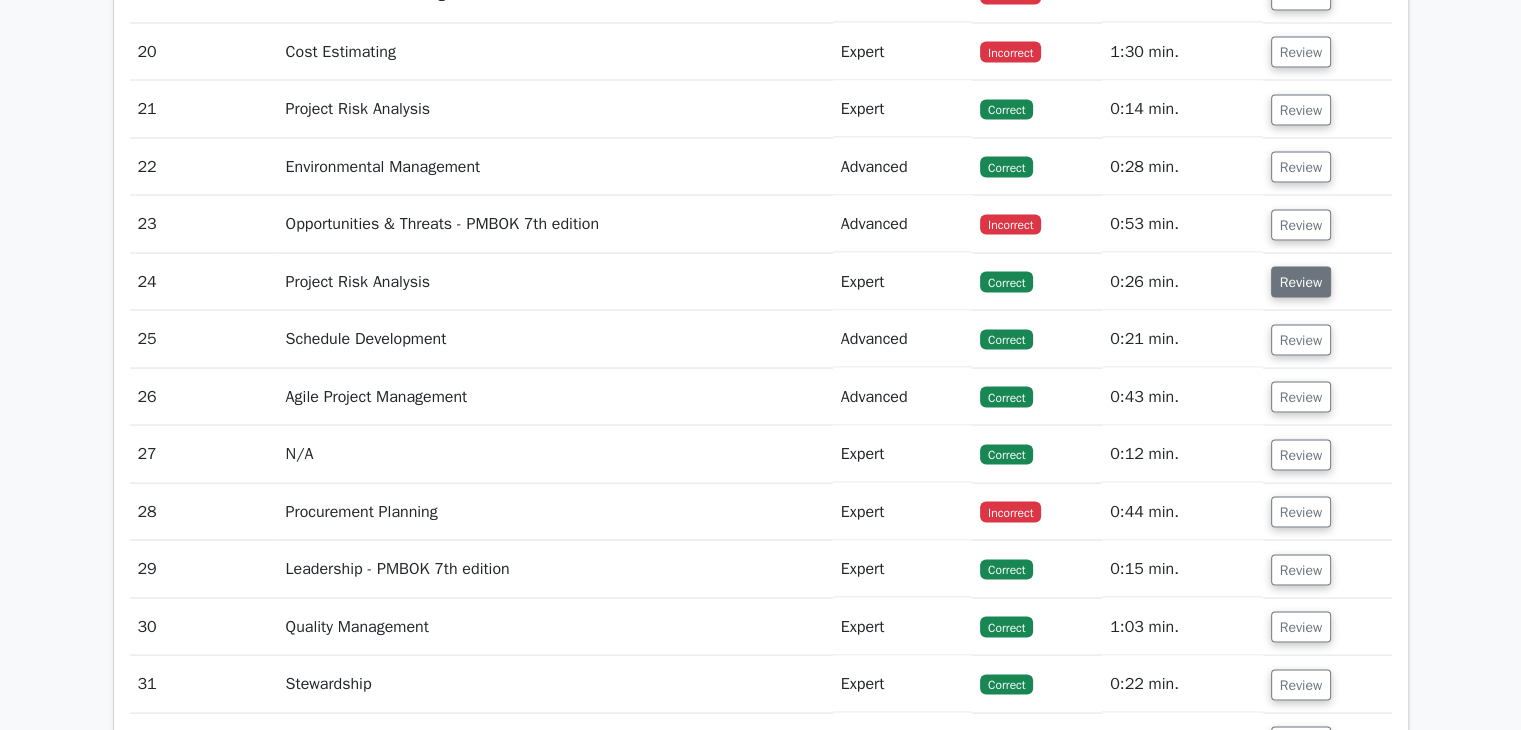 click on "Review" at bounding box center (1301, 281) 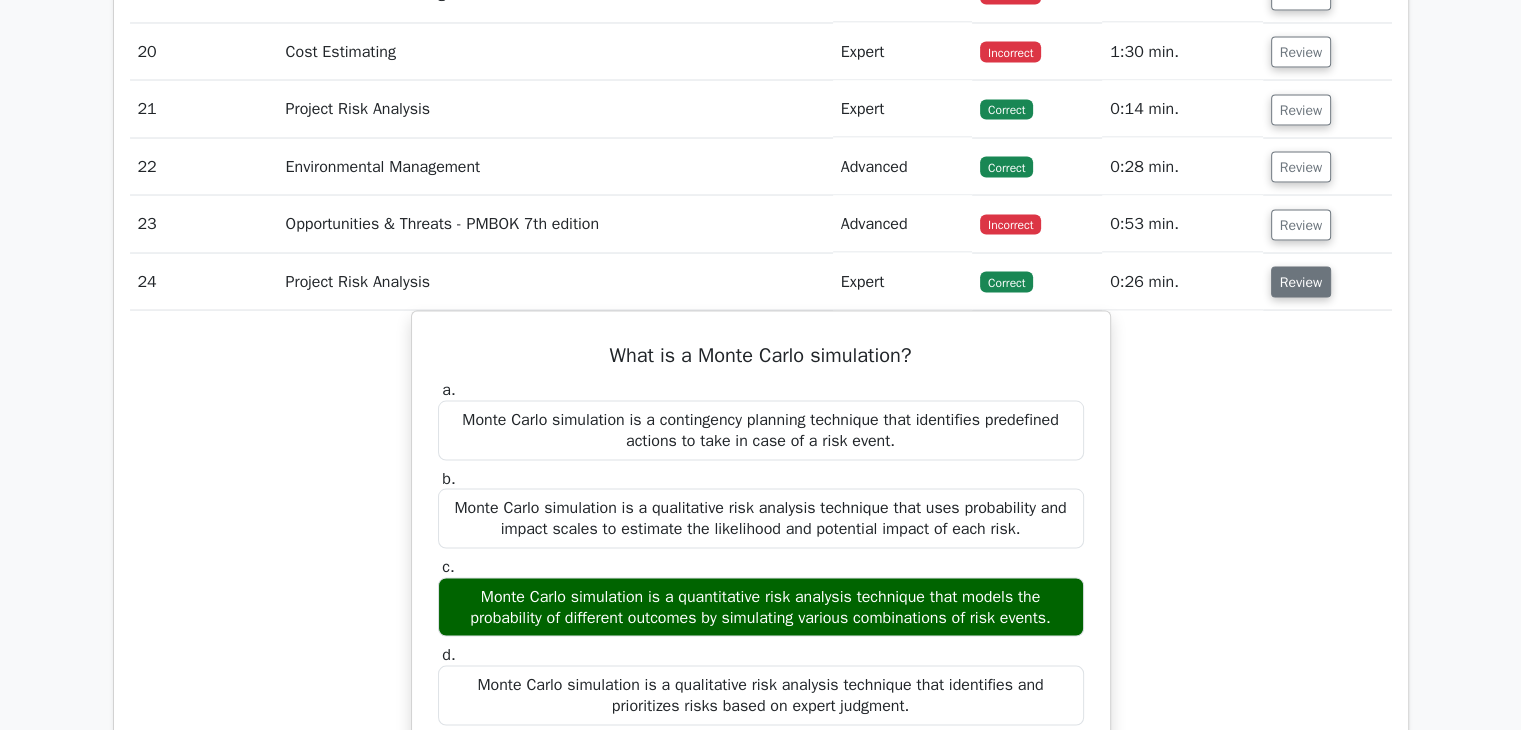 click on "Review" at bounding box center [1301, 281] 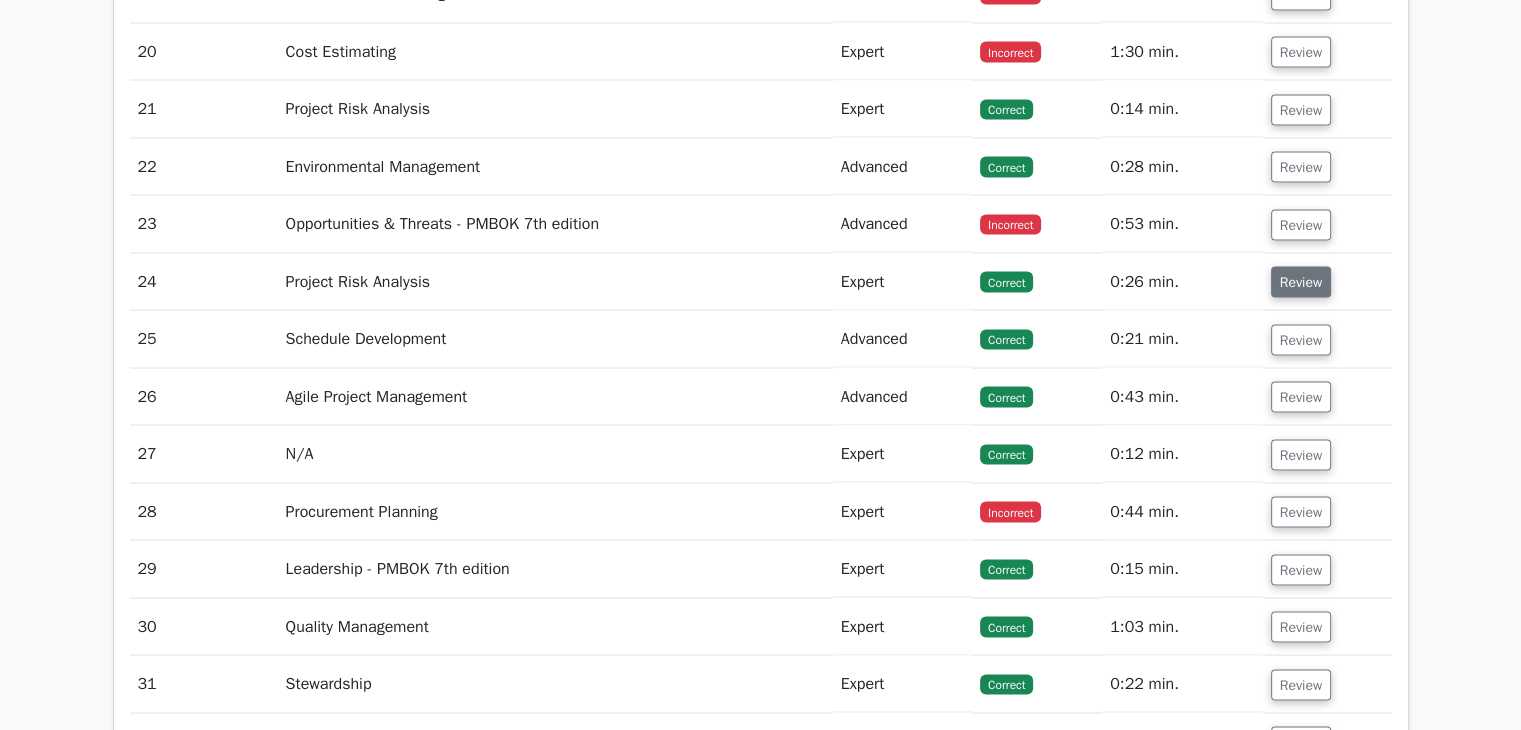 click on "Review" at bounding box center [1301, 281] 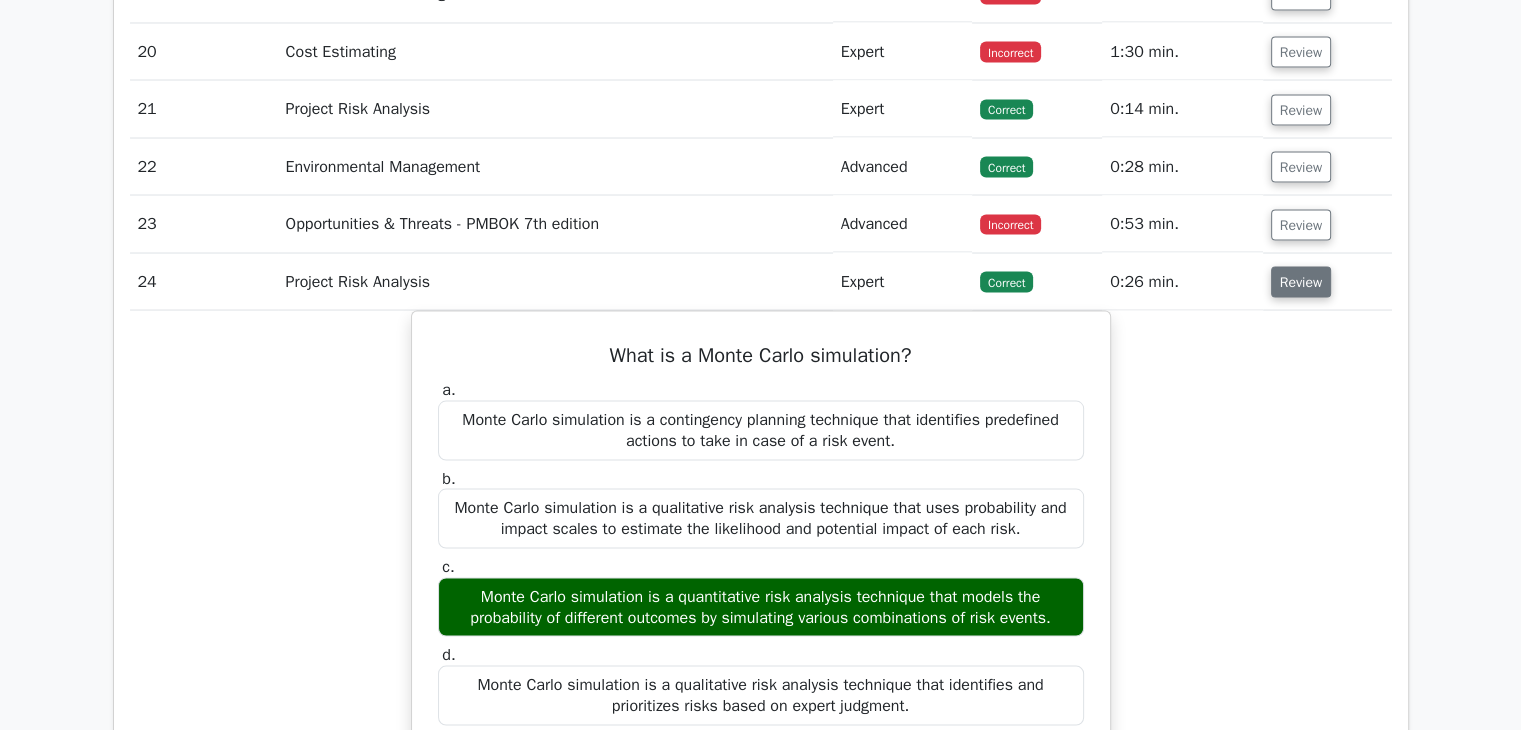 click on "Review" at bounding box center [1301, 281] 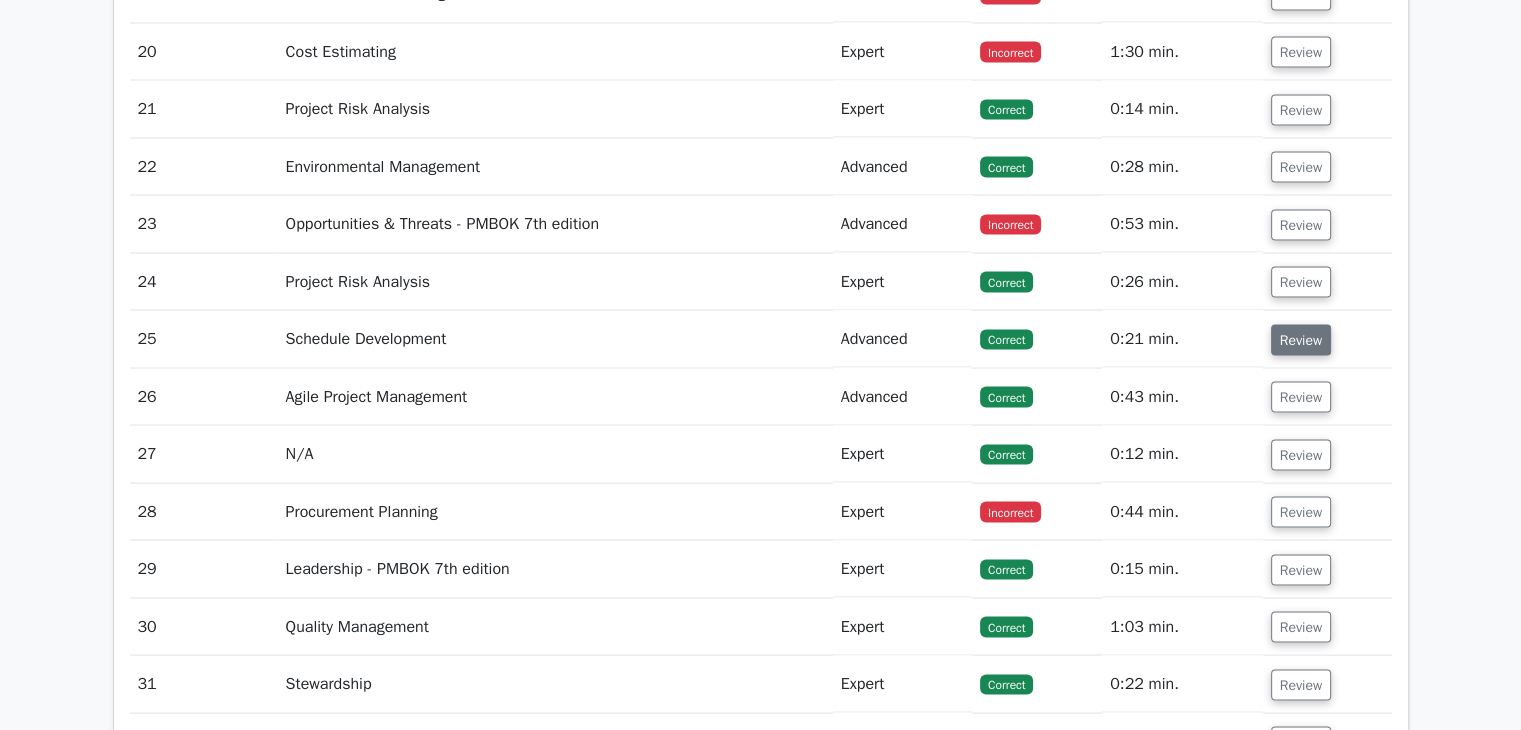 click on "Review" at bounding box center (1301, 339) 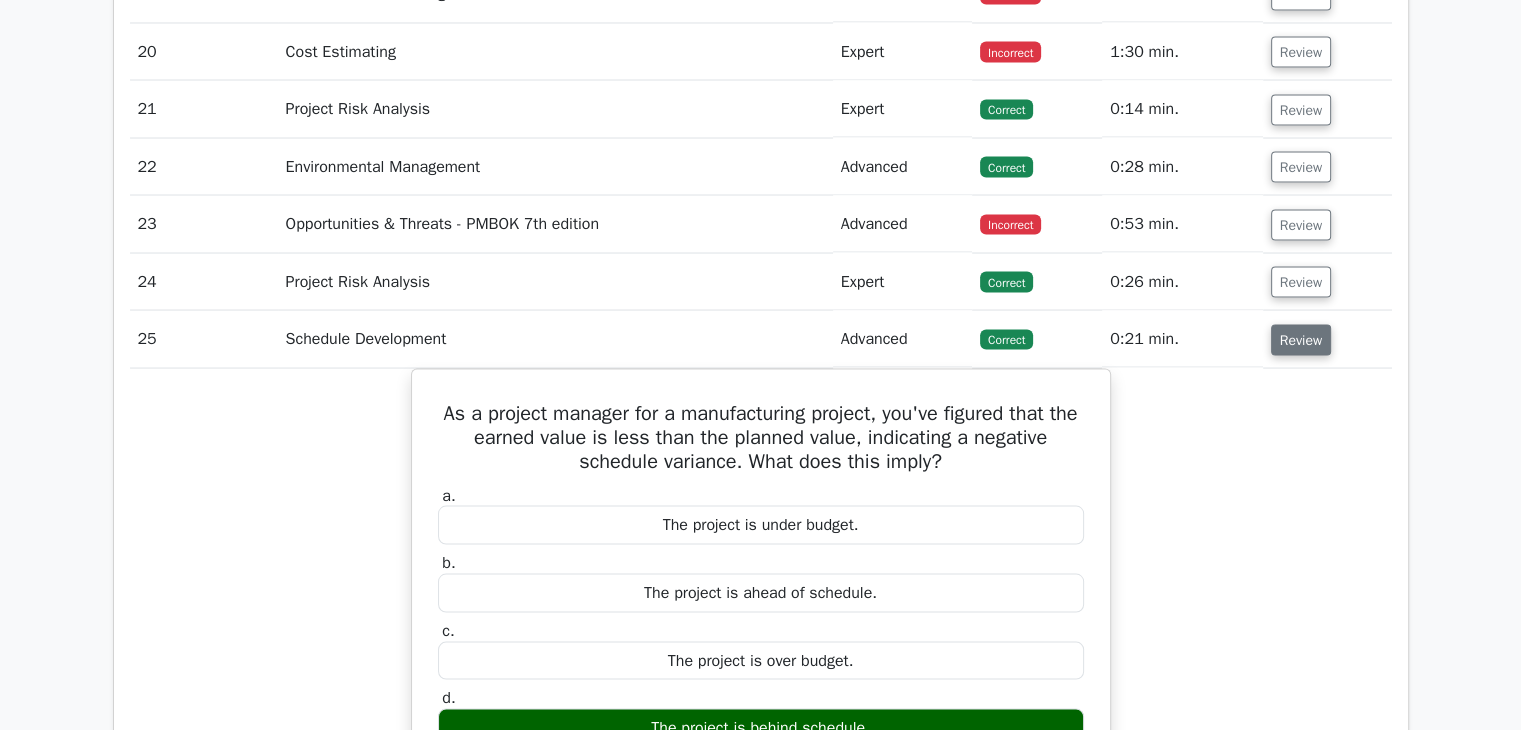 click on "Review" at bounding box center (1301, 339) 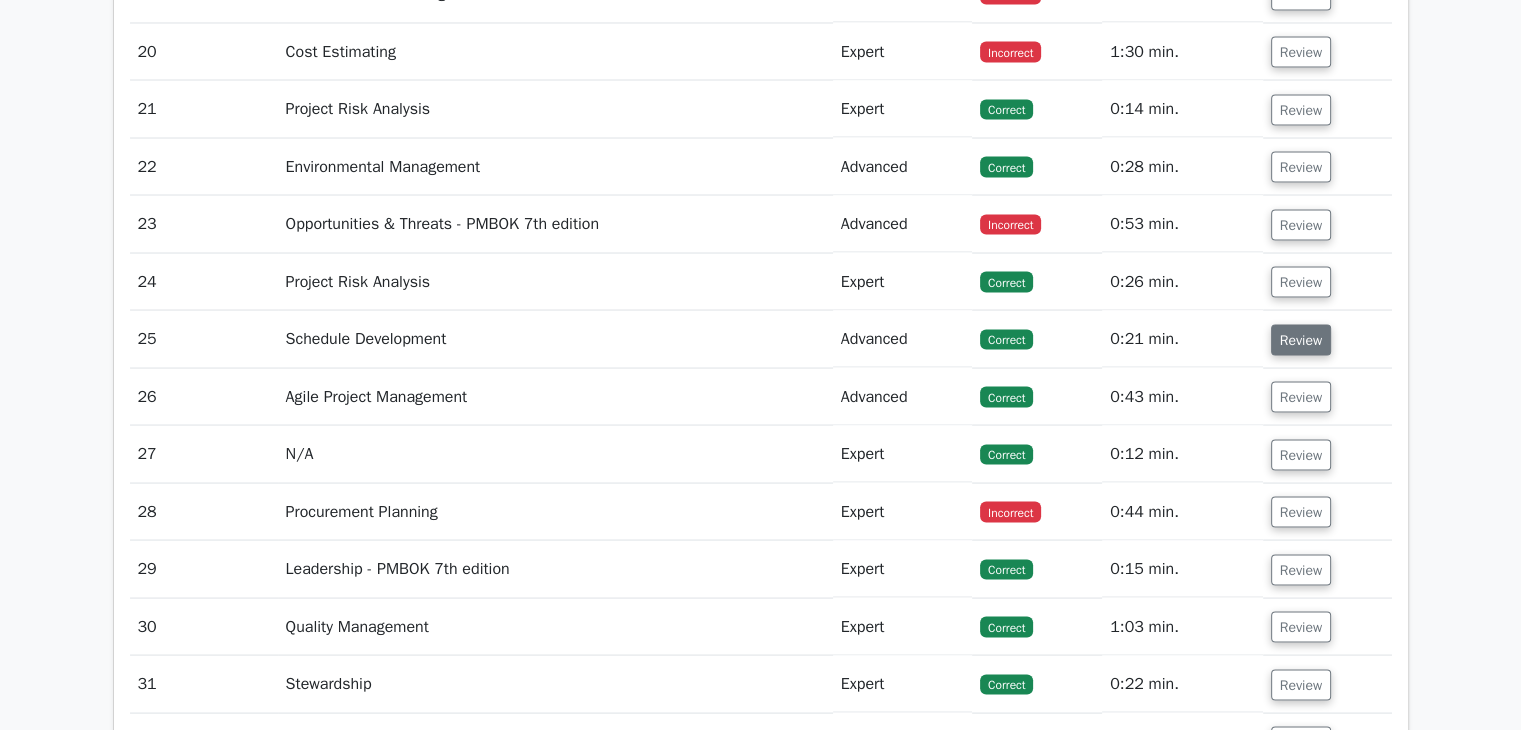 click on "Review" at bounding box center [1301, 339] 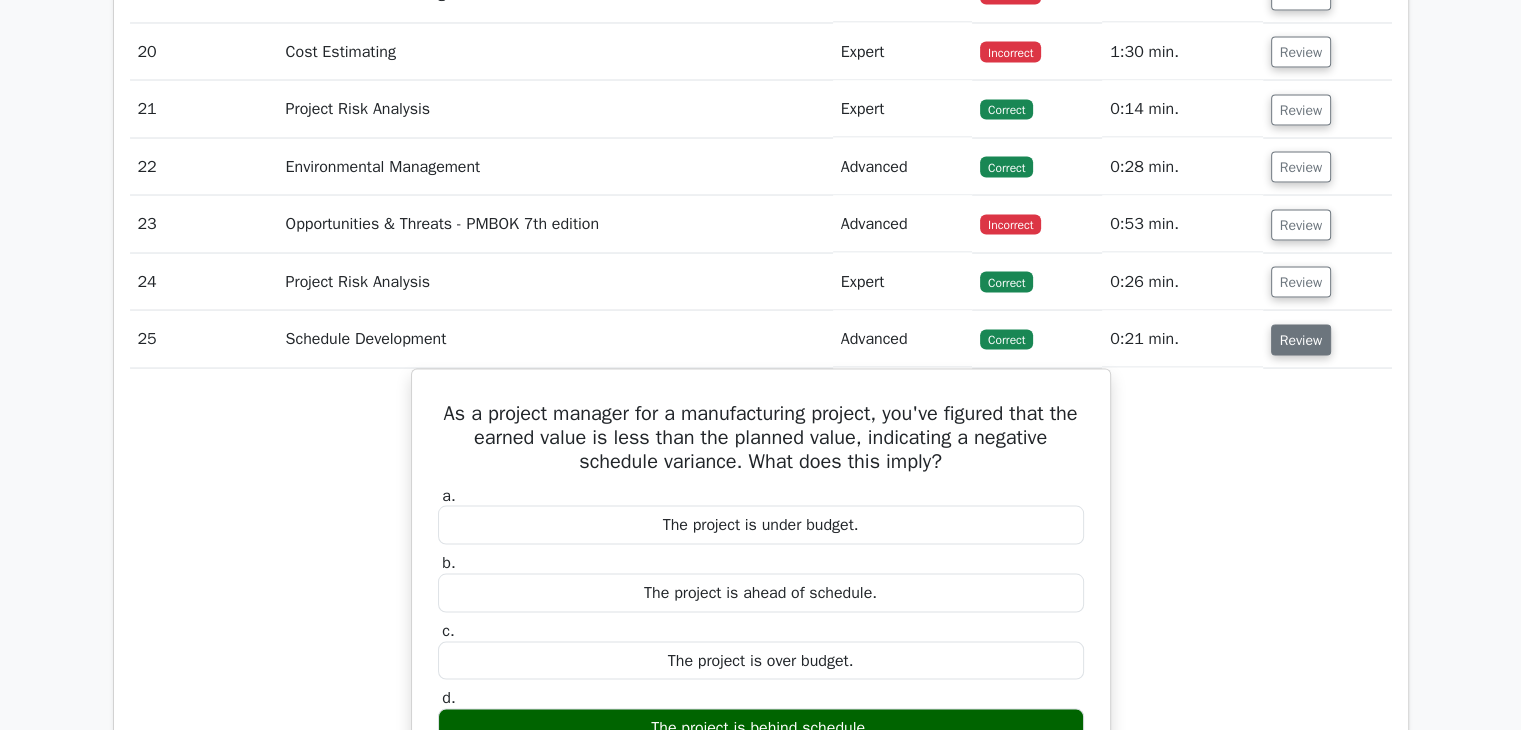 click on "Review" at bounding box center [1301, 339] 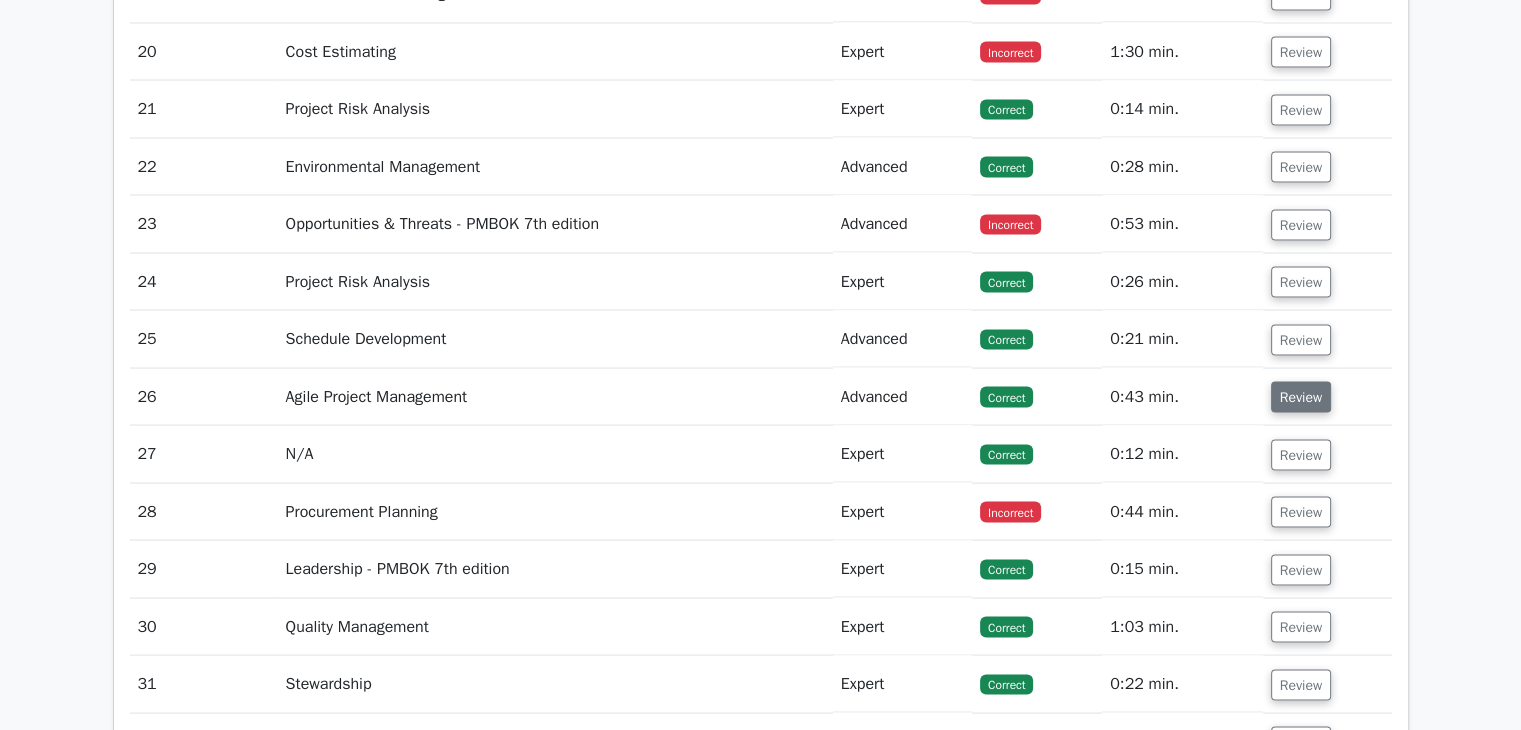 click on "Review" at bounding box center (1301, 396) 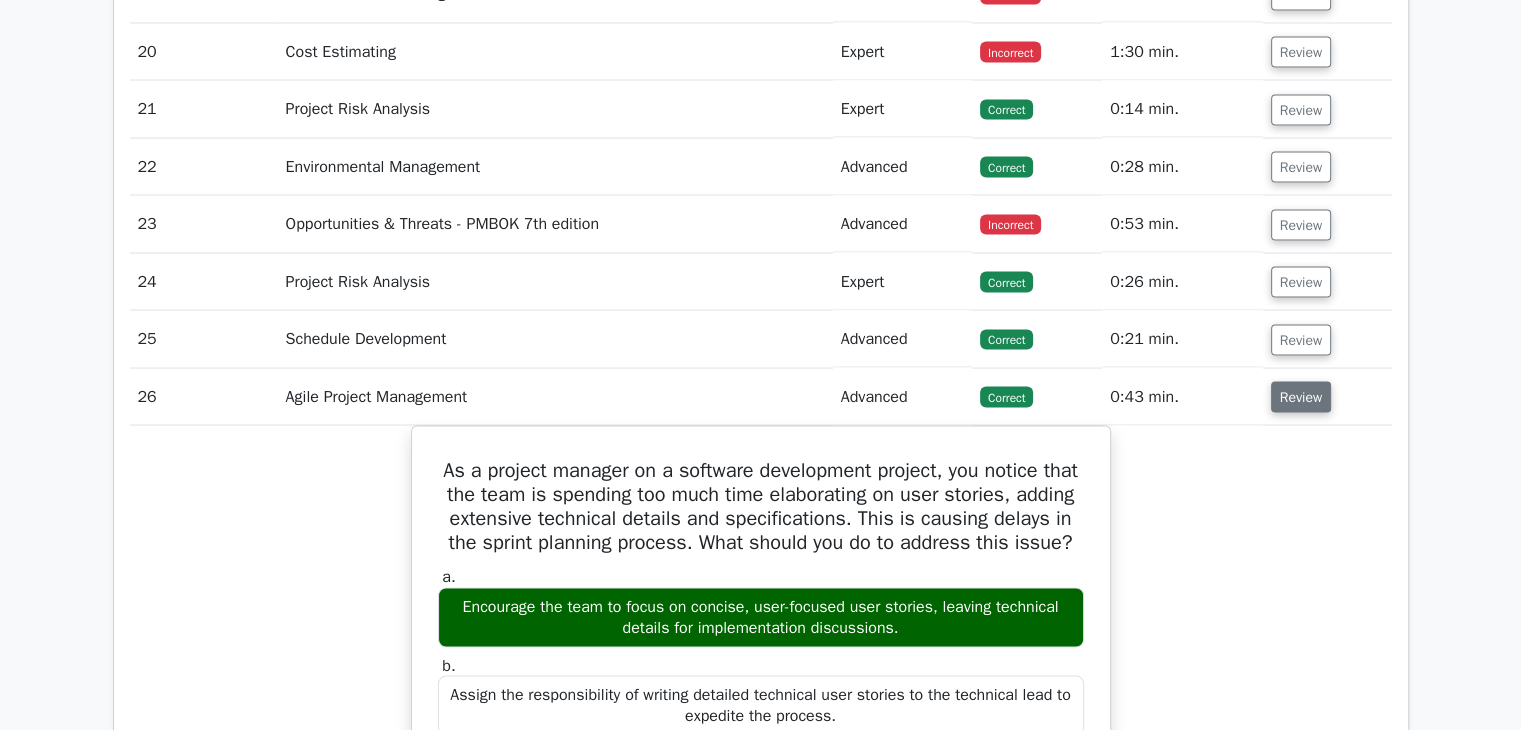 click on "Review" at bounding box center (1301, 396) 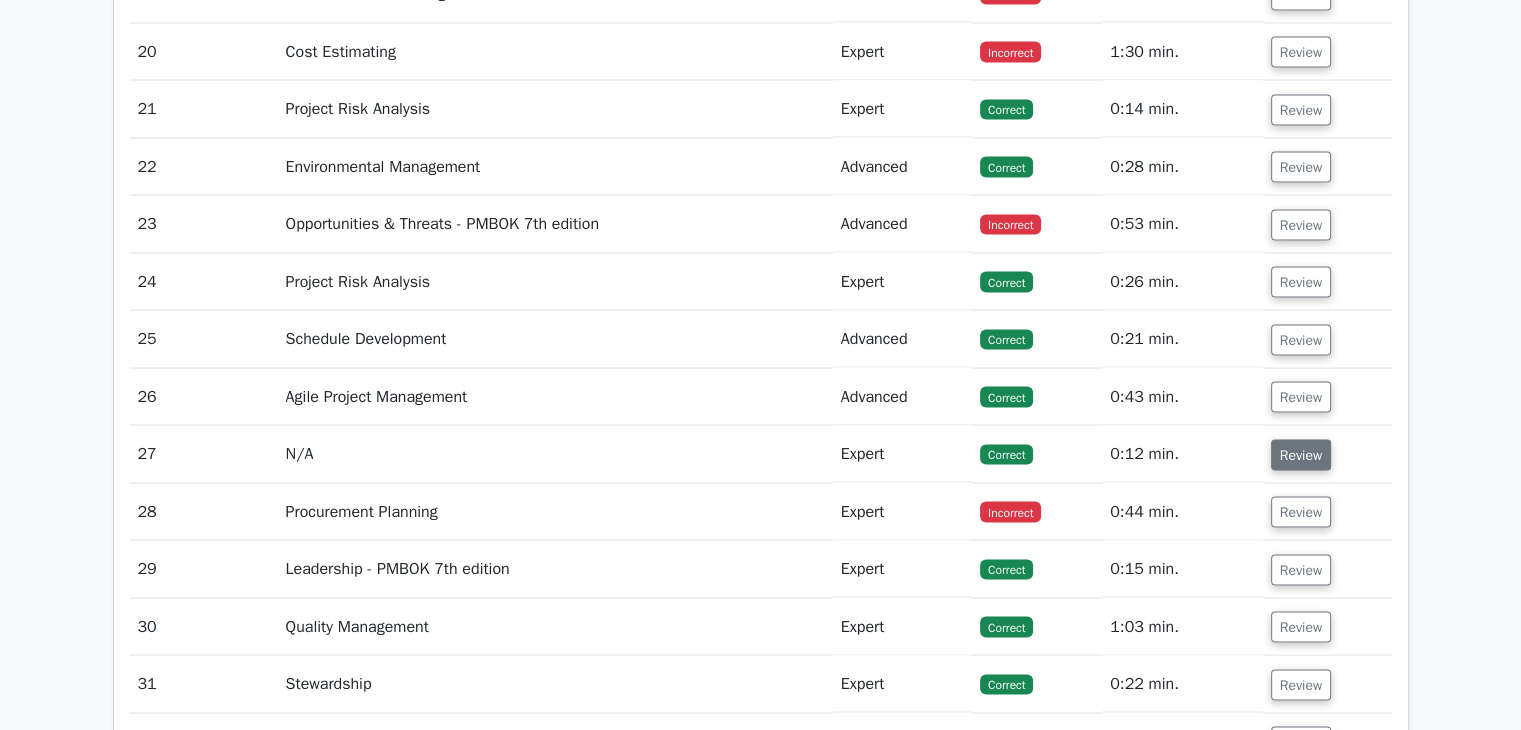 click on "Review" at bounding box center (1301, 454) 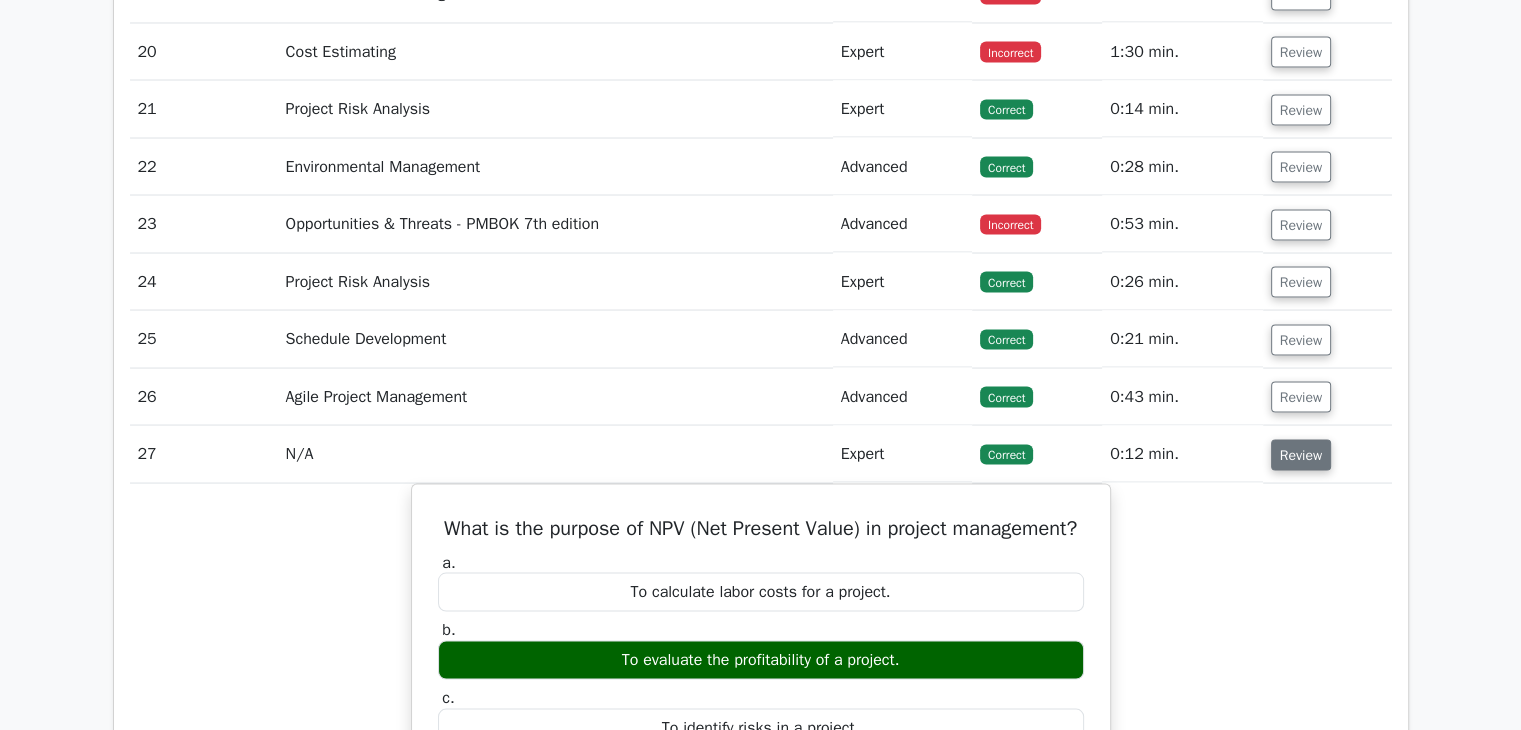 click on "Review" at bounding box center [1301, 454] 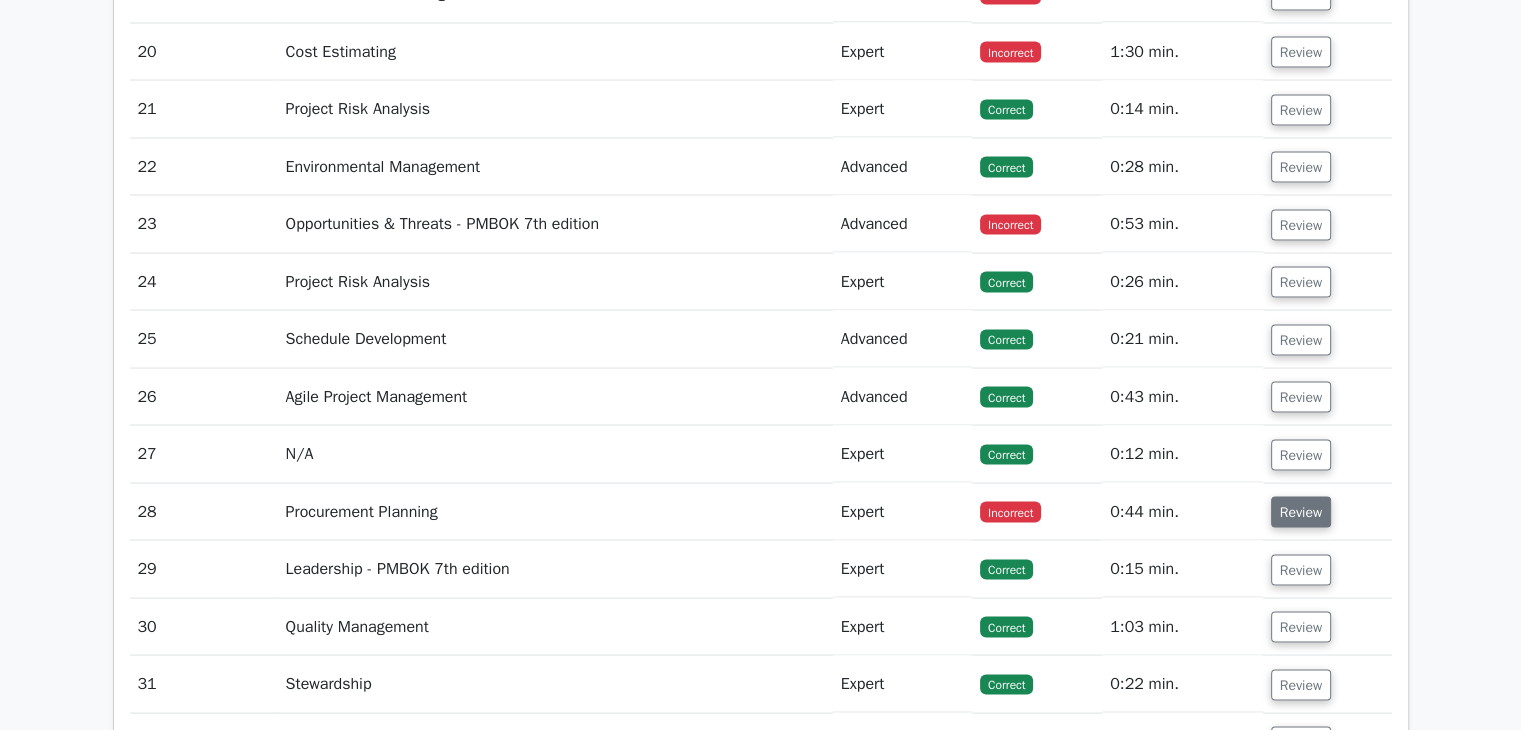 click on "Review" at bounding box center (1301, 511) 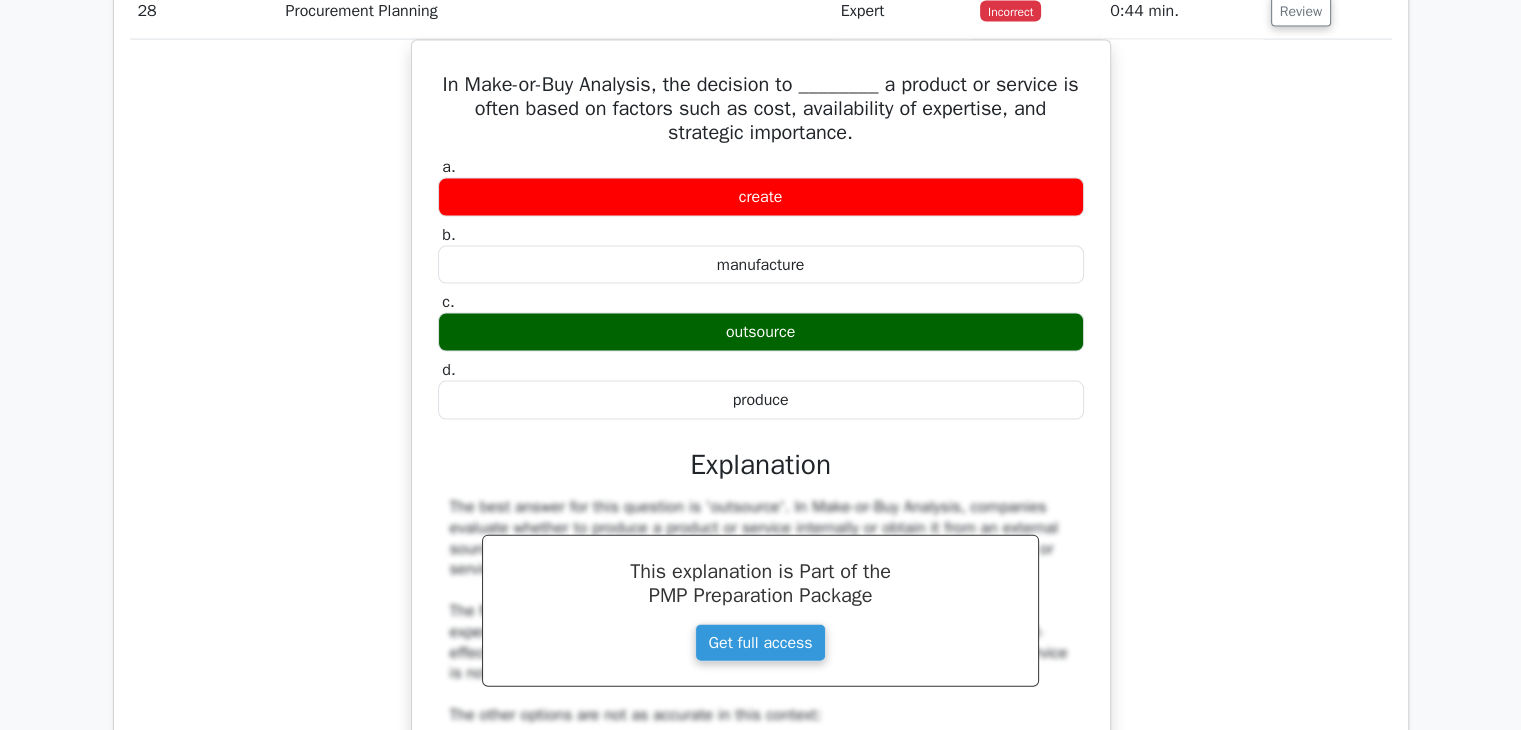scroll, scrollTop: 4083, scrollLeft: 0, axis: vertical 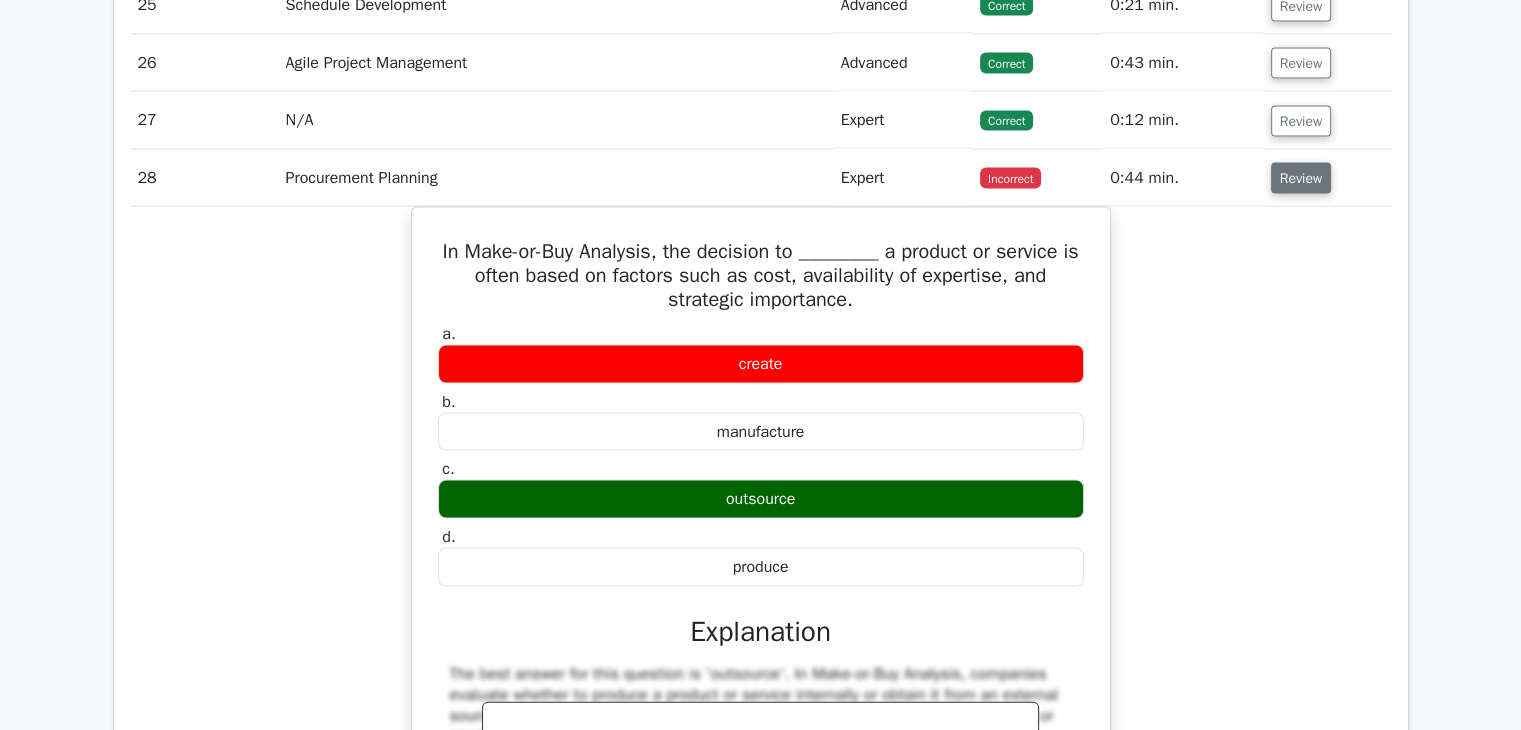 click on "Review" at bounding box center [1301, 178] 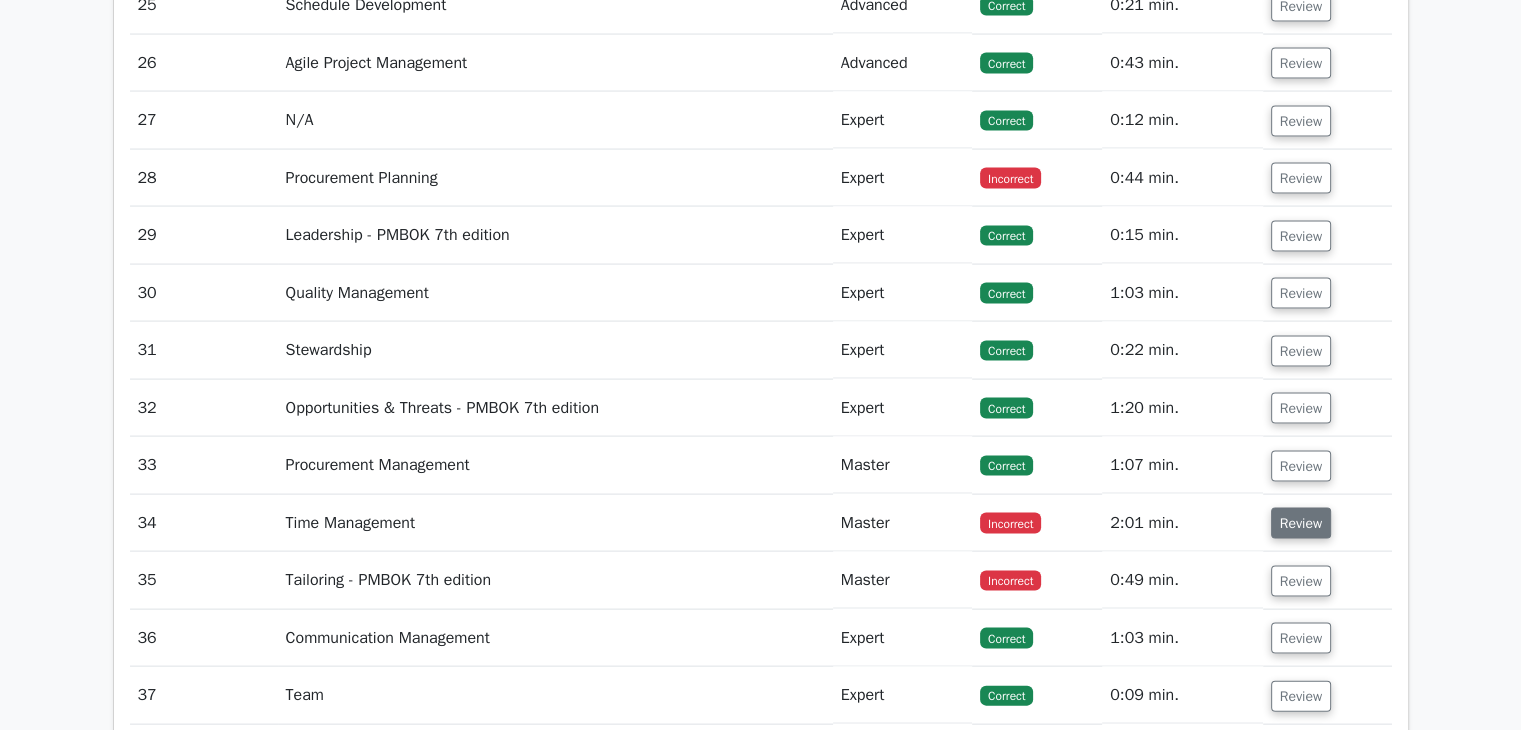 click on "Review" at bounding box center (1301, 523) 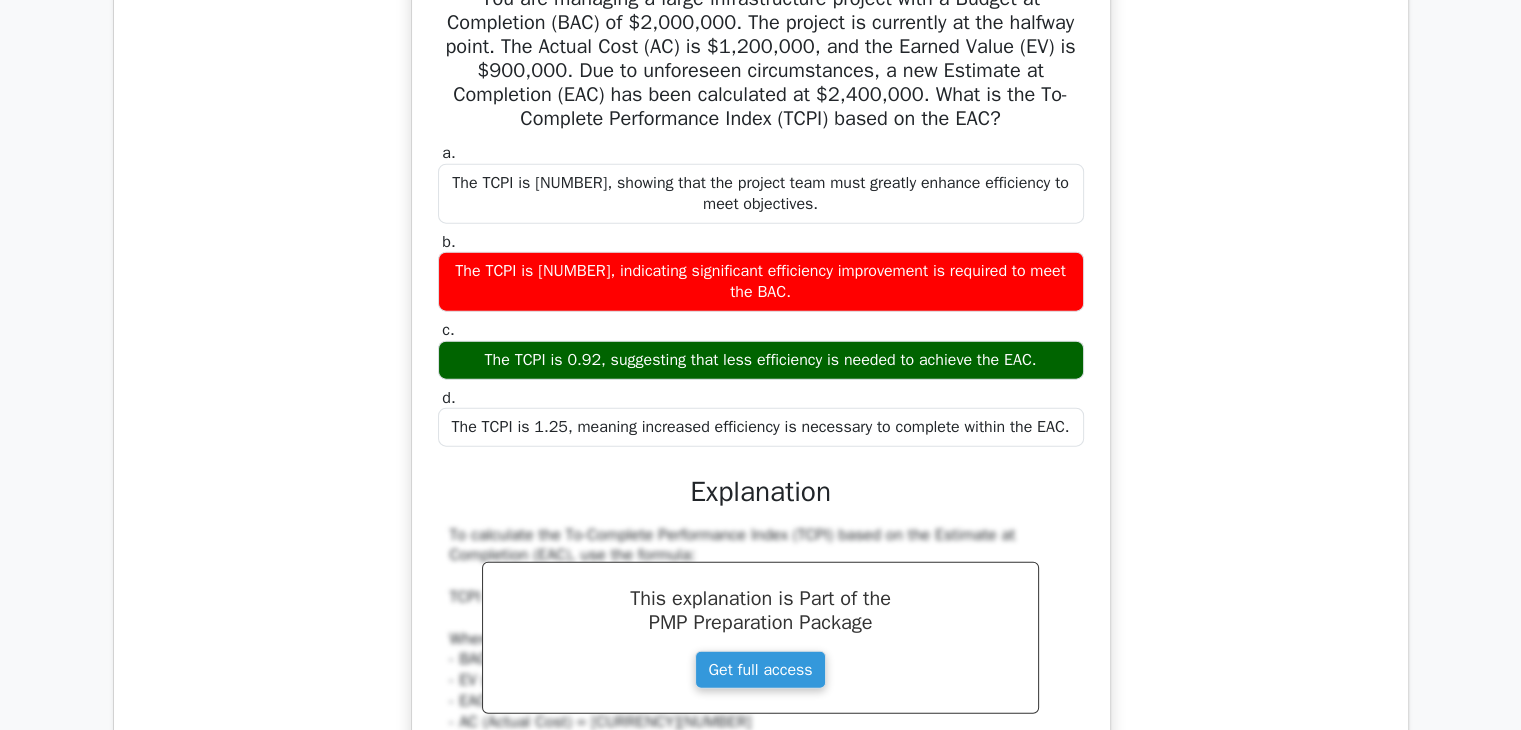 scroll, scrollTop: 4416, scrollLeft: 0, axis: vertical 